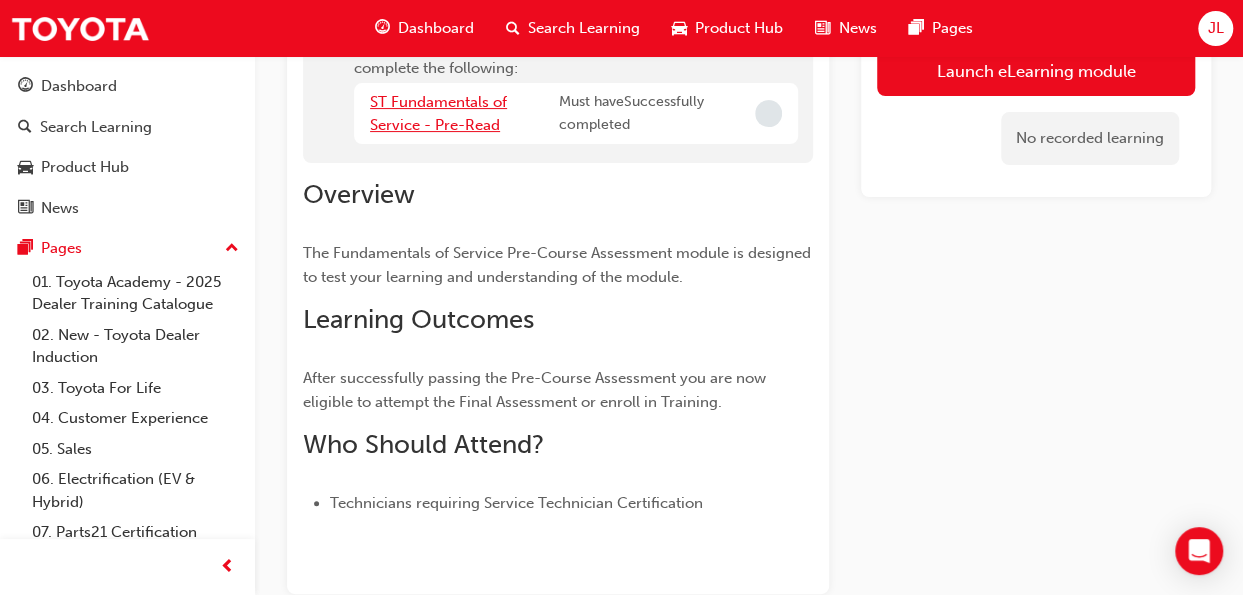 scroll, scrollTop: 289, scrollLeft: 0, axis: vertical 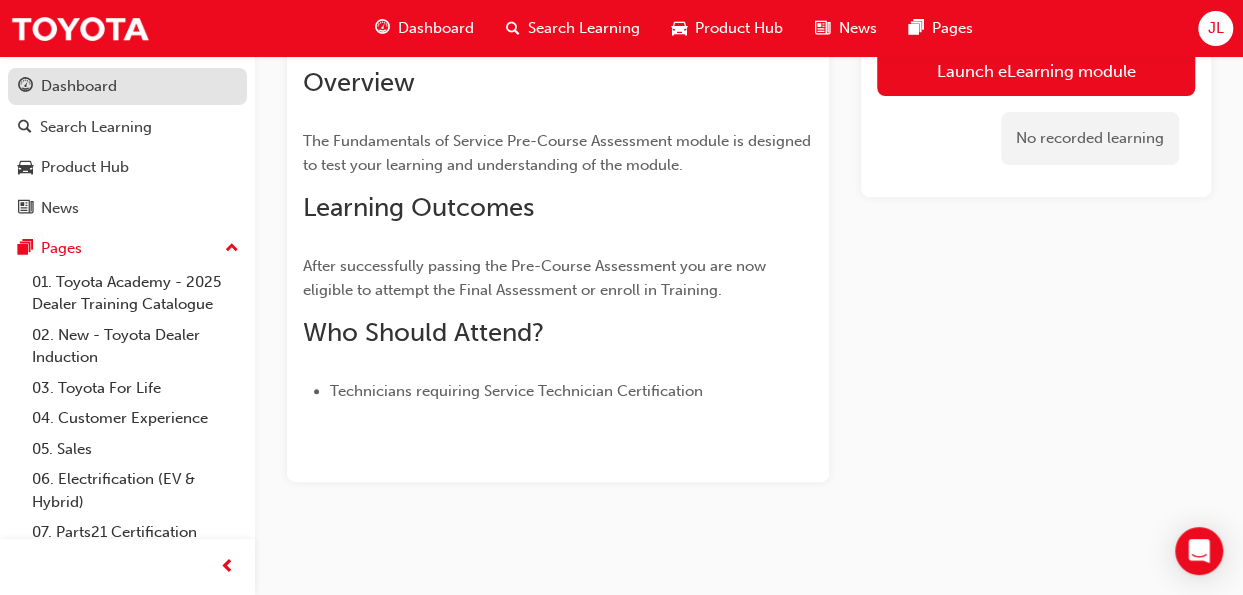 click on "Dashboard" at bounding box center (127, 86) 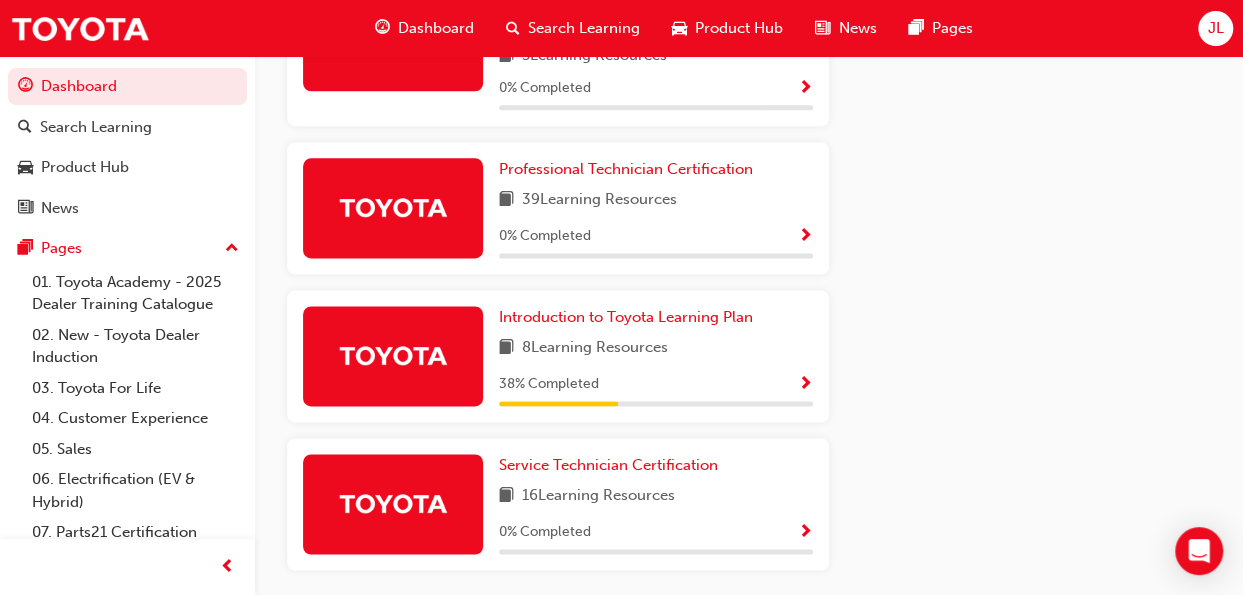 scroll, scrollTop: 1317, scrollLeft: 0, axis: vertical 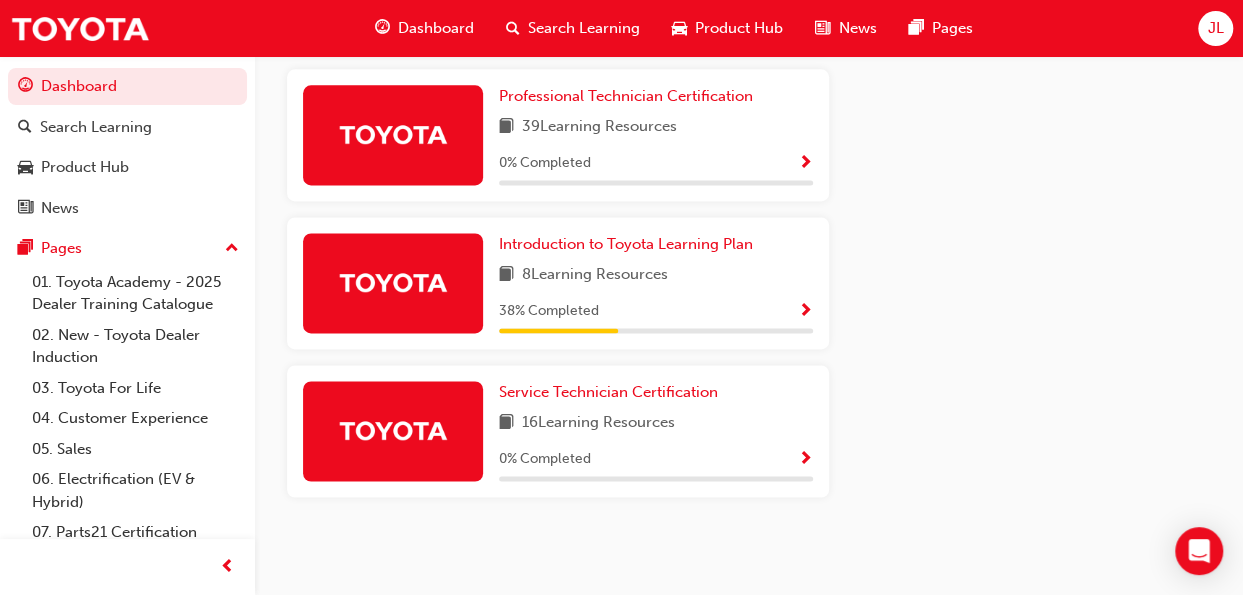 click on "8  Learning Resources" at bounding box center [595, 275] 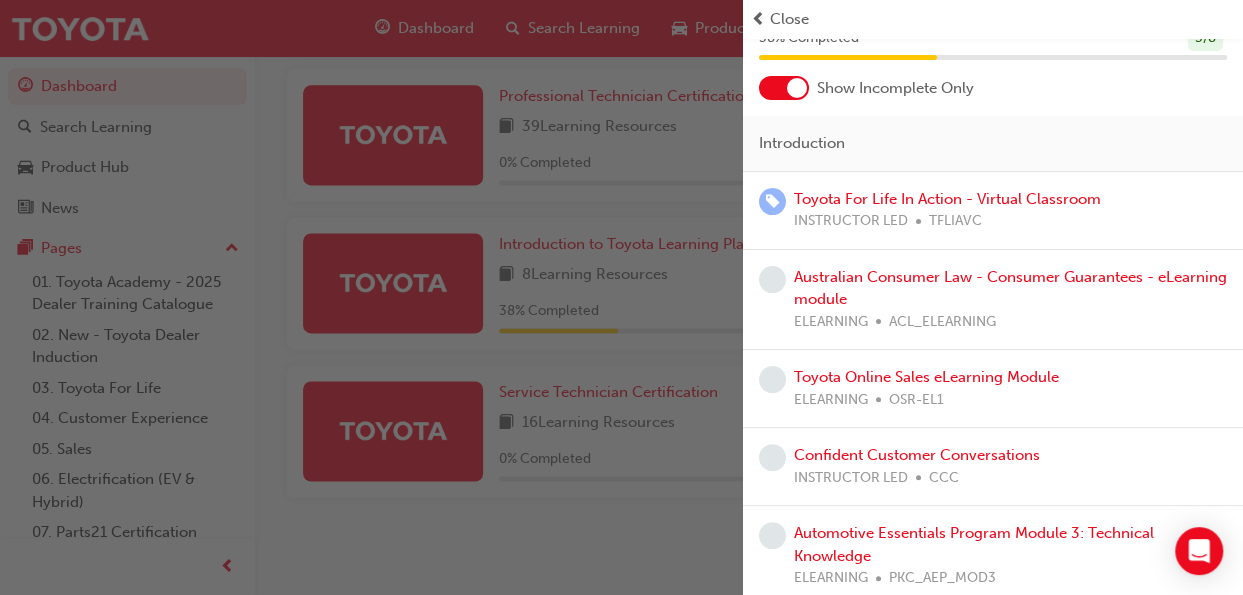 scroll, scrollTop: 94, scrollLeft: 0, axis: vertical 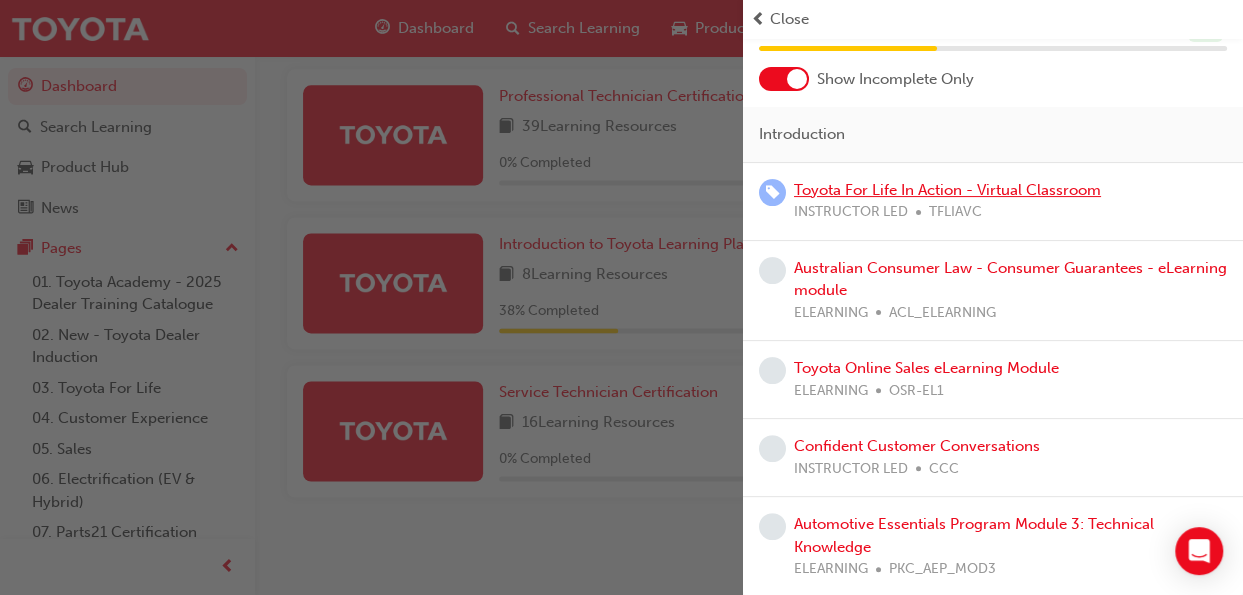 click on "Toyota For Life In Action - Virtual Classroom" at bounding box center (947, 190) 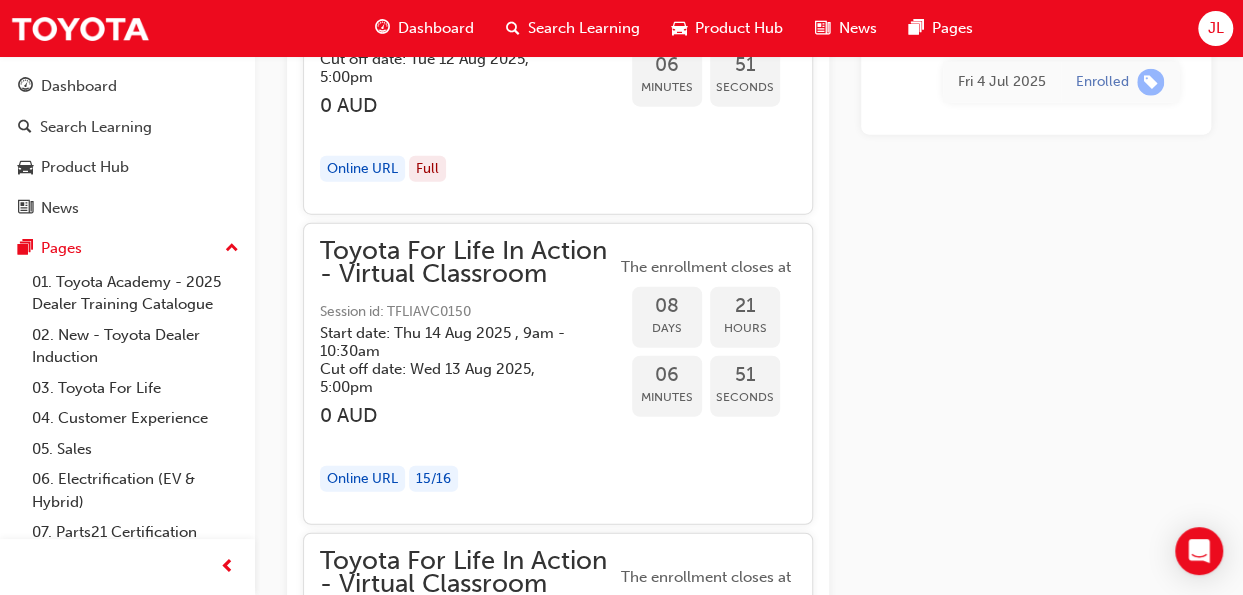 scroll, scrollTop: 6087, scrollLeft: 0, axis: vertical 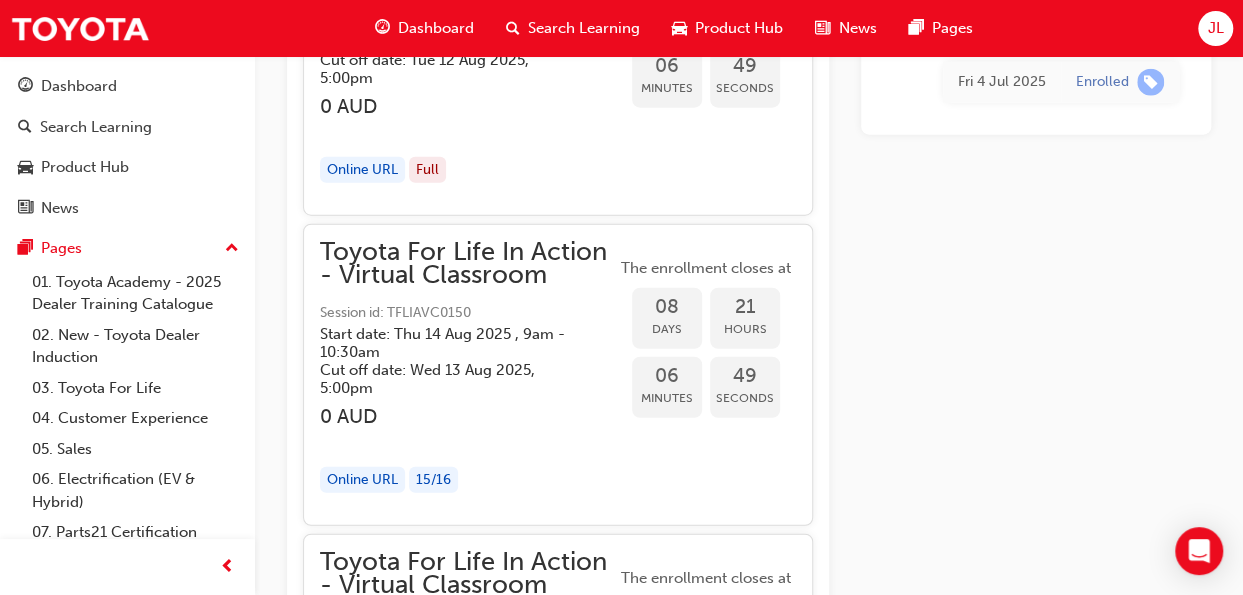 click on "Online URL" at bounding box center (362, 480) 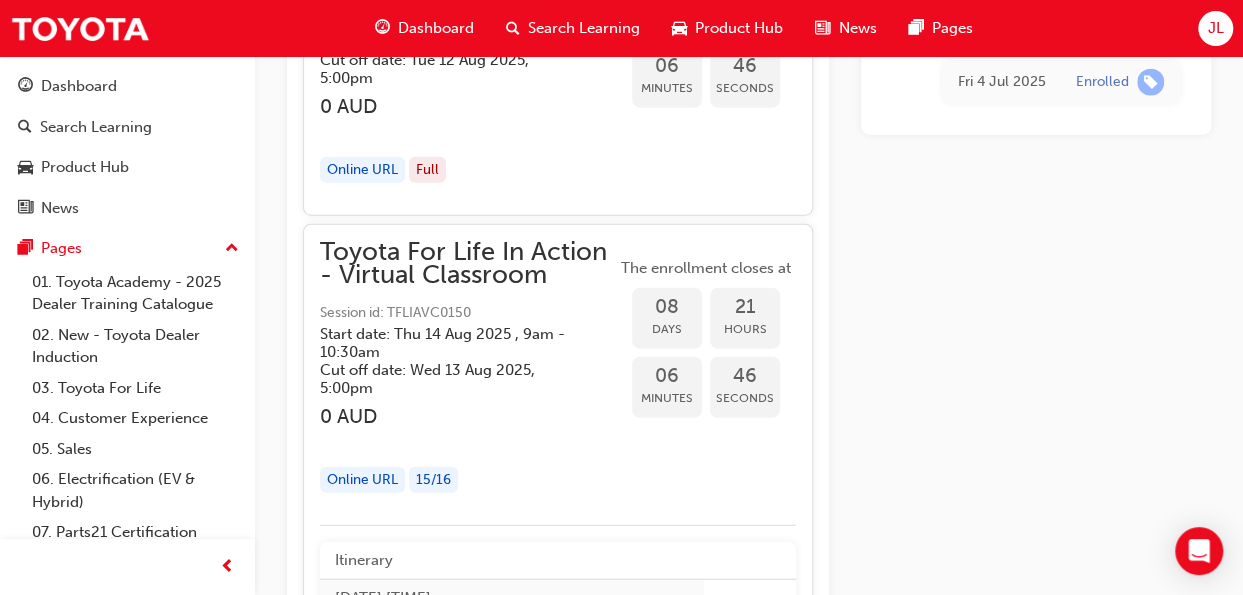 click on "Online URL" at bounding box center [362, 480] 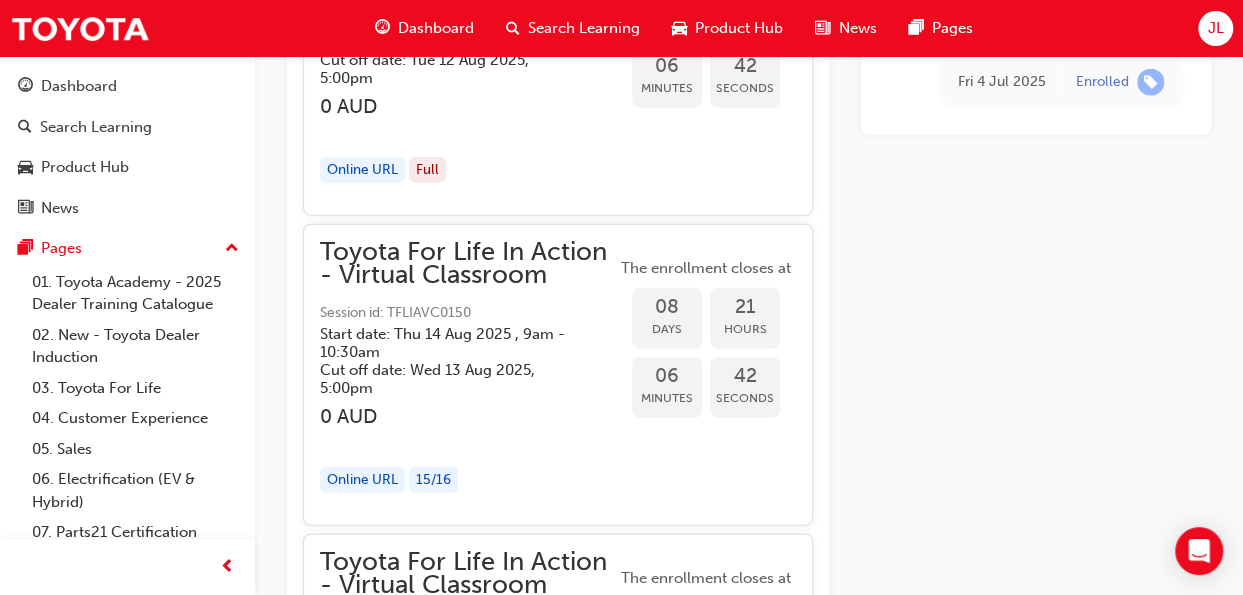 click on "Toyota For Life In Action - Virtual Classroom" at bounding box center [468, 263] 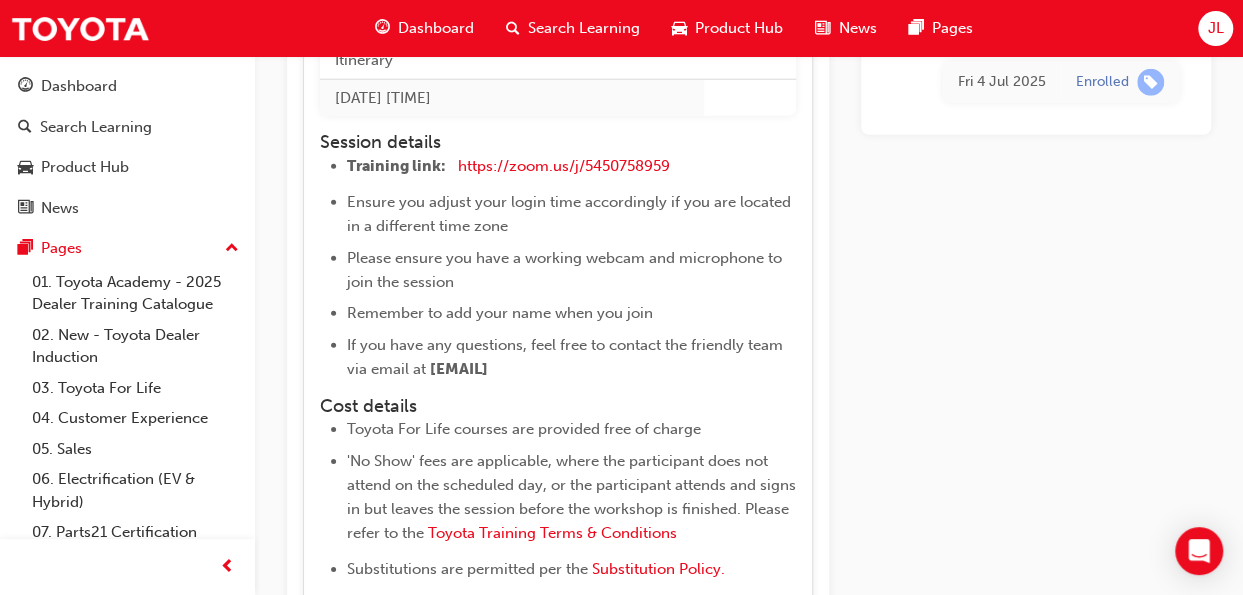 scroll, scrollTop: 6522, scrollLeft: 0, axis: vertical 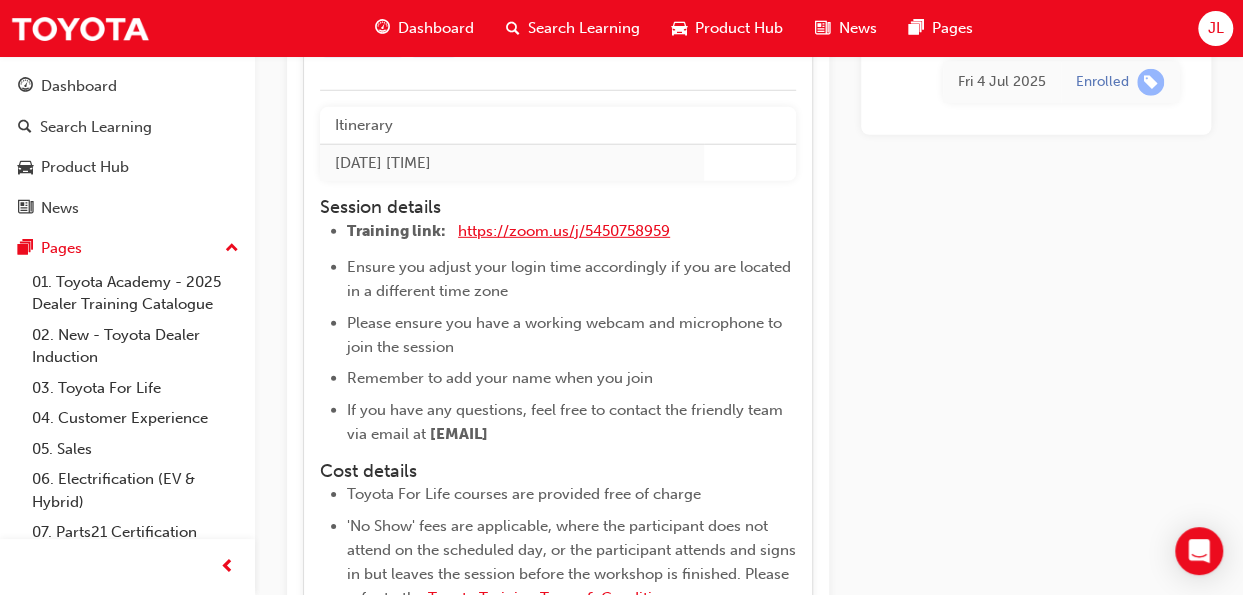 click on "https://zoom.us/j/5450758959" at bounding box center [564, 231] 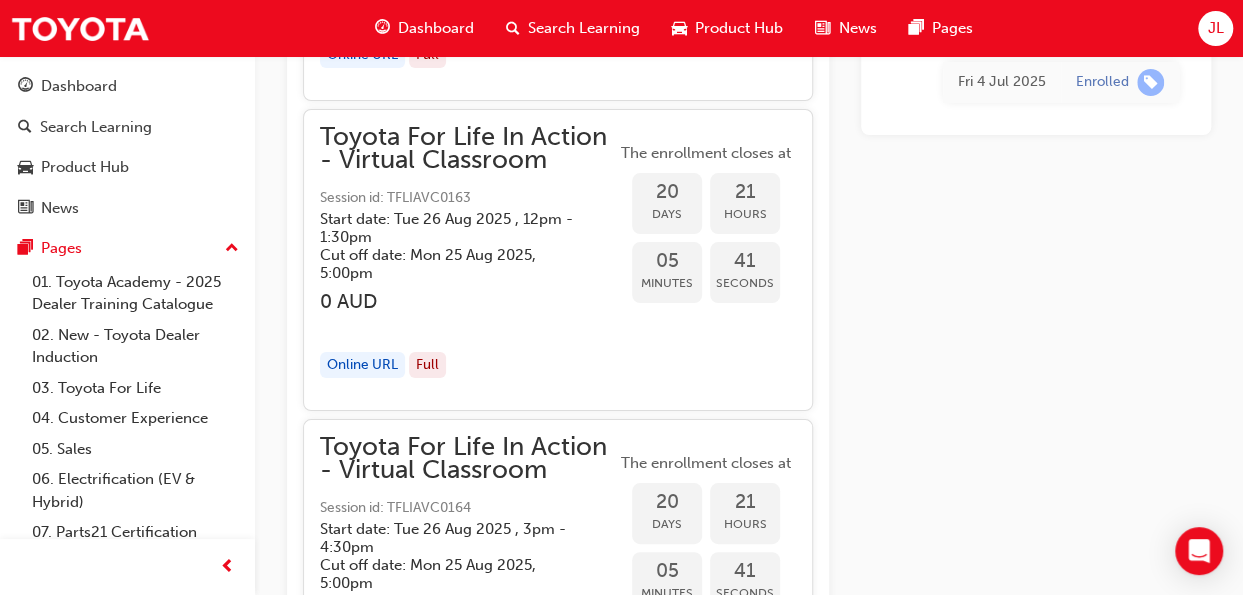 scroll, scrollTop: 11194, scrollLeft: 0, axis: vertical 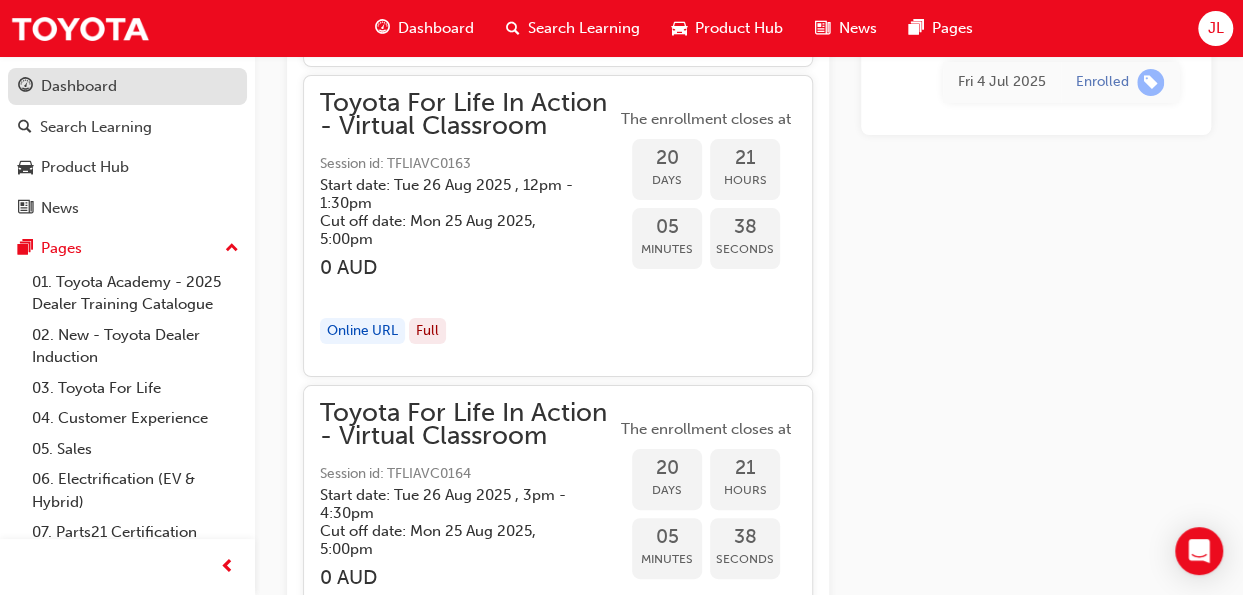 click on "Dashboard" at bounding box center [127, 86] 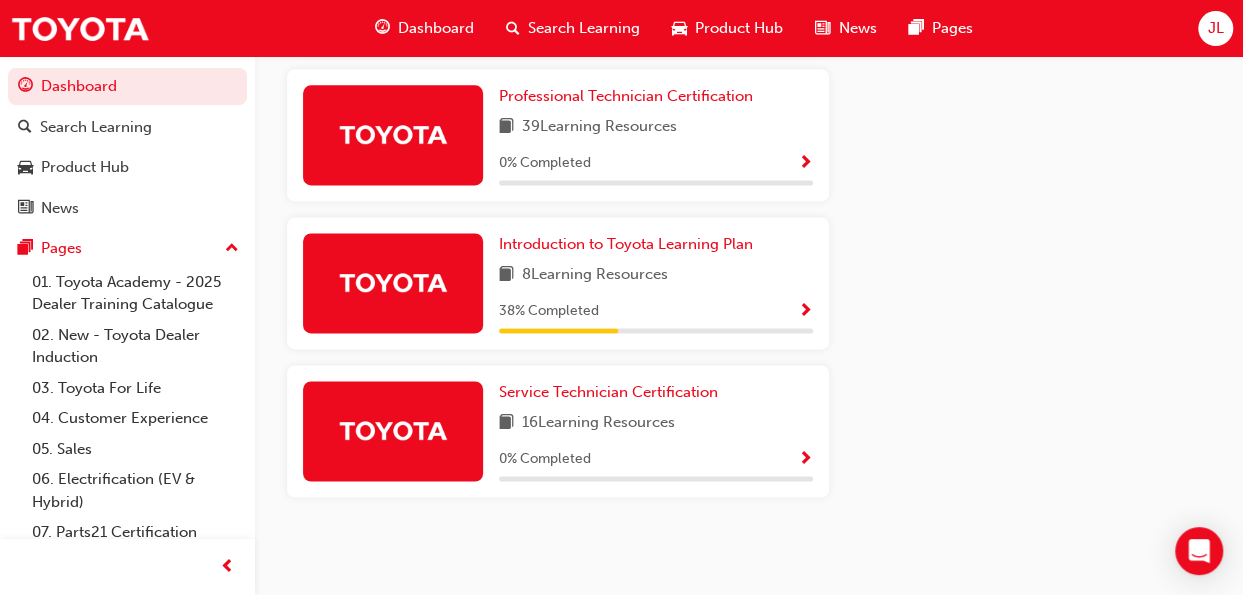 scroll, scrollTop: 1318, scrollLeft: 0, axis: vertical 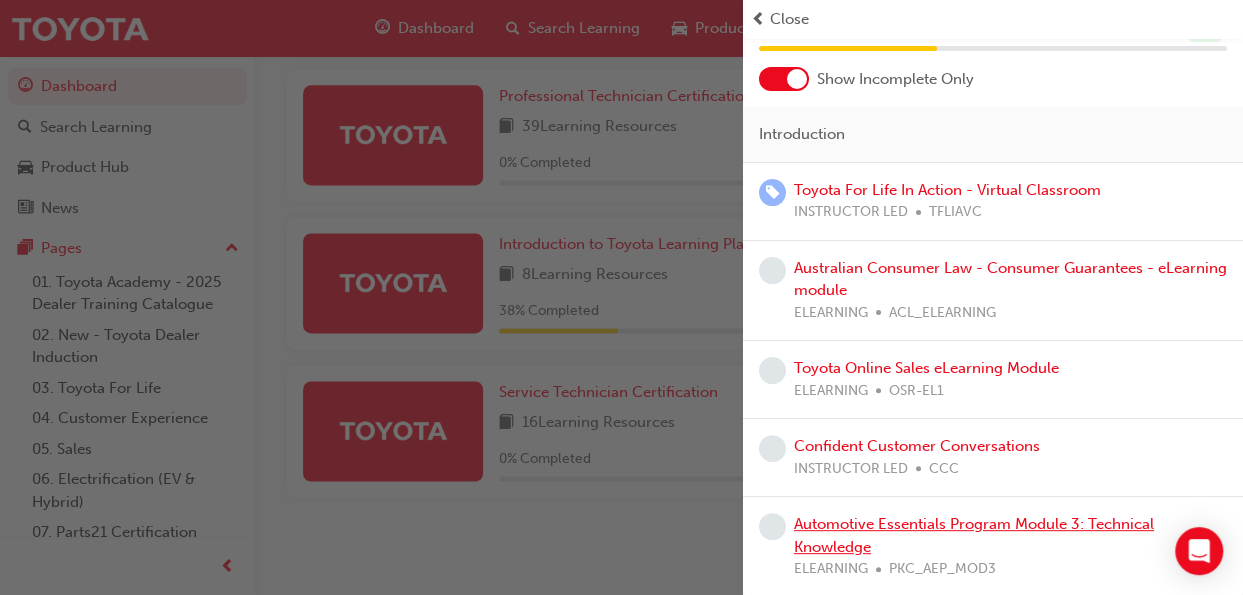 click on "Automotive Essentials Program  Module 3: Technical Knowledge" at bounding box center [974, 535] 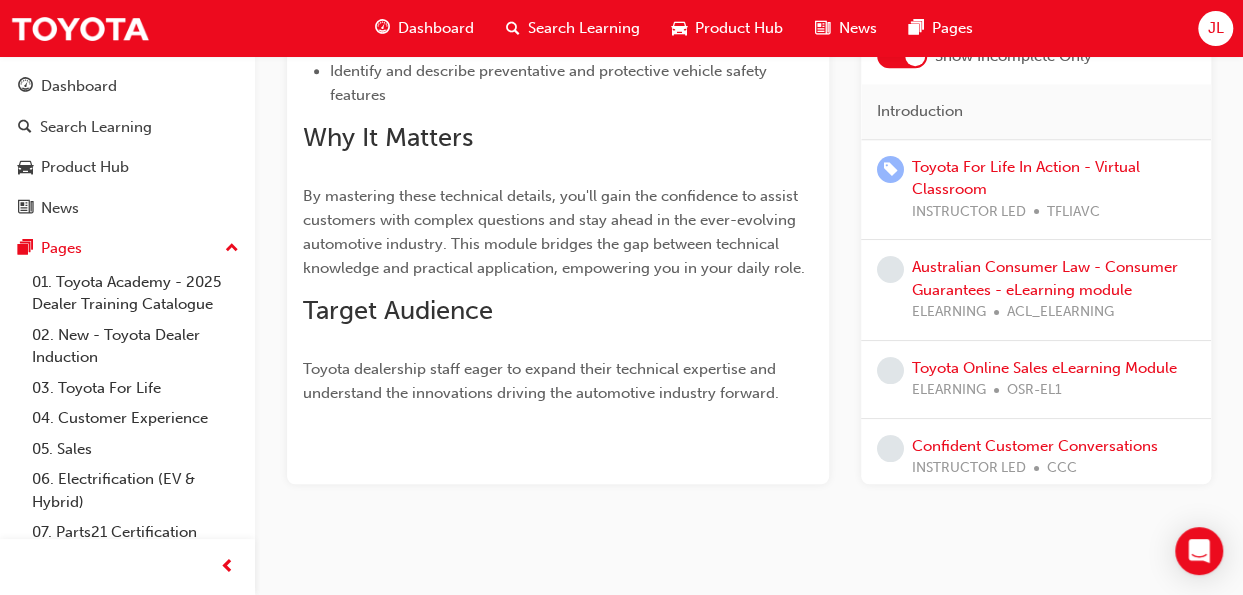 scroll, scrollTop: 862, scrollLeft: 0, axis: vertical 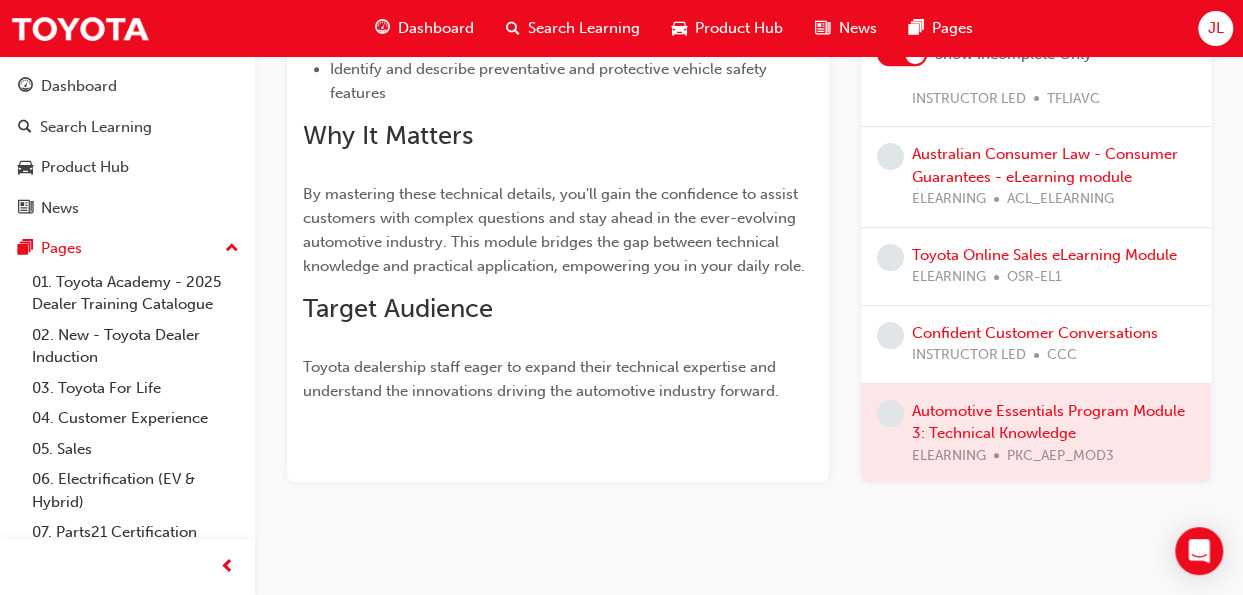 click at bounding box center [1036, 434] 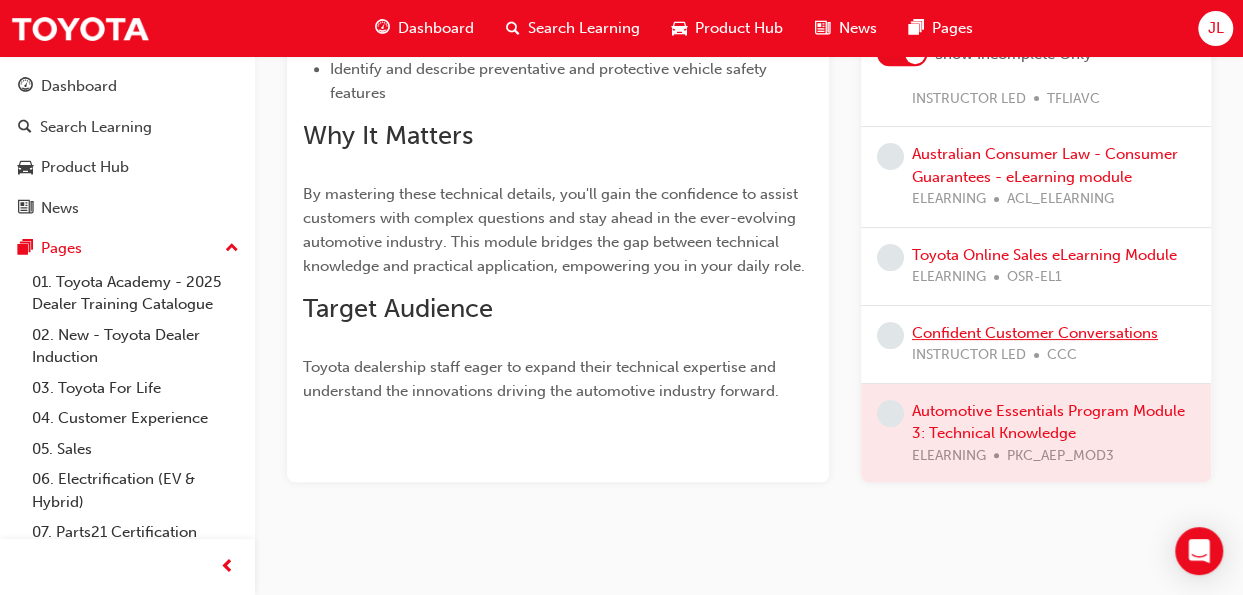 click on "Confident Customer Conversations" at bounding box center [1035, 333] 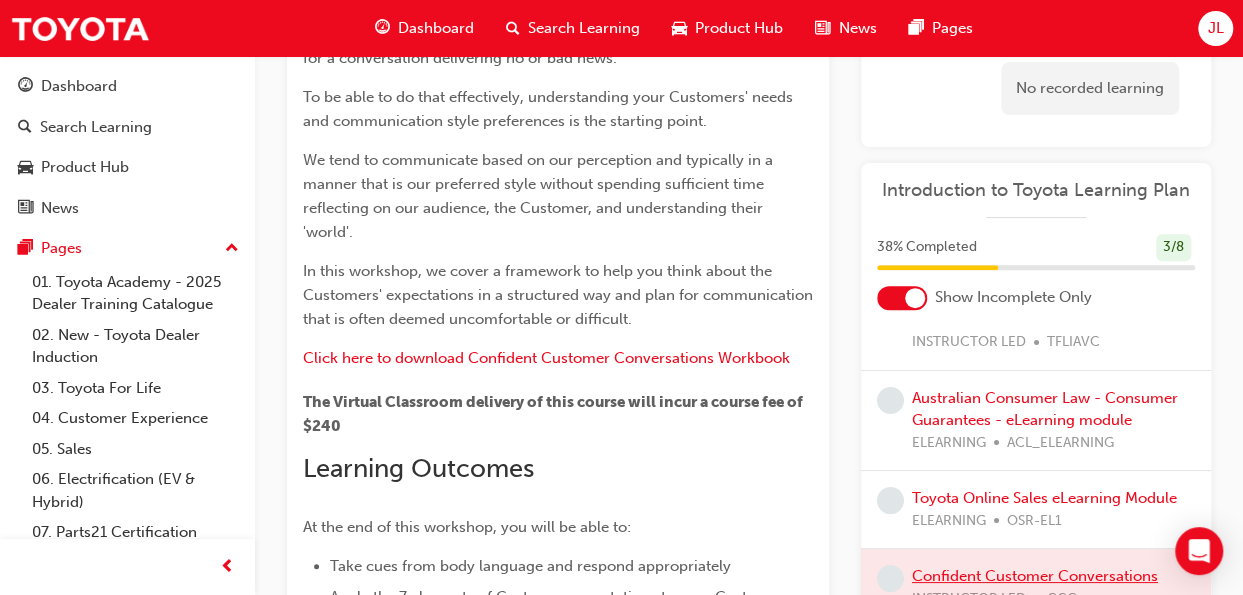 scroll, scrollTop: 242, scrollLeft: 0, axis: vertical 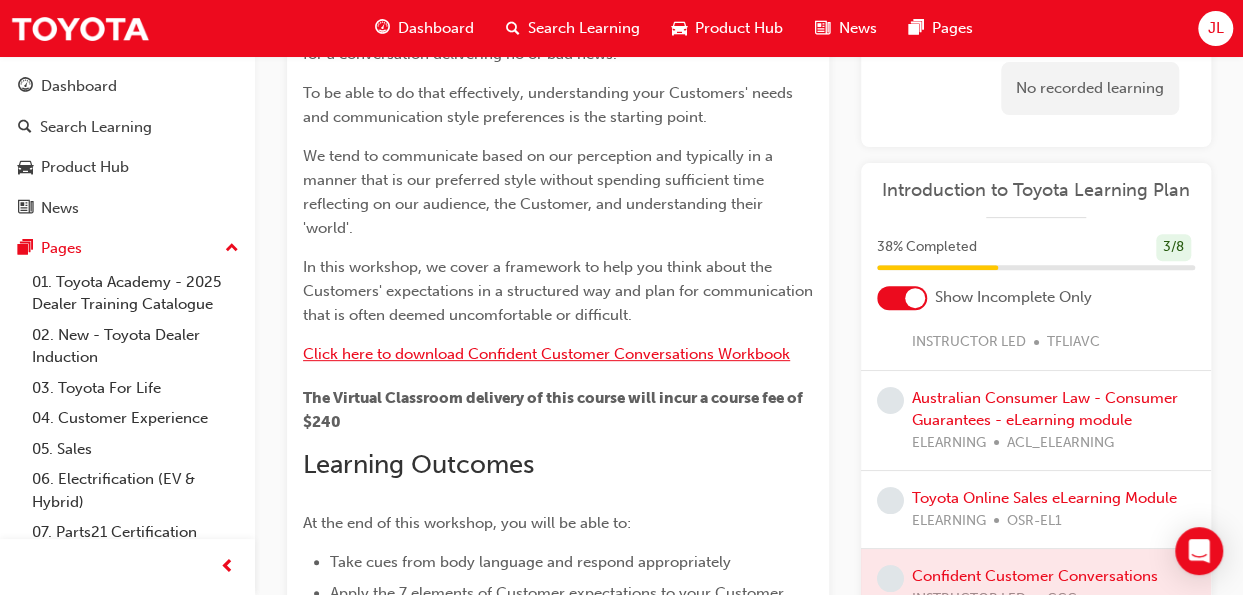 click on "Click here to download Confident Customer Conversations Workbook" at bounding box center (546, 354) 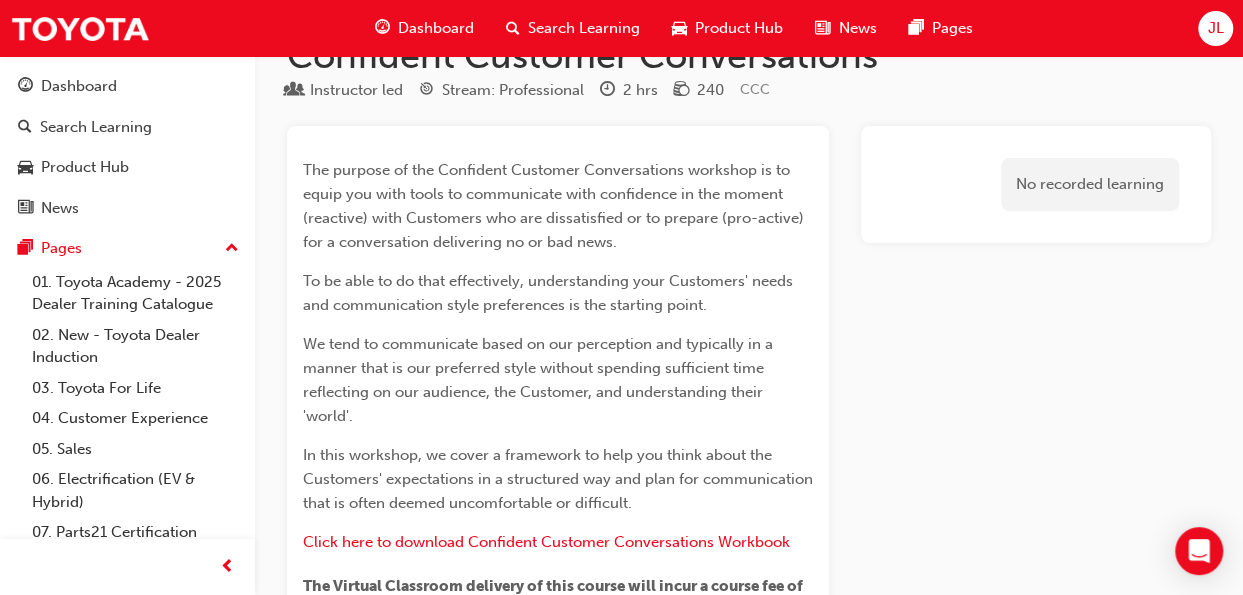 scroll, scrollTop: 0, scrollLeft: 0, axis: both 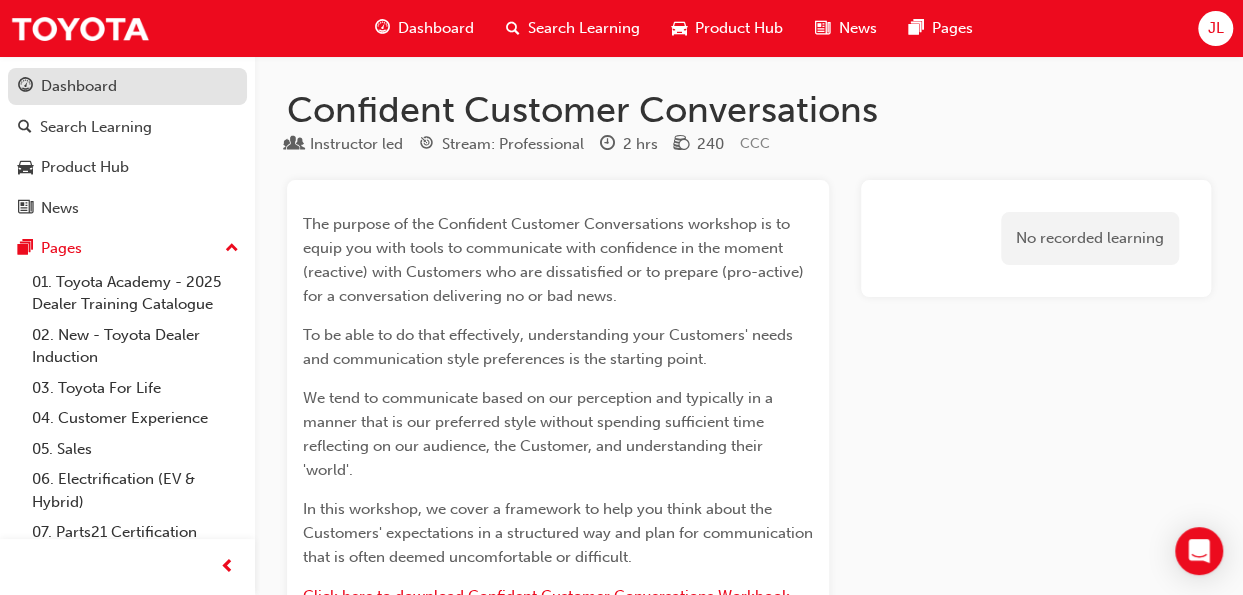 click on "Dashboard" at bounding box center (79, 86) 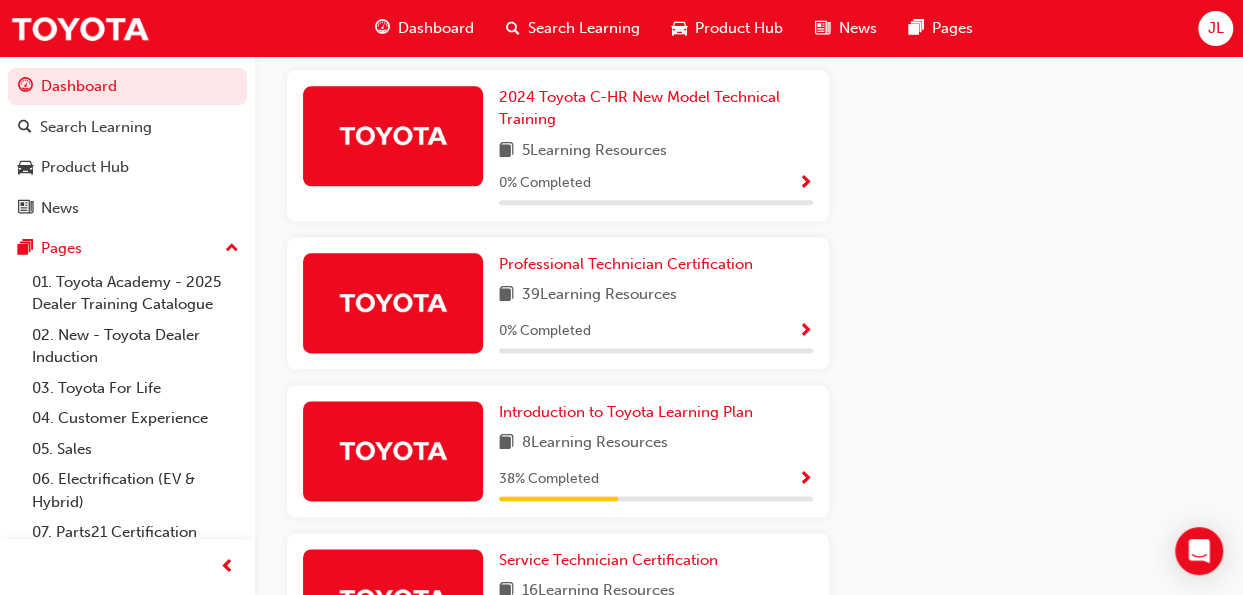scroll, scrollTop: 1146, scrollLeft: 0, axis: vertical 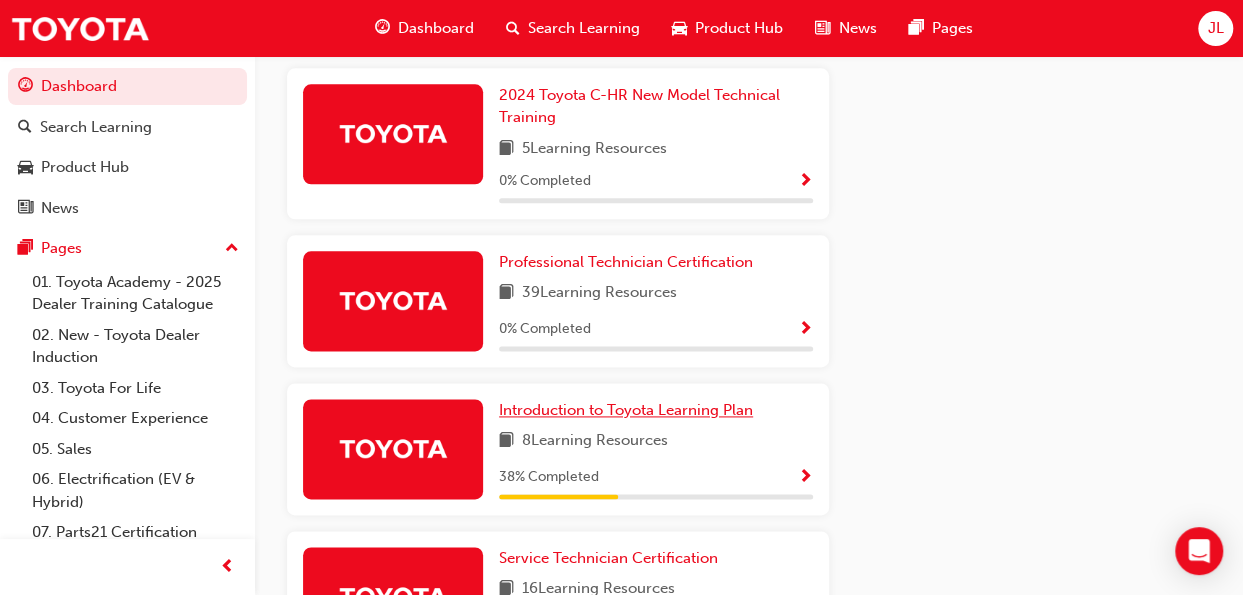 click on "Introduction to Toyota Learning Plan" at bounding box center [626, 410] 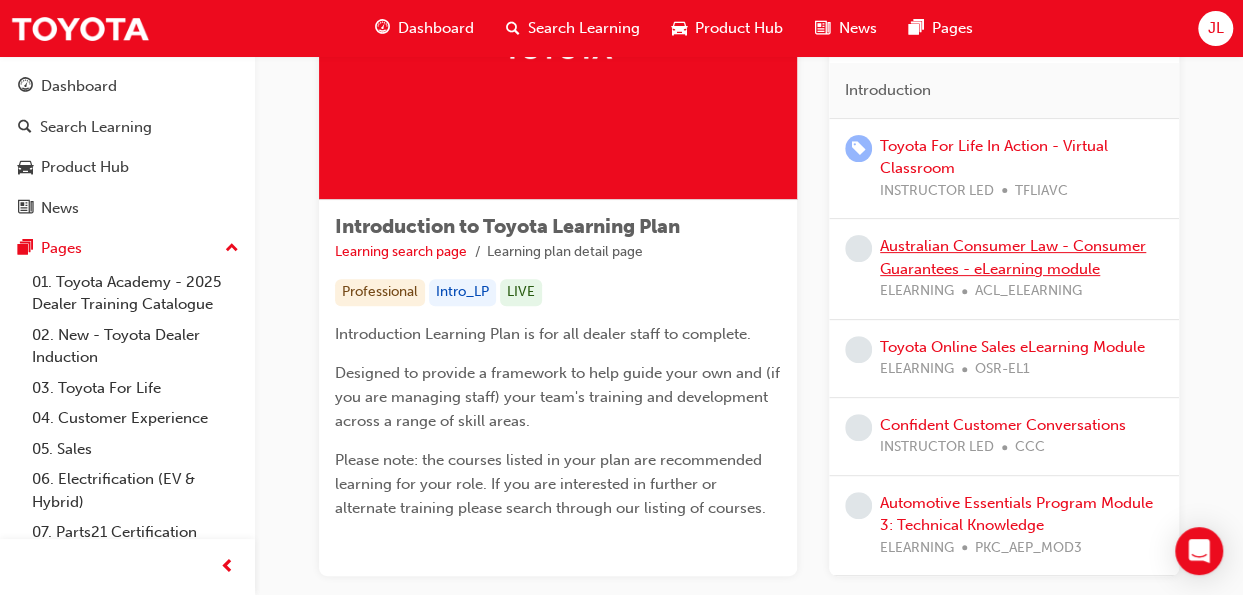 scroll, scrollTop: 206, scrollLeft: 0, axis: vertical 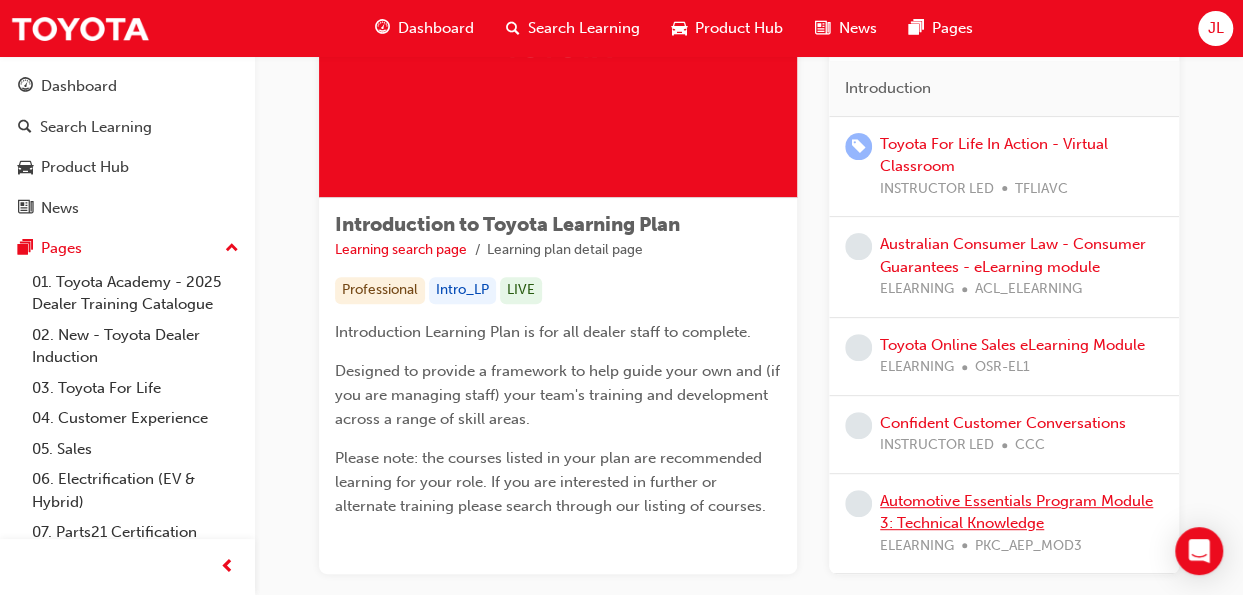 click on "Automotive Essentials Program  Module 3: Technical Knowledge" at bounding box center [1016, 512] 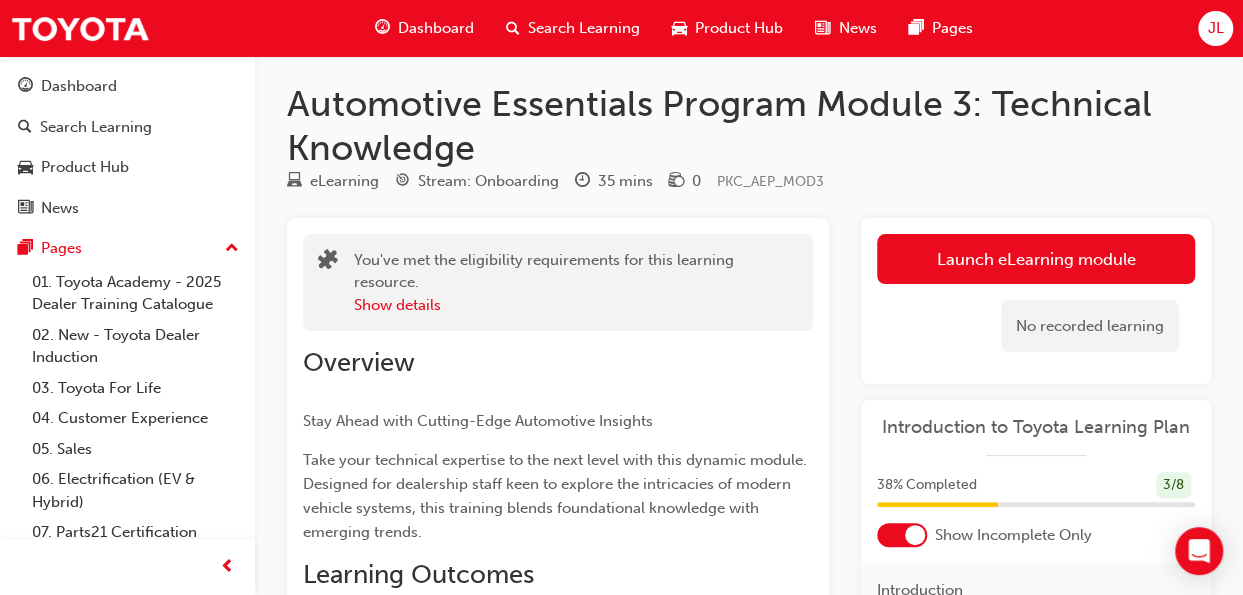 scroll, scrollTop: 4, scrollLeft: 0, axis: vertical 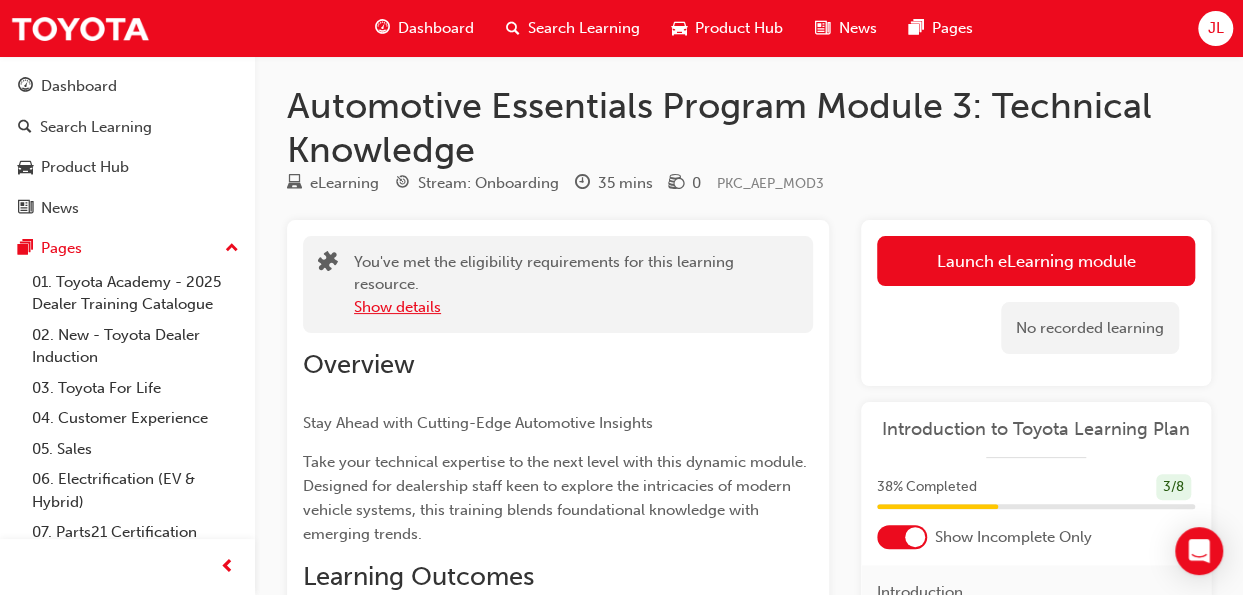 click on "Show details" at bounding box center (397, 307) 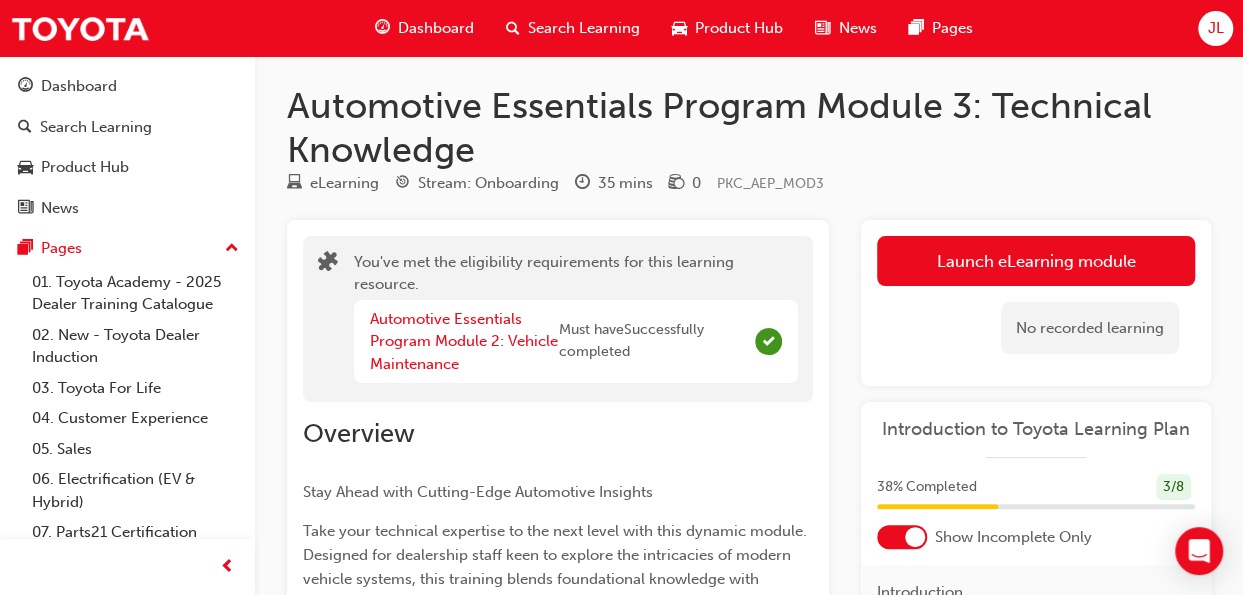 click on "Must have  Successfully completed" at bounding box center (653, 341) 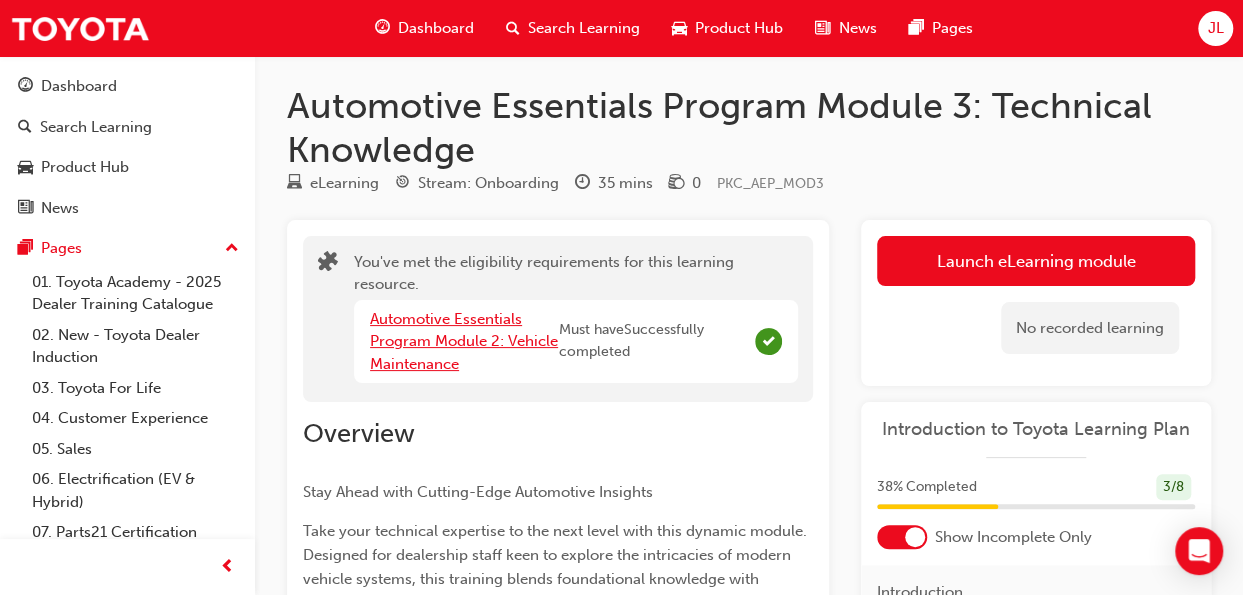 click on "Automotive Essentials Program Module 2: Vehicle Maintenance" at bounding box center (464, 341) 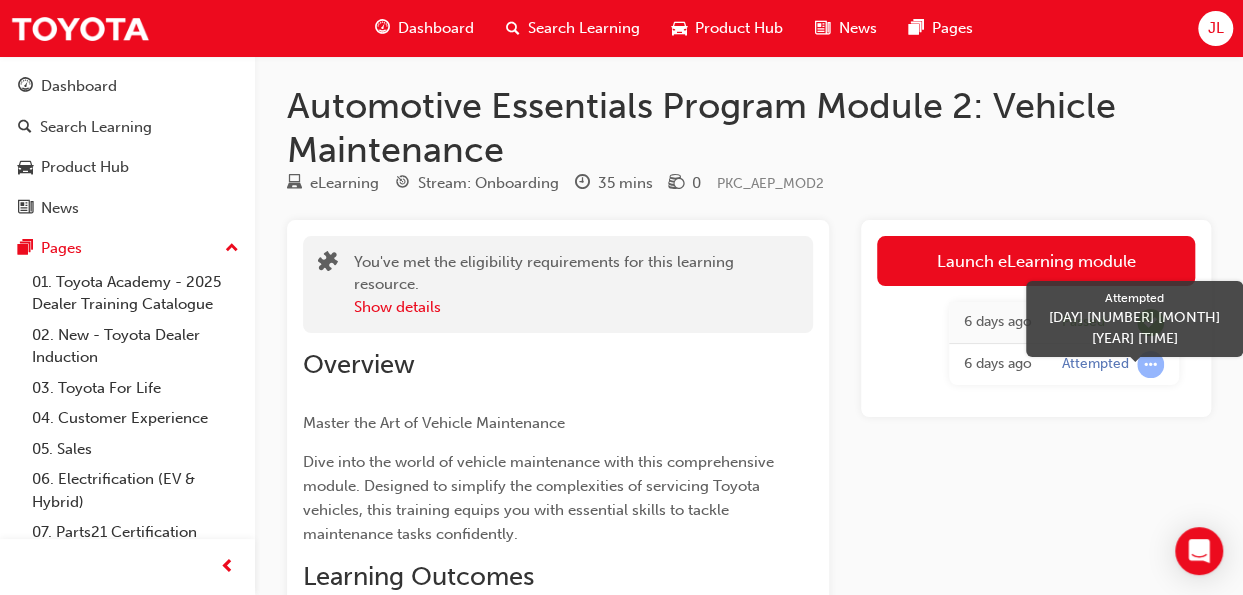 click at bounding box center (1150, 364) 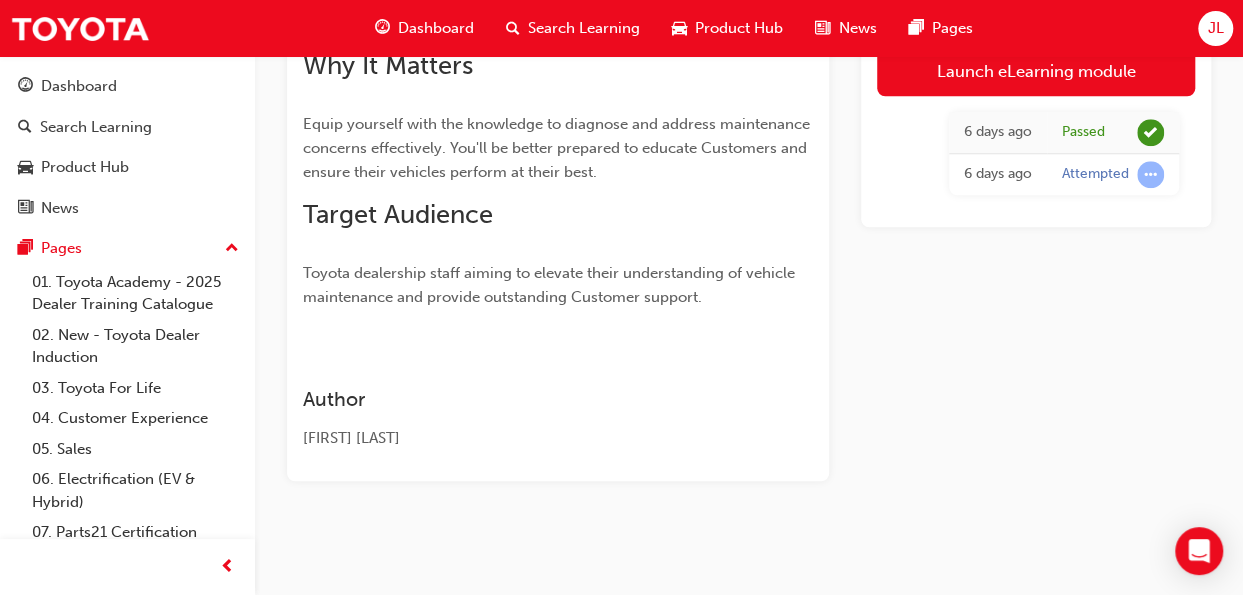 scroll, scrollTop: 0, scrollLeft: 0, axis: both 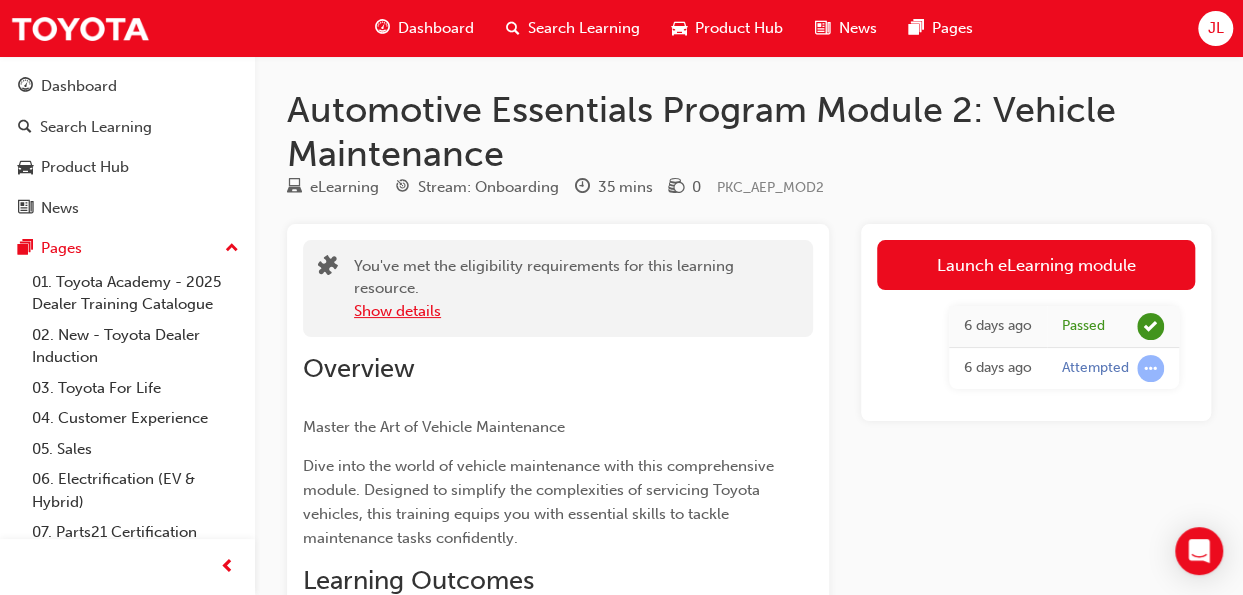 click on "Show details" at bounding box center [397, 311] 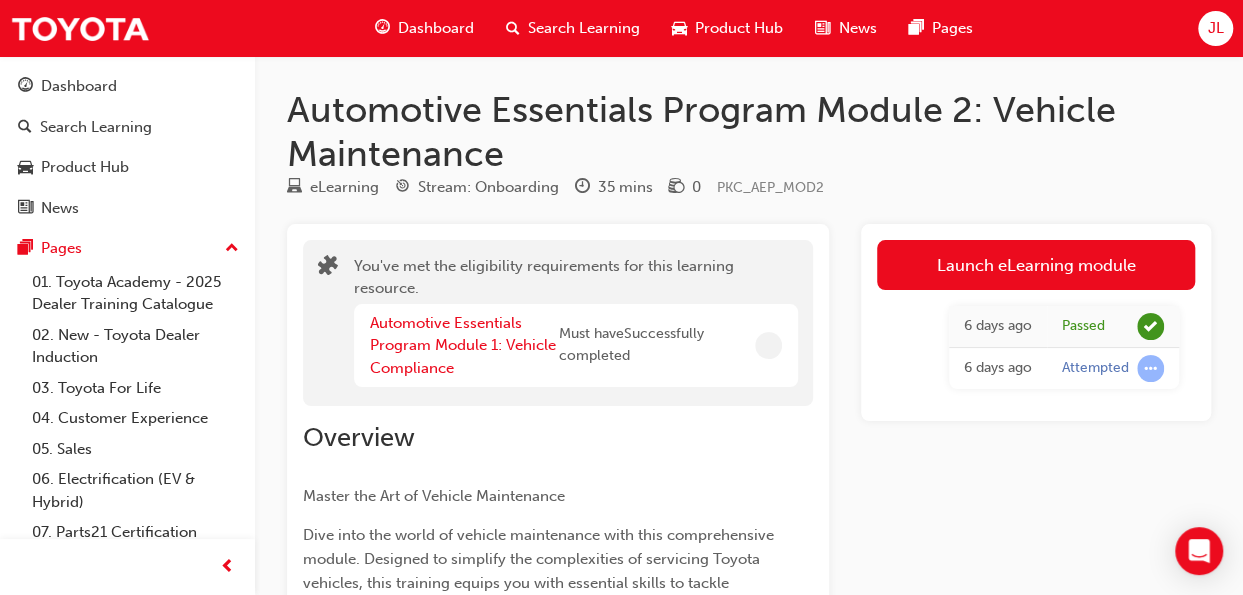 click on "Automotive Essentials Program Module 1: Vehicle Compliance" at bounding box center (463, 345) 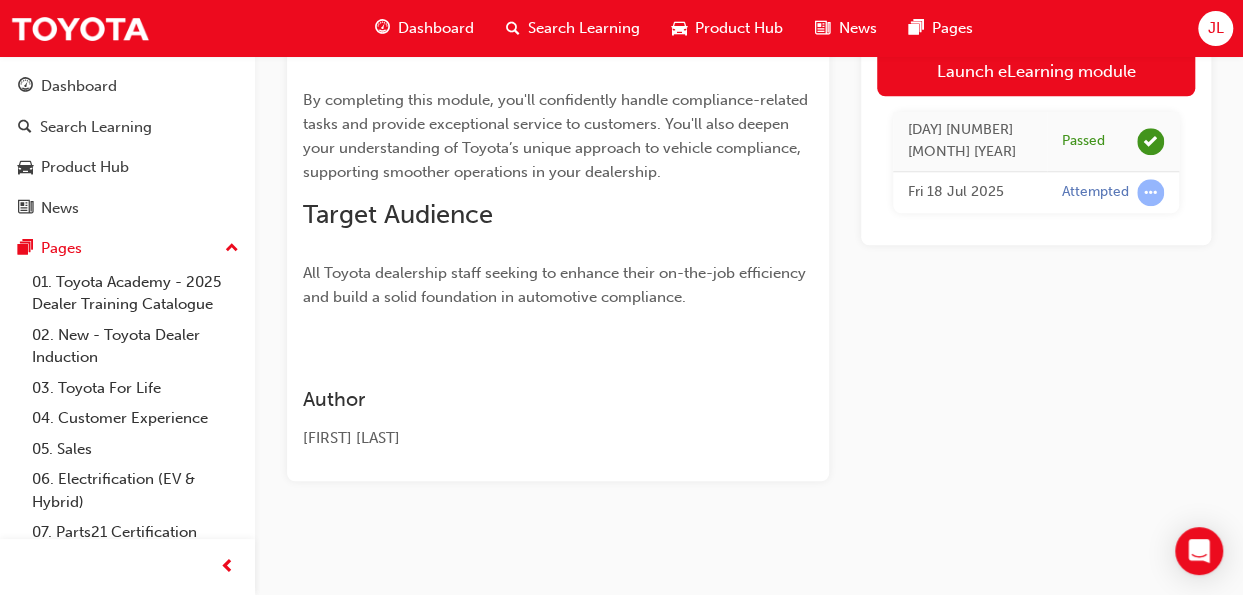 scroll, scrollTop: 0, scrollLeft: 0, axis: both 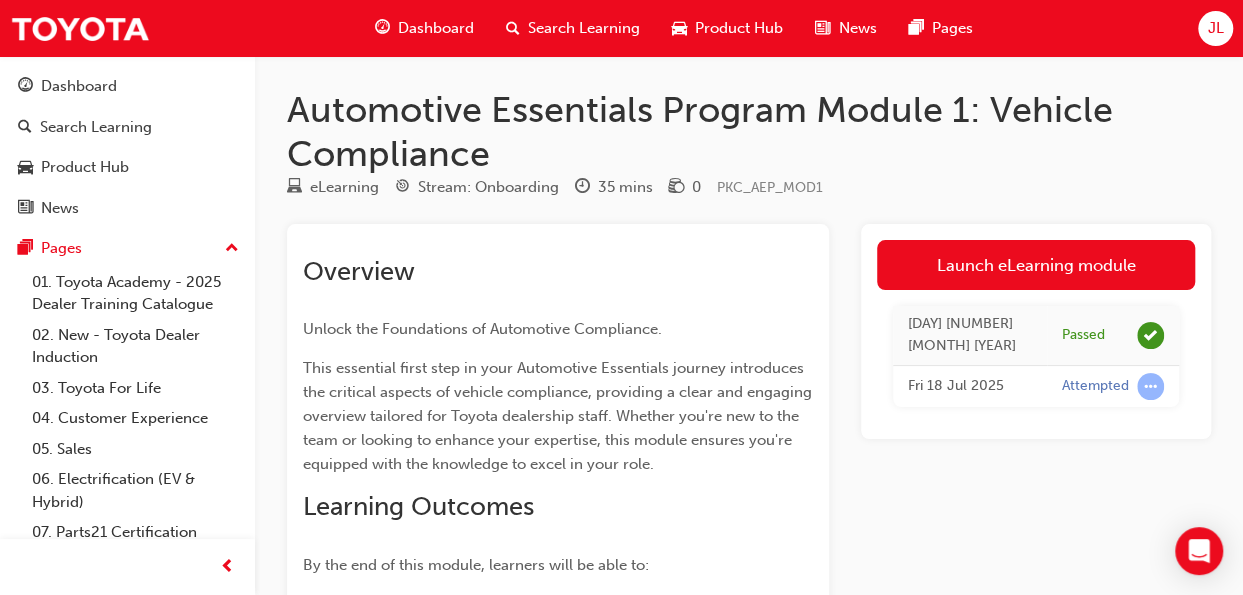 click on "Stream:   Onboarding" at bounding box center [488, 187] 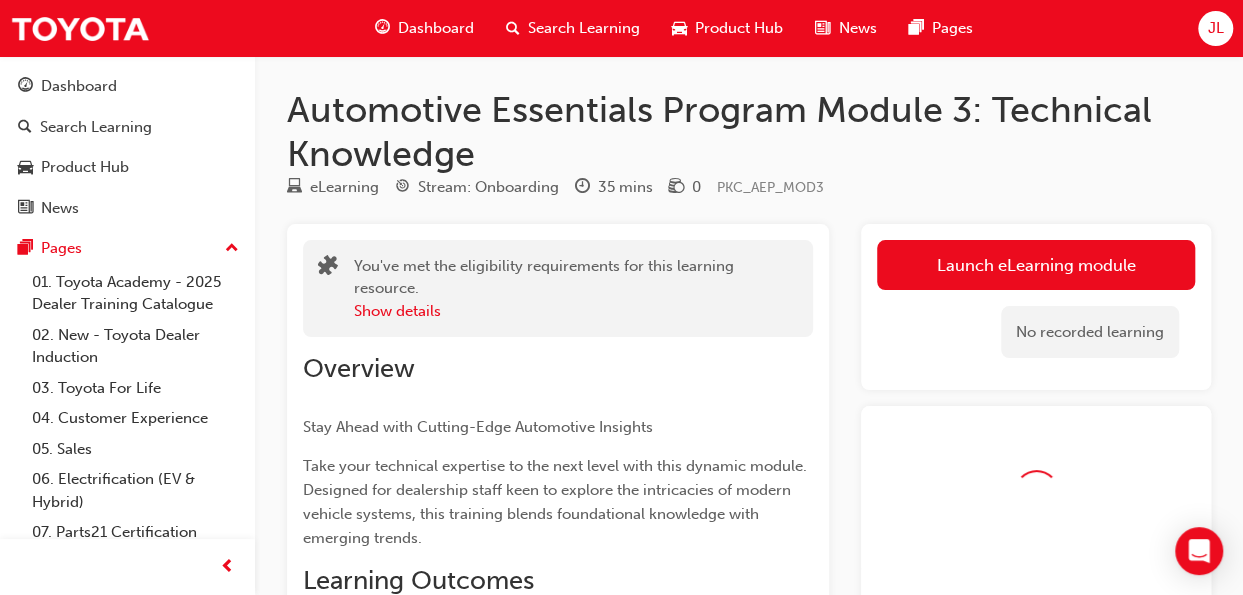 scroll, scrollTop: 4, scrollLeft: 0, axis: vertical 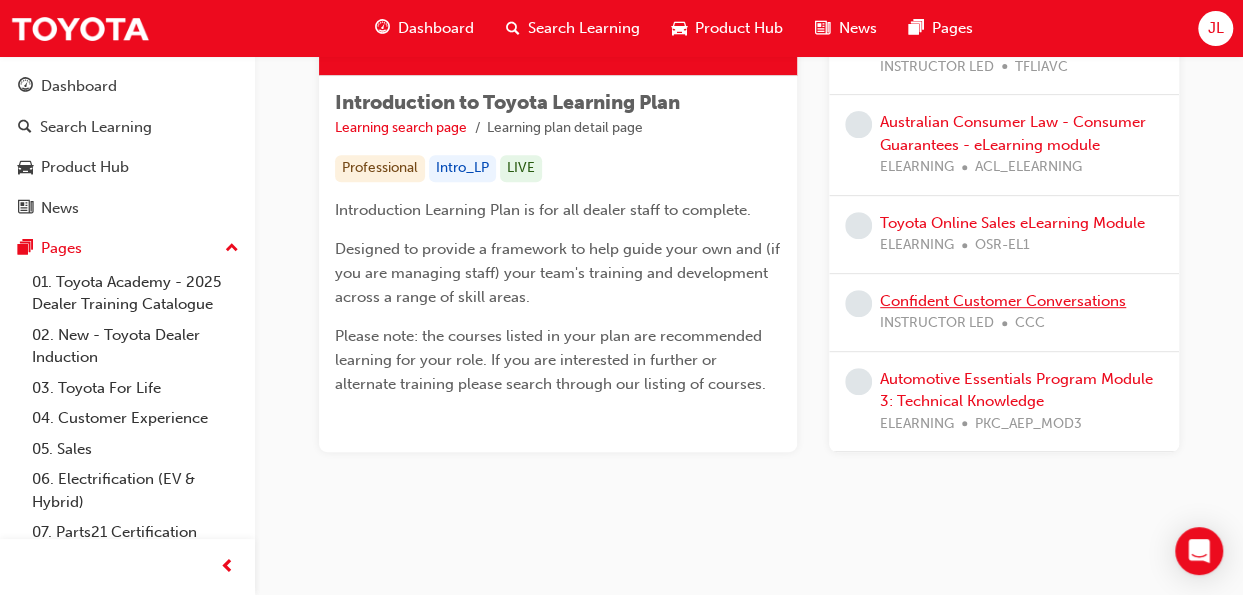 click on "Confident Customer Conversations" at bounding box center (1003, 301) 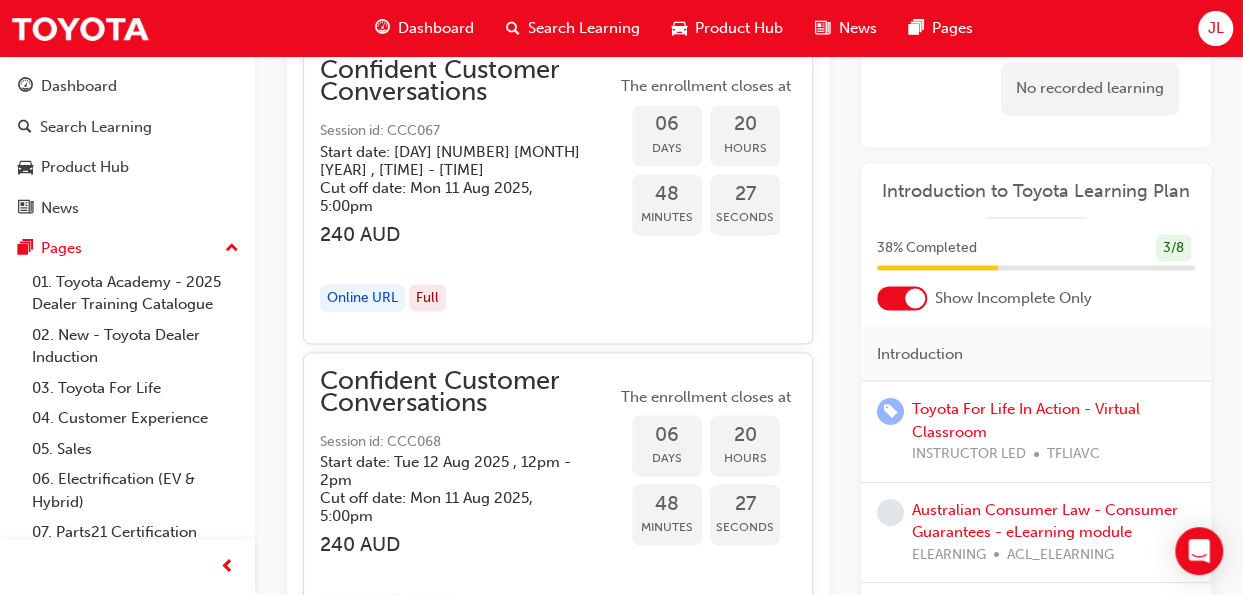 scroll, scrollTop: 1762, scrollLeft: 0, axis: vertical 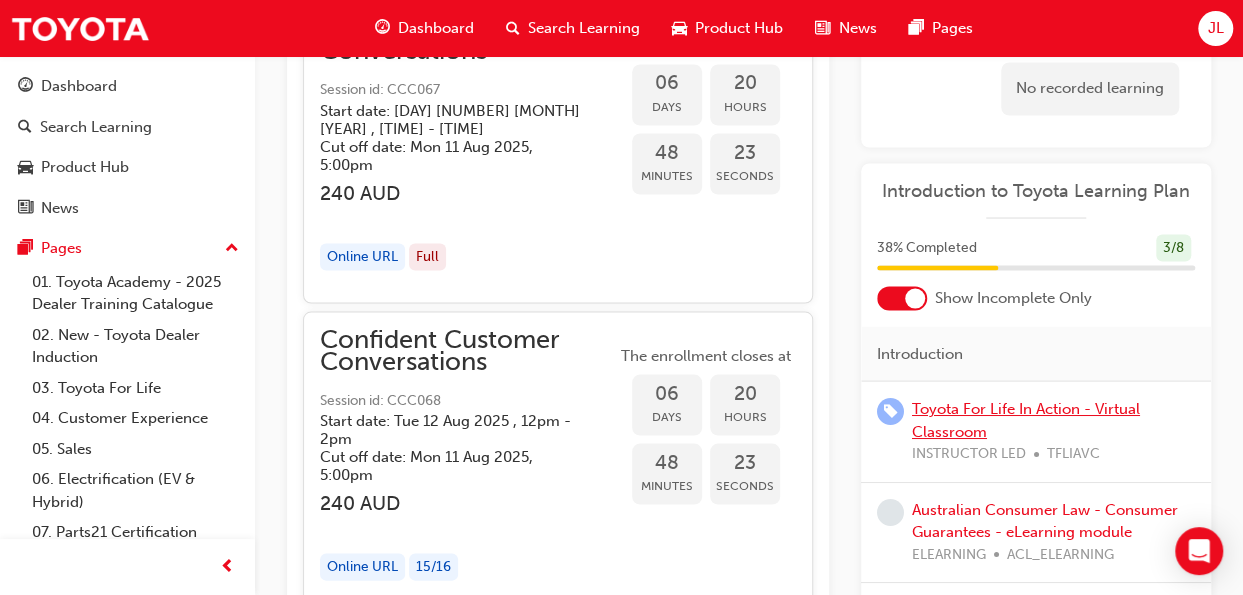 click on "Toyota For Life In Action - Virtual Classroom" at bounding box center (1026, 419) 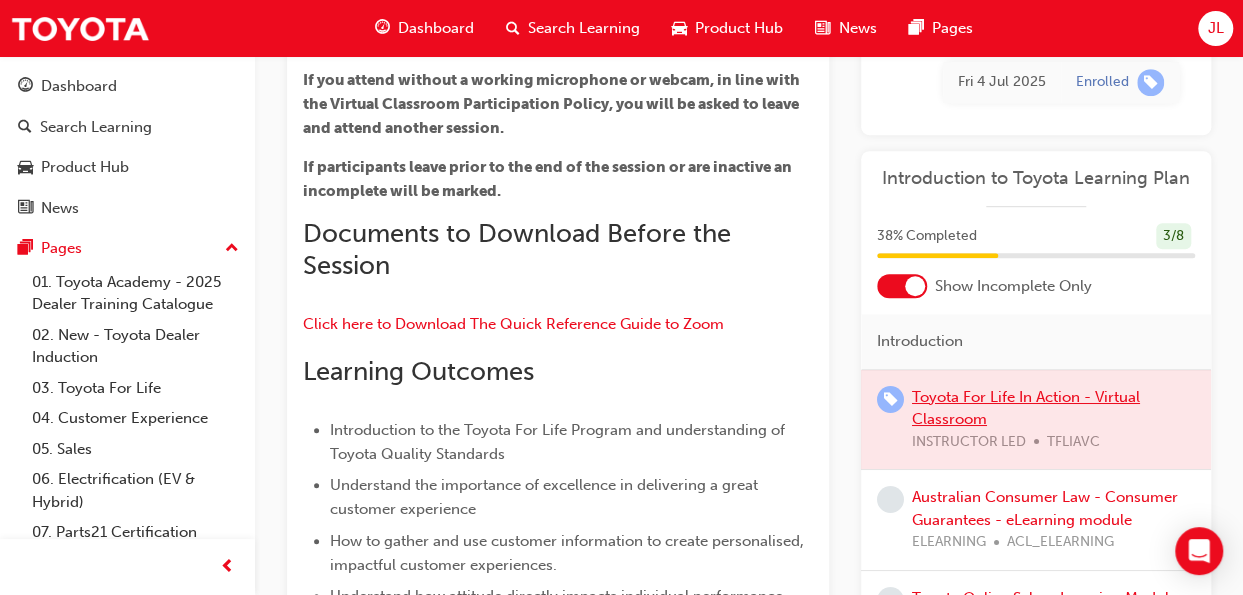 scroll, scrollTop: 524, scrollLeft: 0, axis: vertical 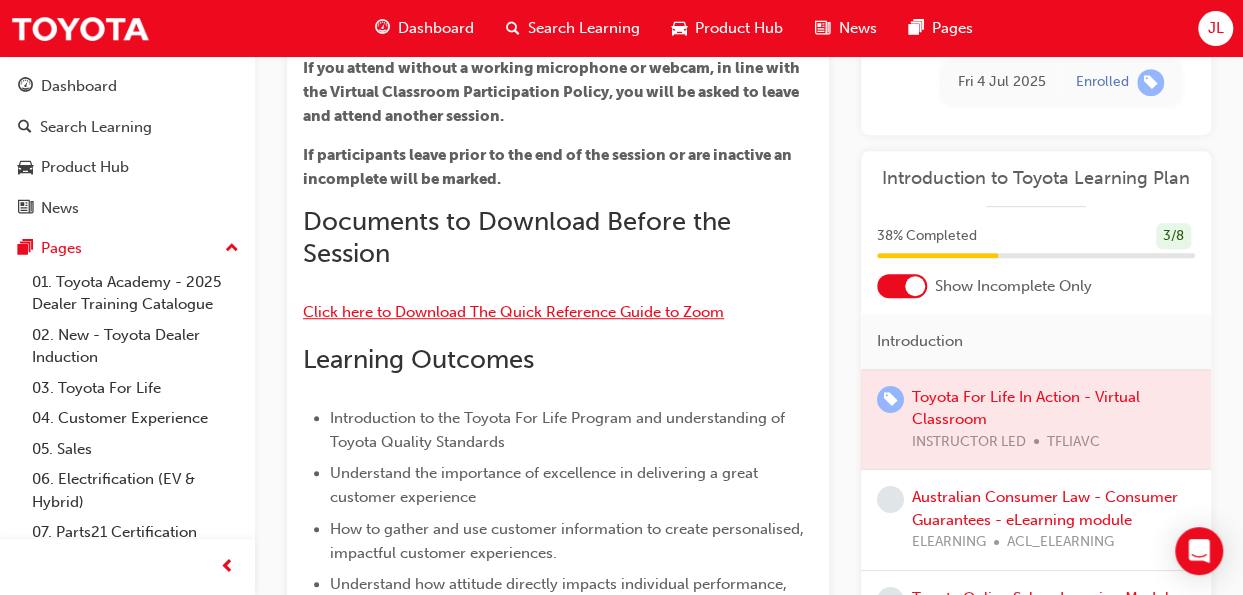 click on "Click here to Download The Quick Reference Guide to Zoom" at bounding box center (513, 312) 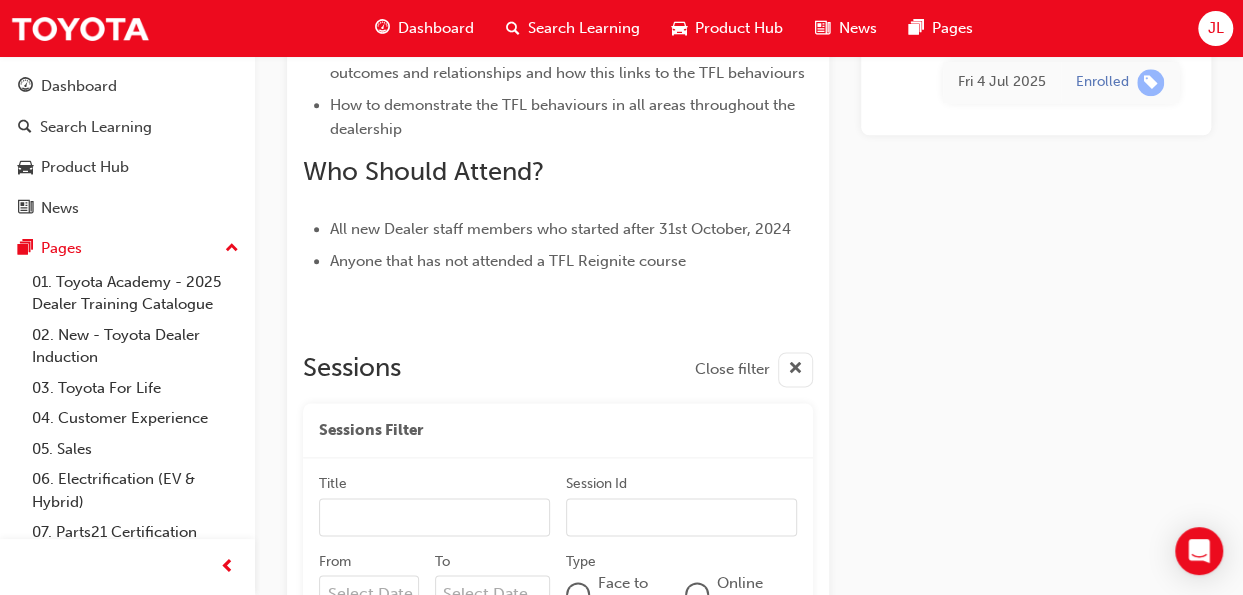 scroll, scrollTop: 1276, scrollLeft: 0, axis: vertical 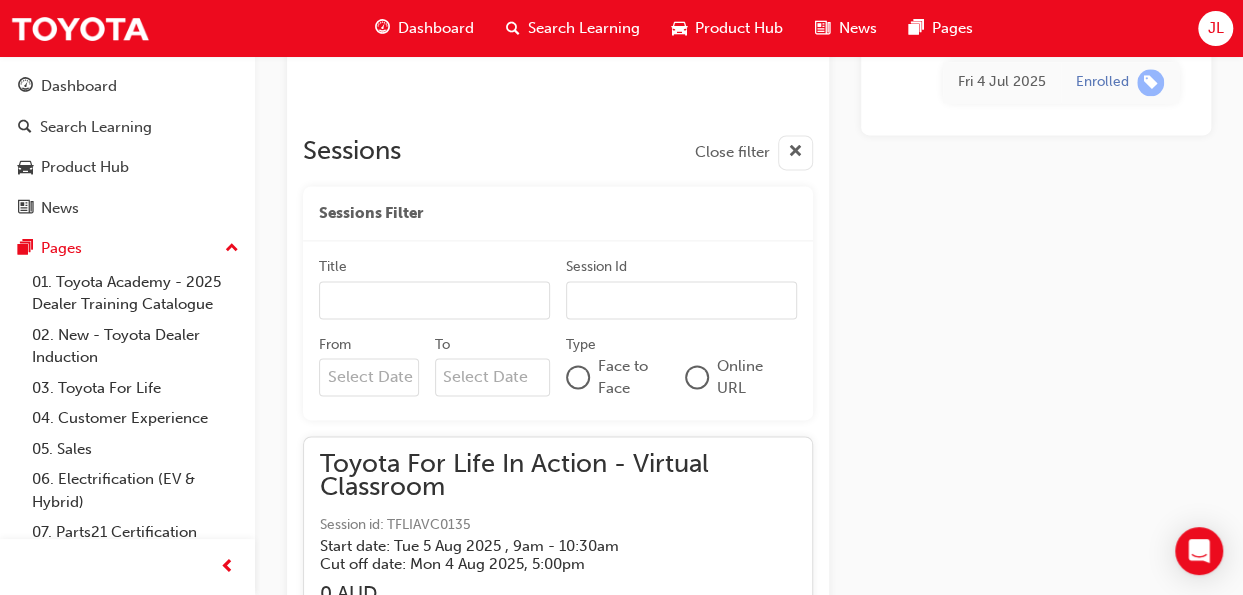 click at bounding box center [697, 377] 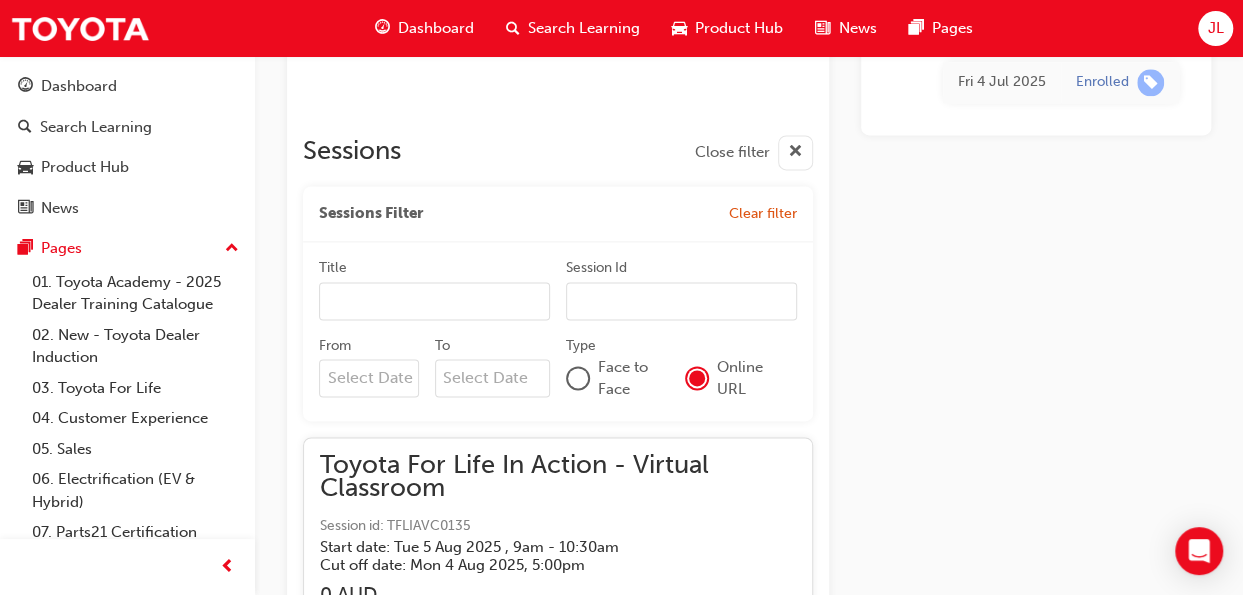 click on "Clear filter" at bounding box center (763, 213) 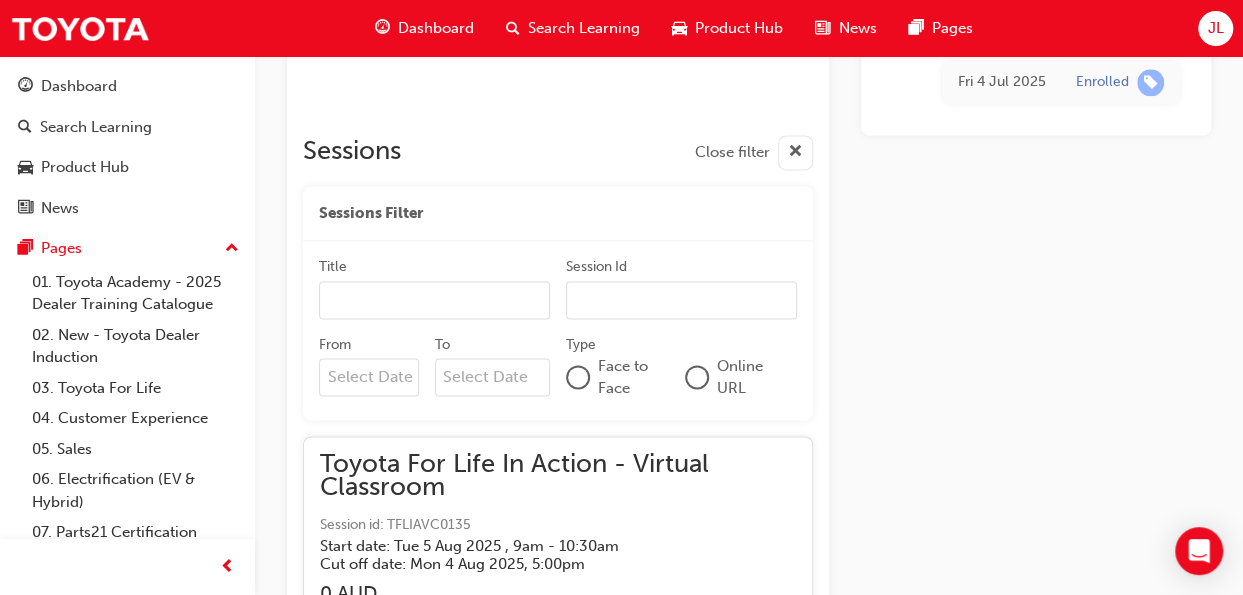 click at bounding box center (795, 152) 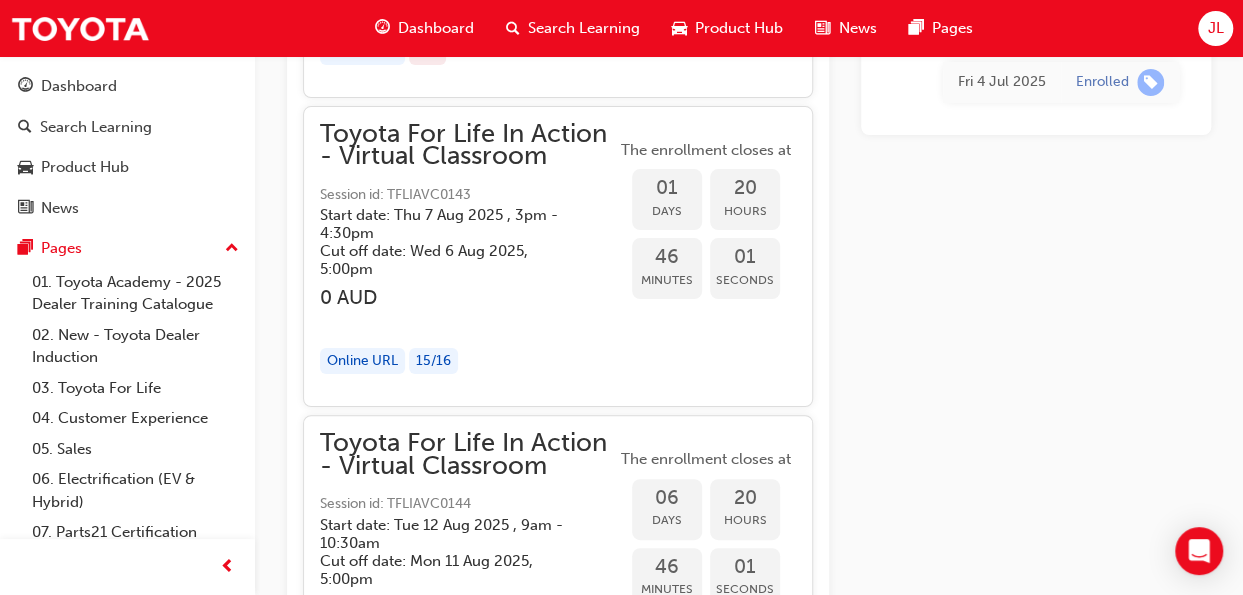 scroll, scrollTop: 3762, scrollLeft: 0, axis: vertical 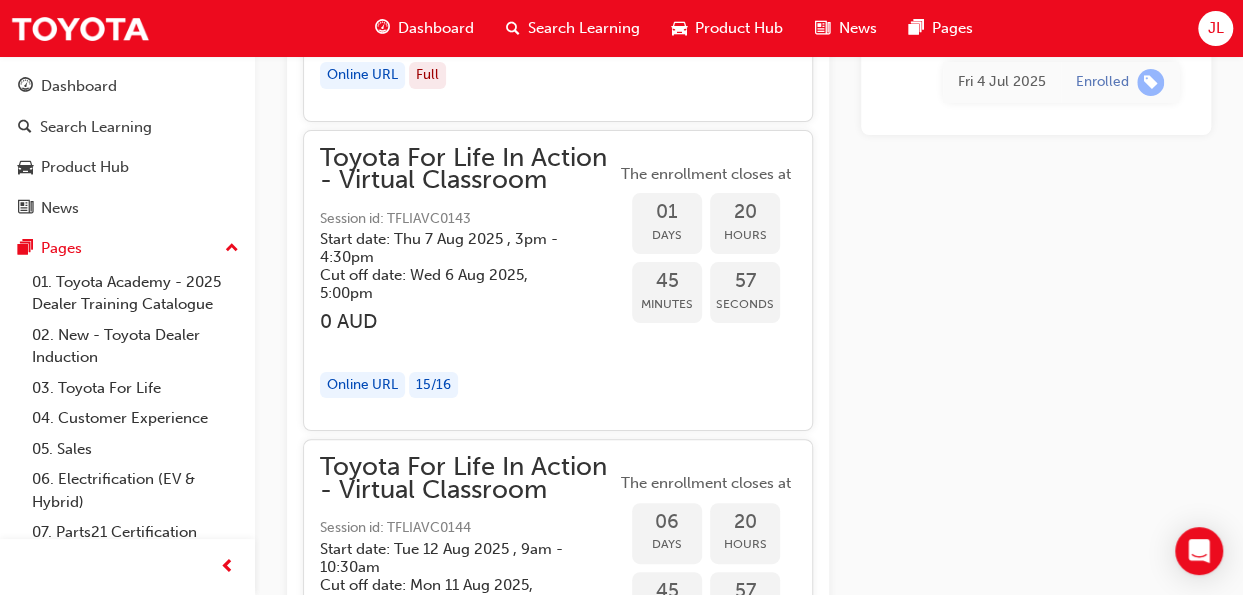 click on "Online URL" at bounding box center (362, 385) 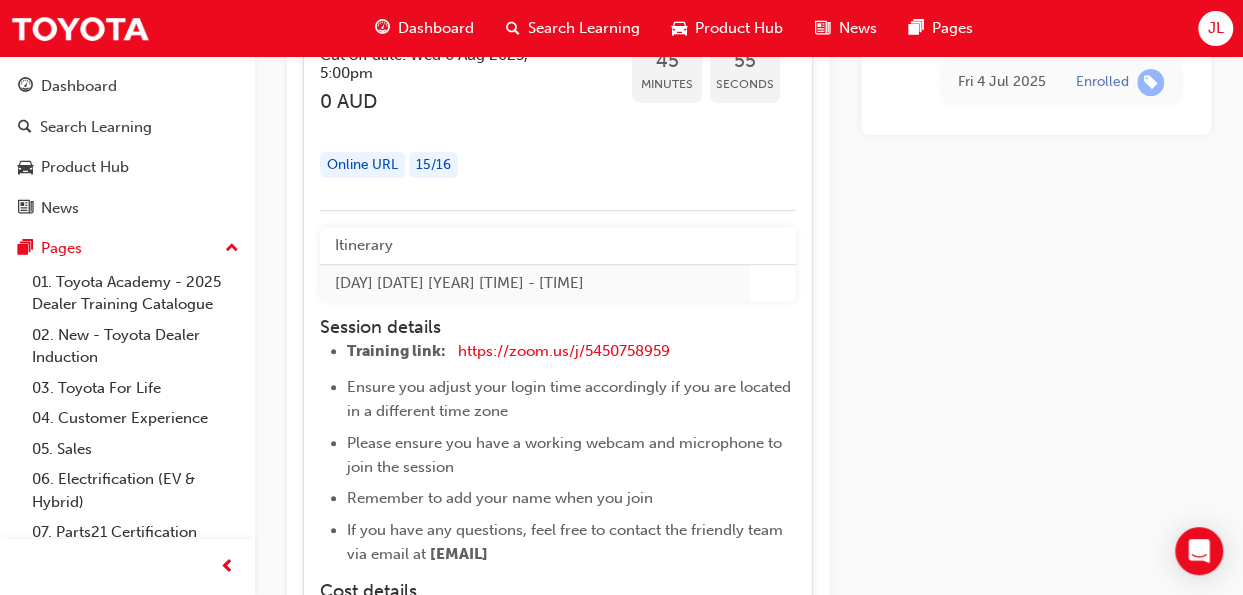 scroll, scrollTop: 3984, scrollLeft: 0, axis: vertical 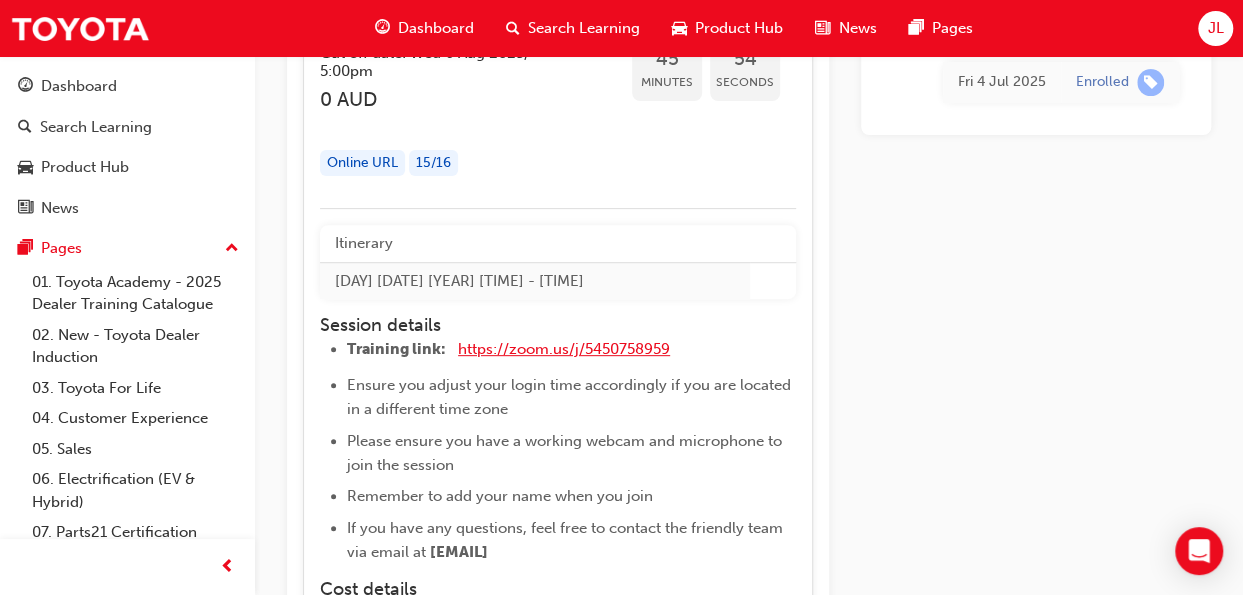 click on "https://zoom.us/j/5450758959" at bounding box center [564, 349] 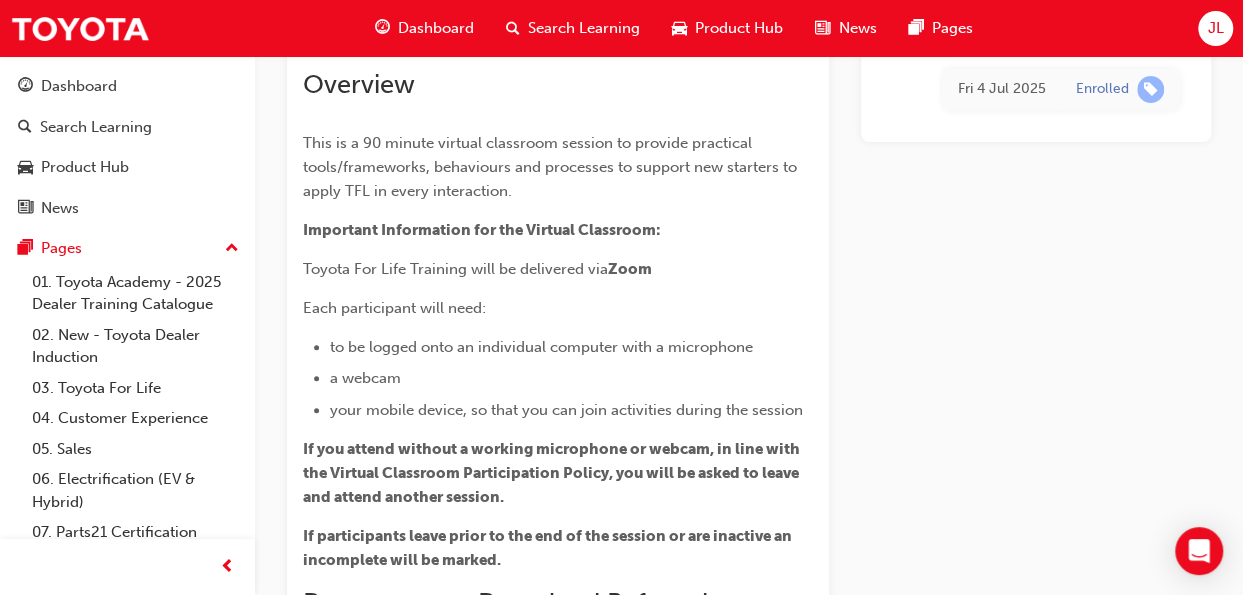 scroll, scrollTop: 0, scrollLeft: 0, axis: both 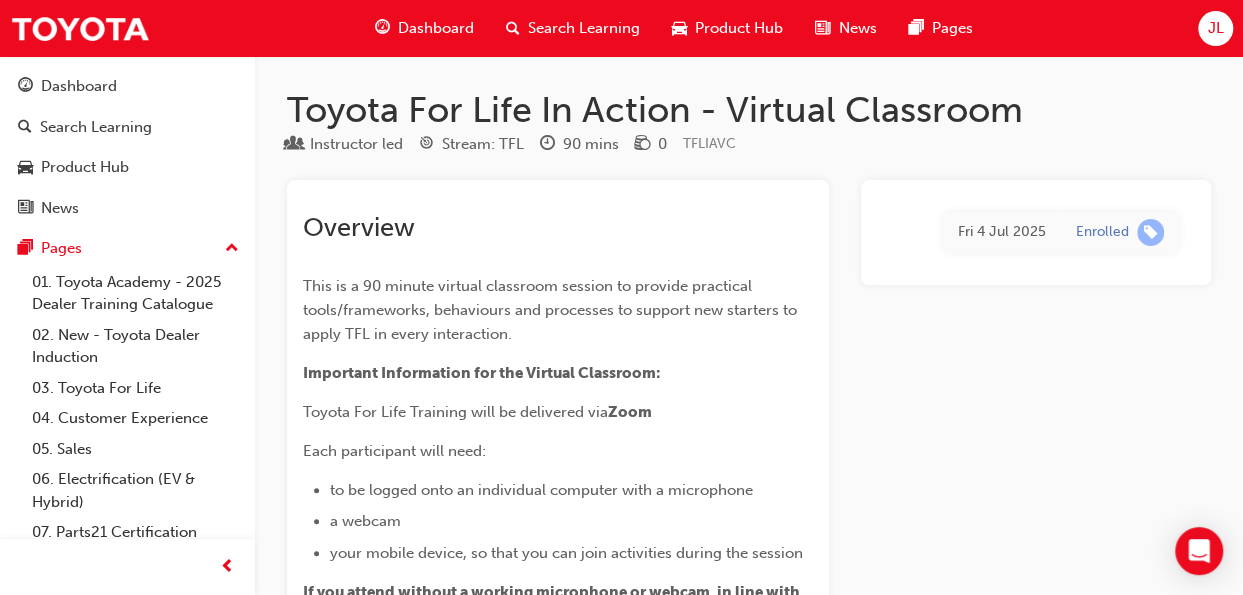 click on "Fri 4 Jul 2025" at bounding box center (1002, 232) 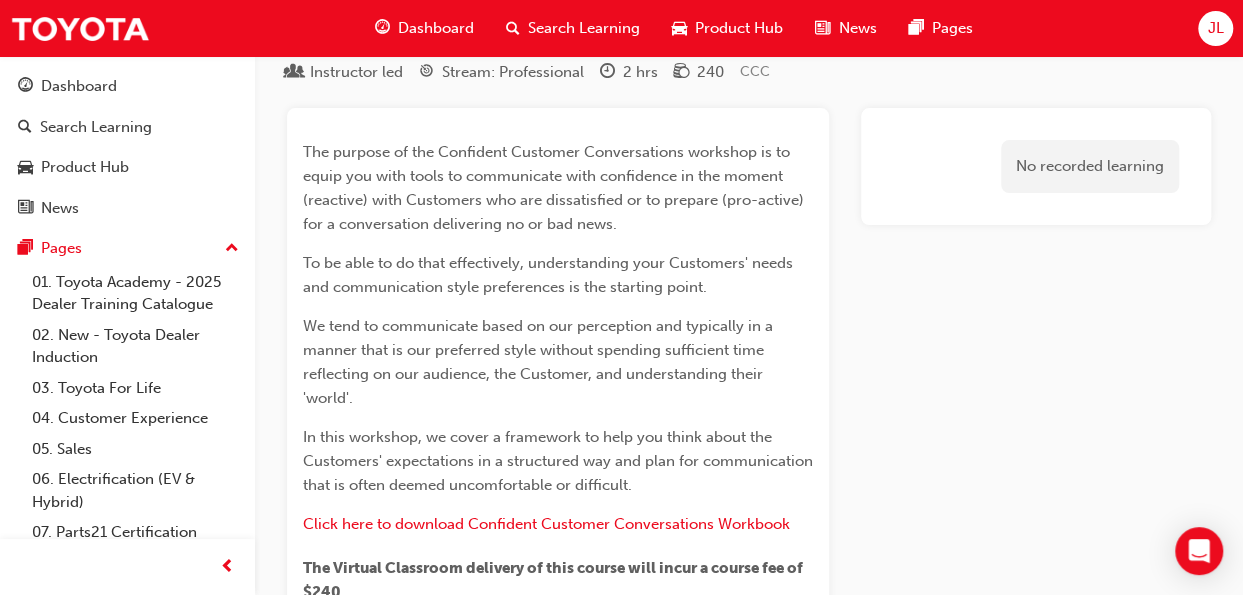 scroll, scrollTop: 0, scrollLeft: 0, axis: both 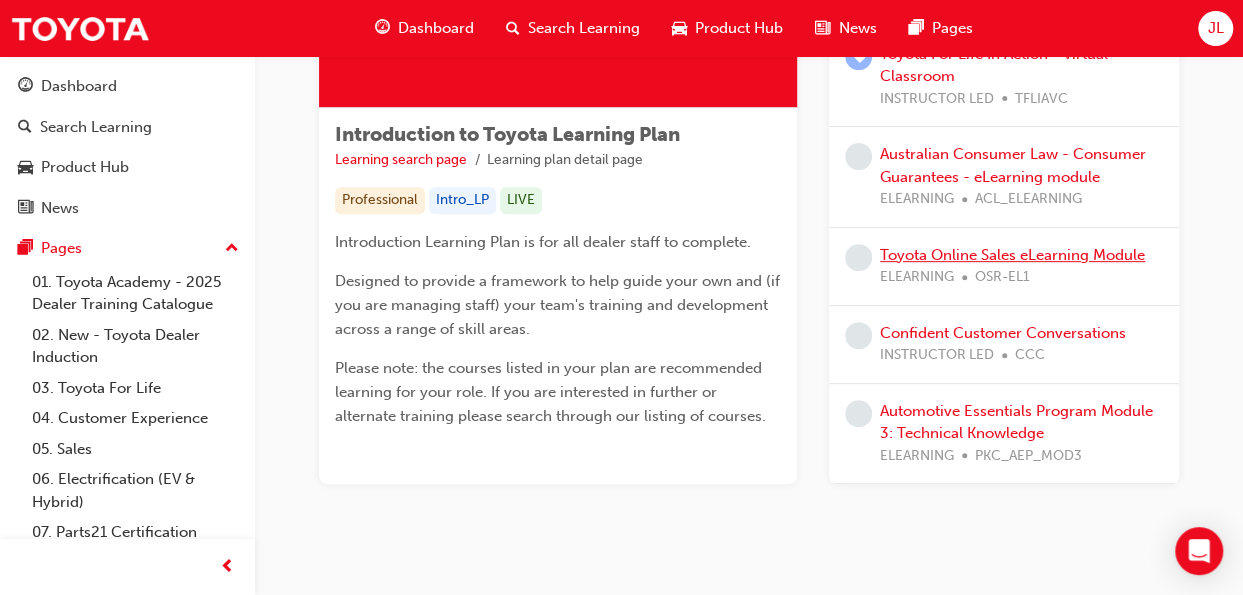 click on "Toyota Online Sales eLearning Module" at bounding box center (1012, 255) 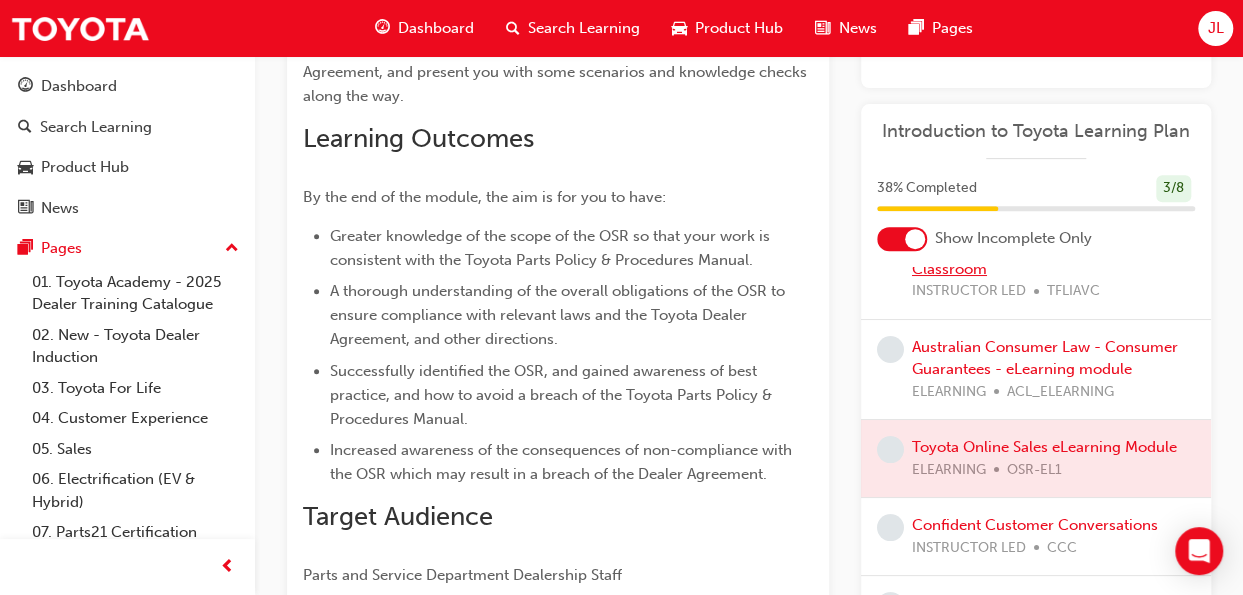 scroll, scrollTop: 111, scrollLeft: 0, axis: vertical 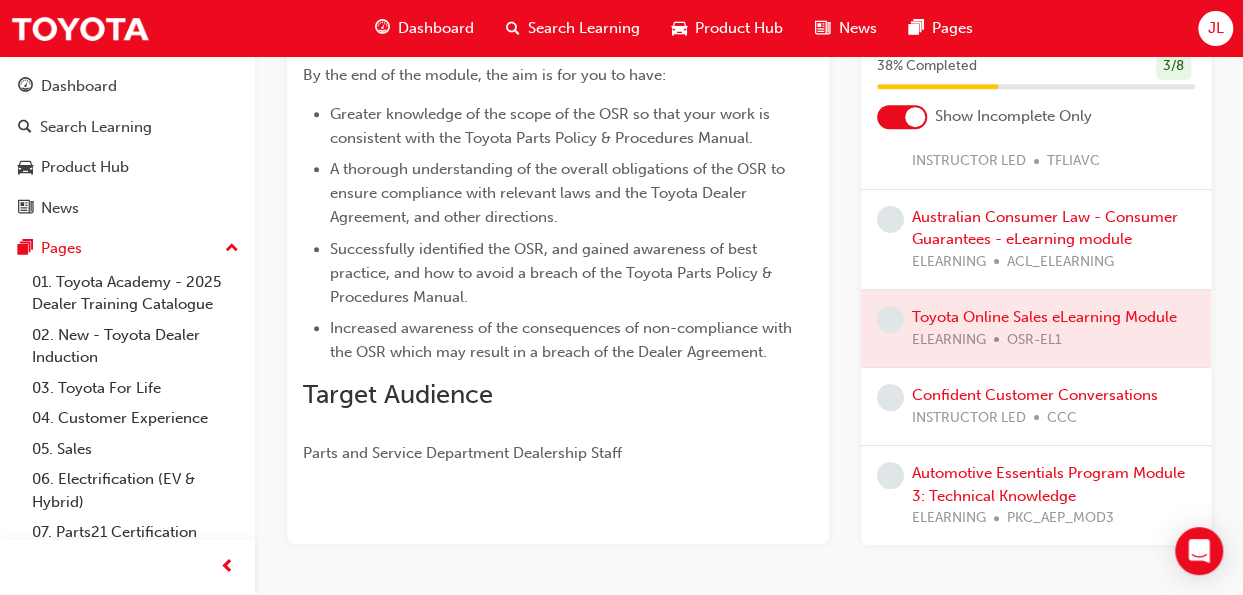 click at bounding box center (1036, 328) 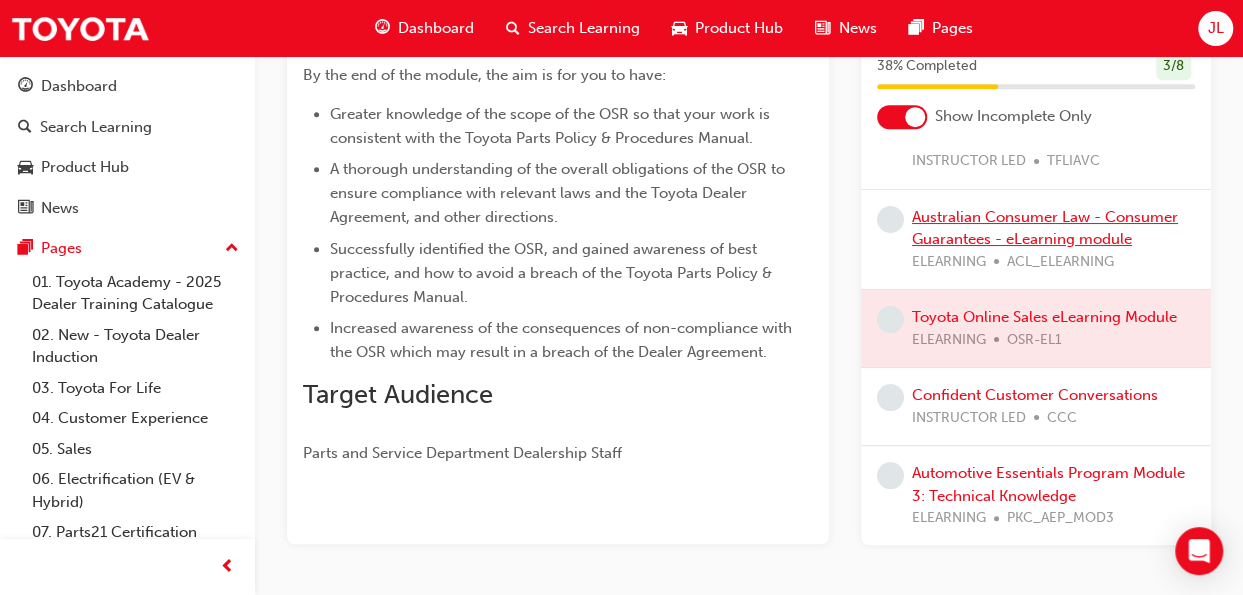 click on "Australian Consumer Law - Consumer Guarantees - eLearning module" at bounding box center [1045, 227] 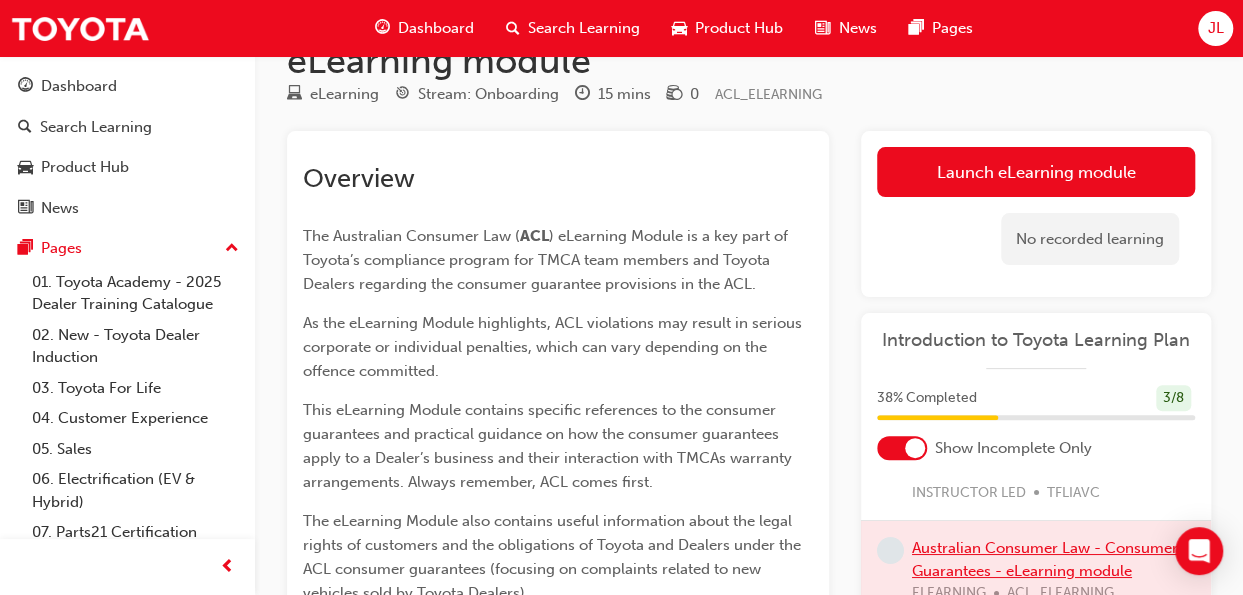 scroll, scrollTop: 0, scrollLeft: 0, axis: both 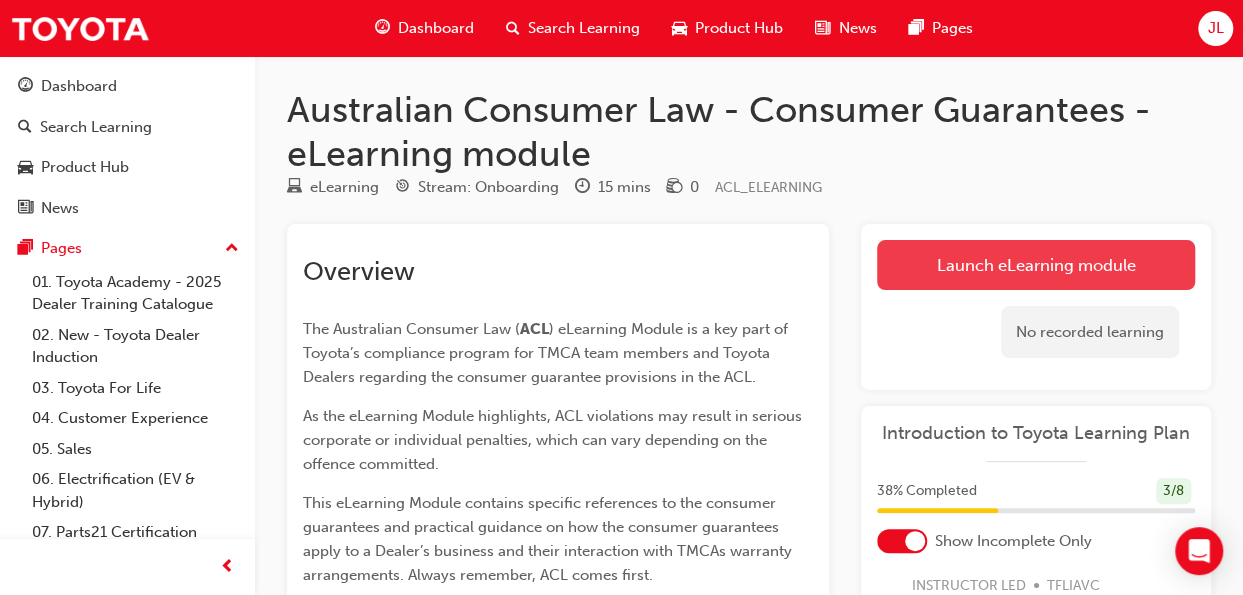 click on "Launch eLearning module" at bounding box center [1036, 265] 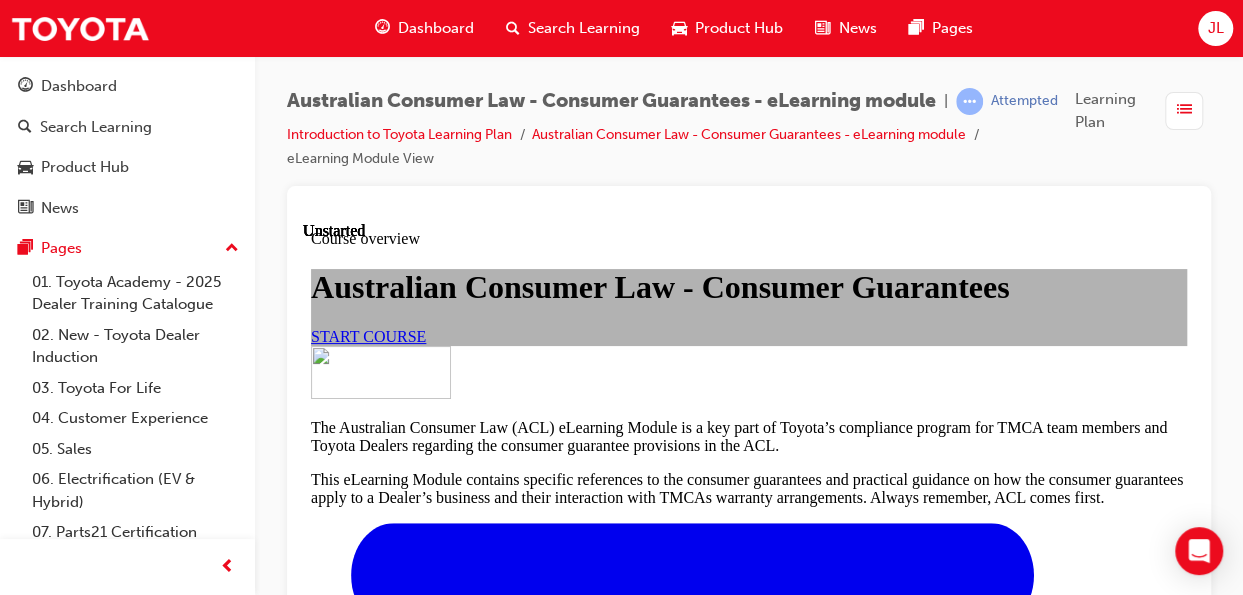 scroll, scrollTop: 0, scrollLeft: 0, axis: both 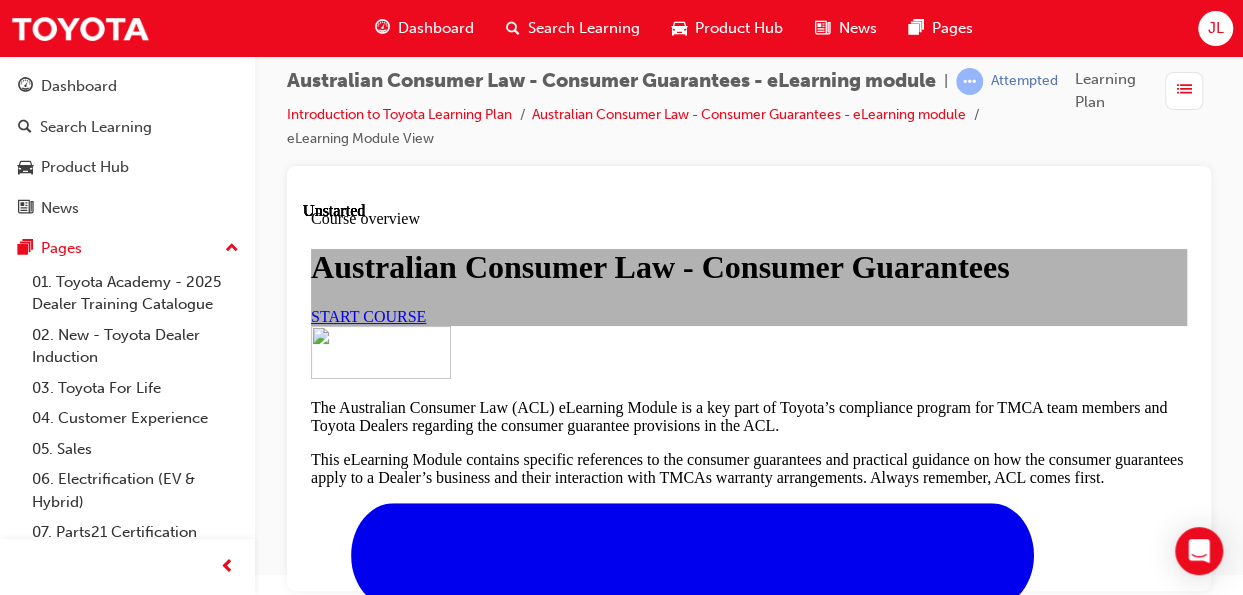 click on "Key Points" at bounding box center (769, 1247) 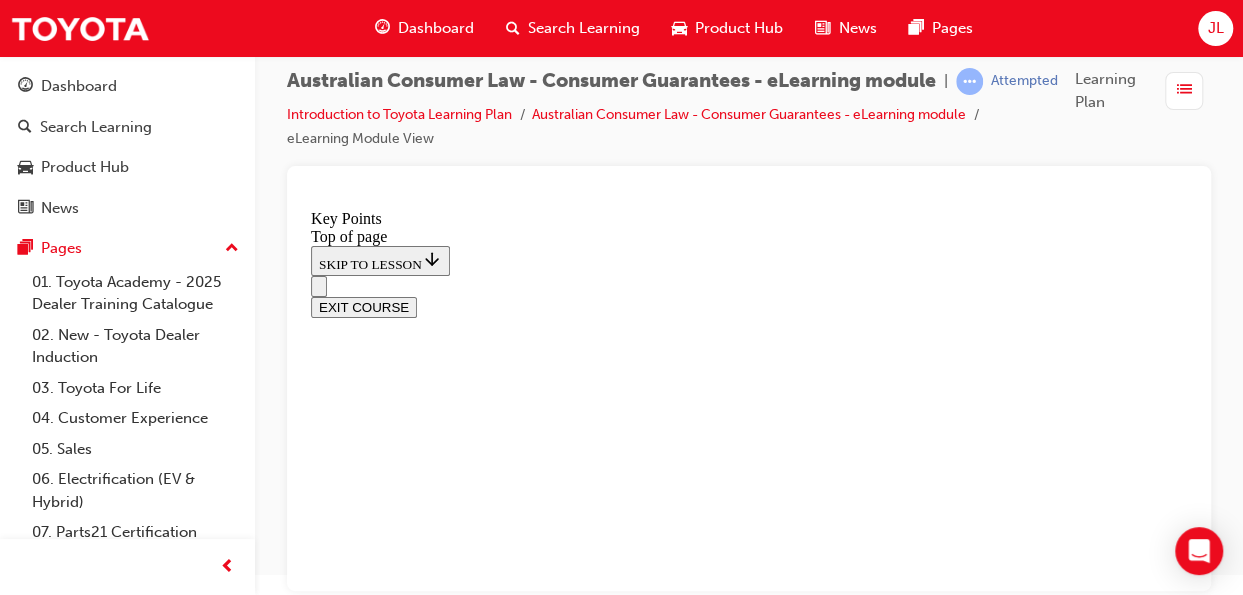 scroll, scrollTop: 1083, scrollLeft: 0, axis: vertical 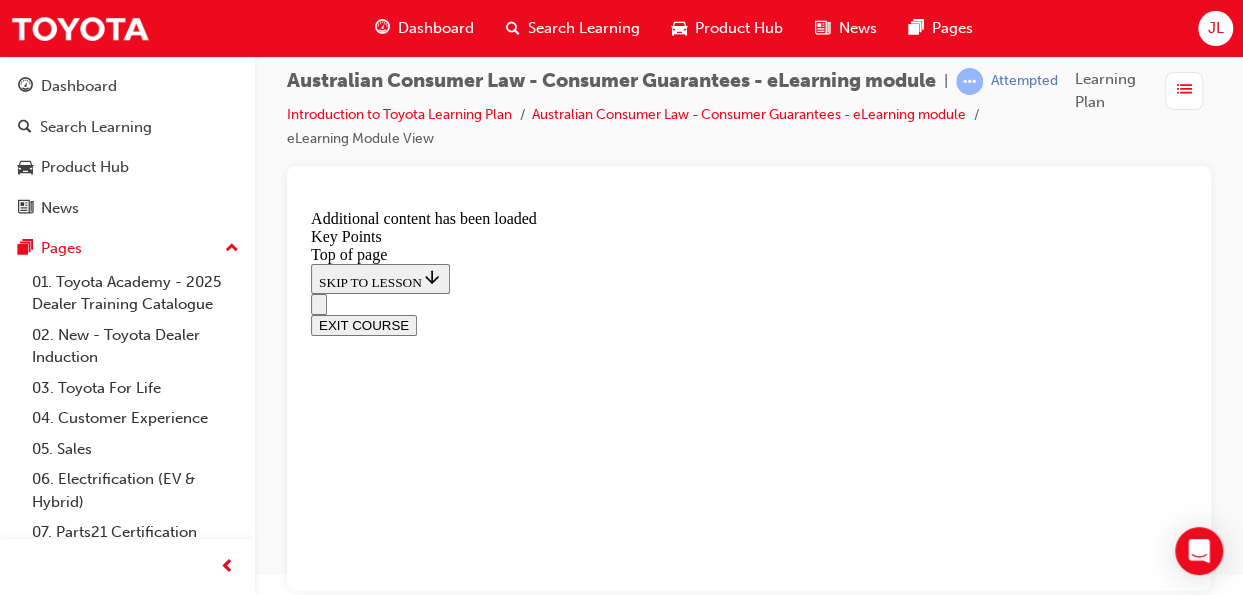 click on "CONTINUE" at bounding box center (353, 15626) 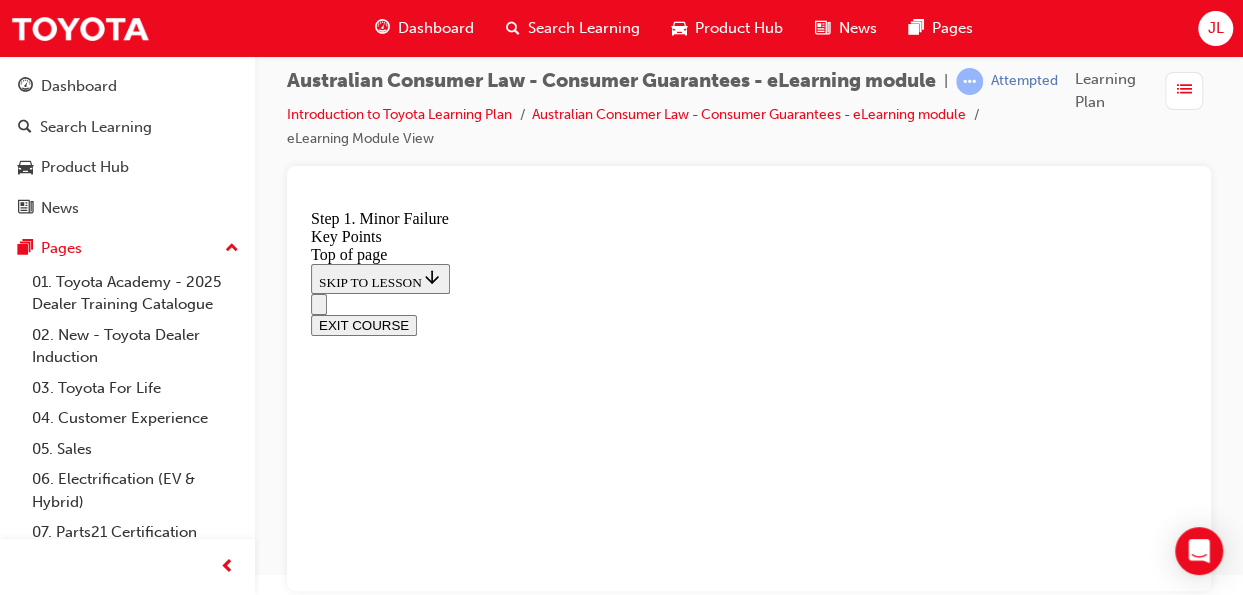 scroll, scrollTop: 4230, scrollLeft: 0, axis: vertical 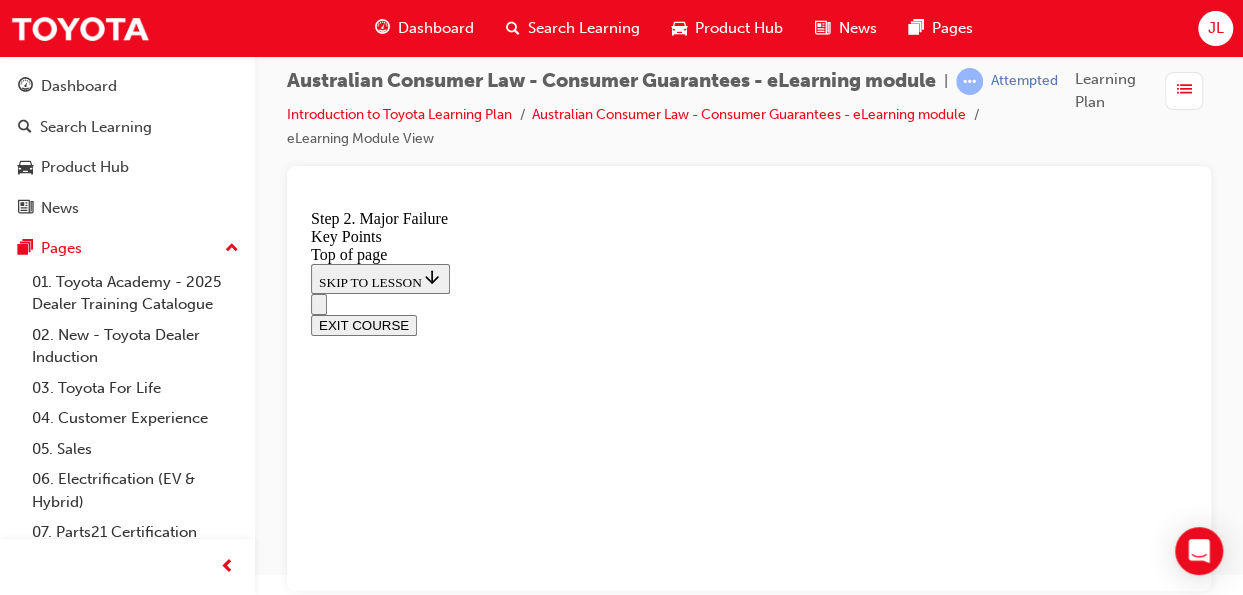 click at bounding box center [335, 15643] 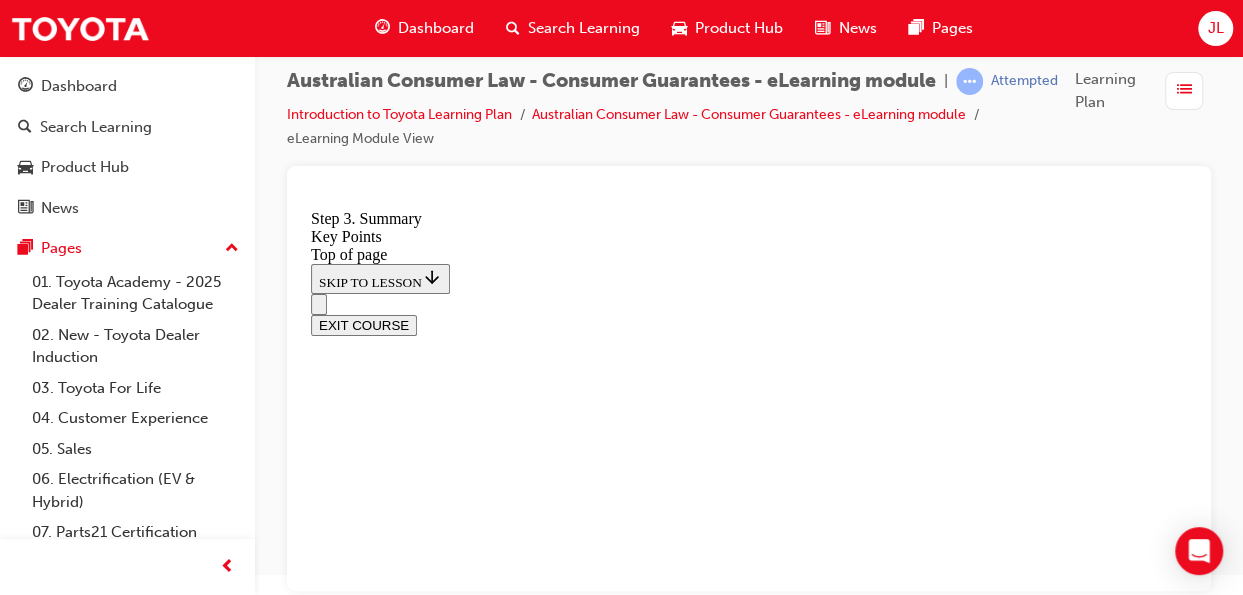scroll, scrollTop: 3249, scrollLeft: 0, axis: vertical 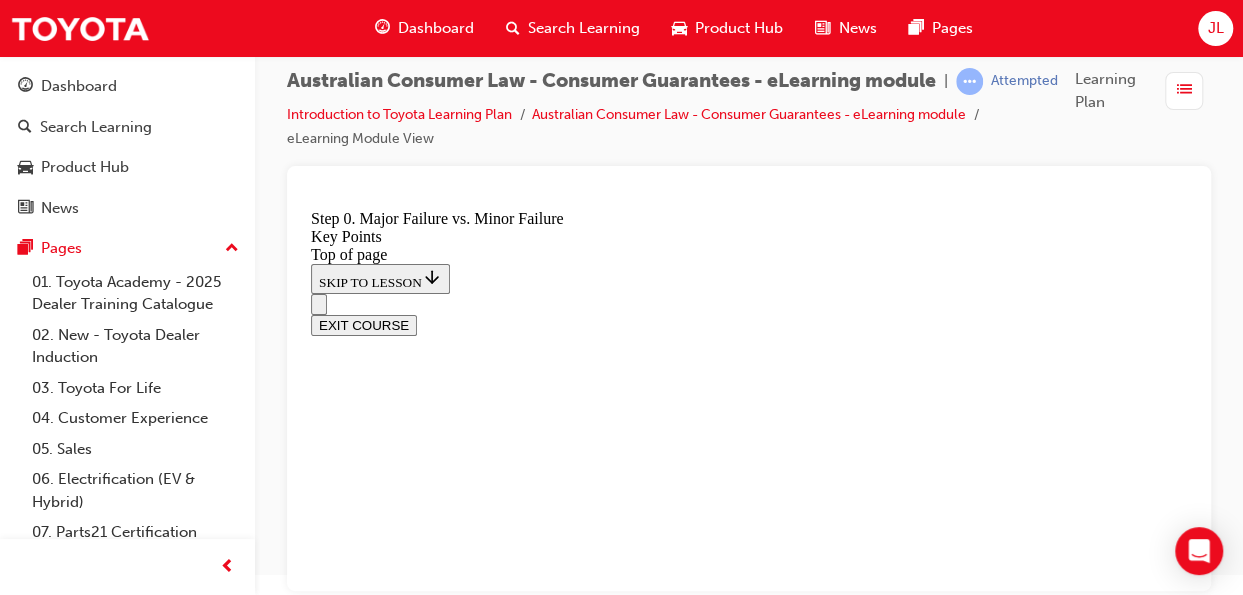 drag, startPoint x: 761, startPoint y: 456, endPoint x: 814, endPoint y: 584, distance: 138.5388 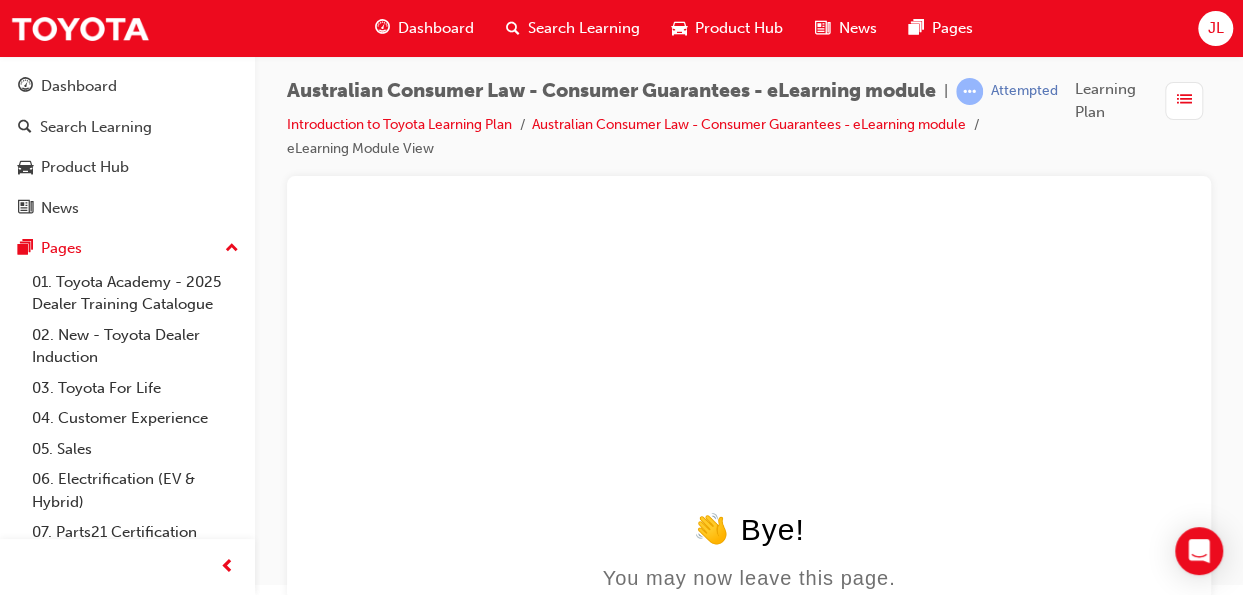scroll, scrollTop: 37, scrollLeft: 0, axis: vertical 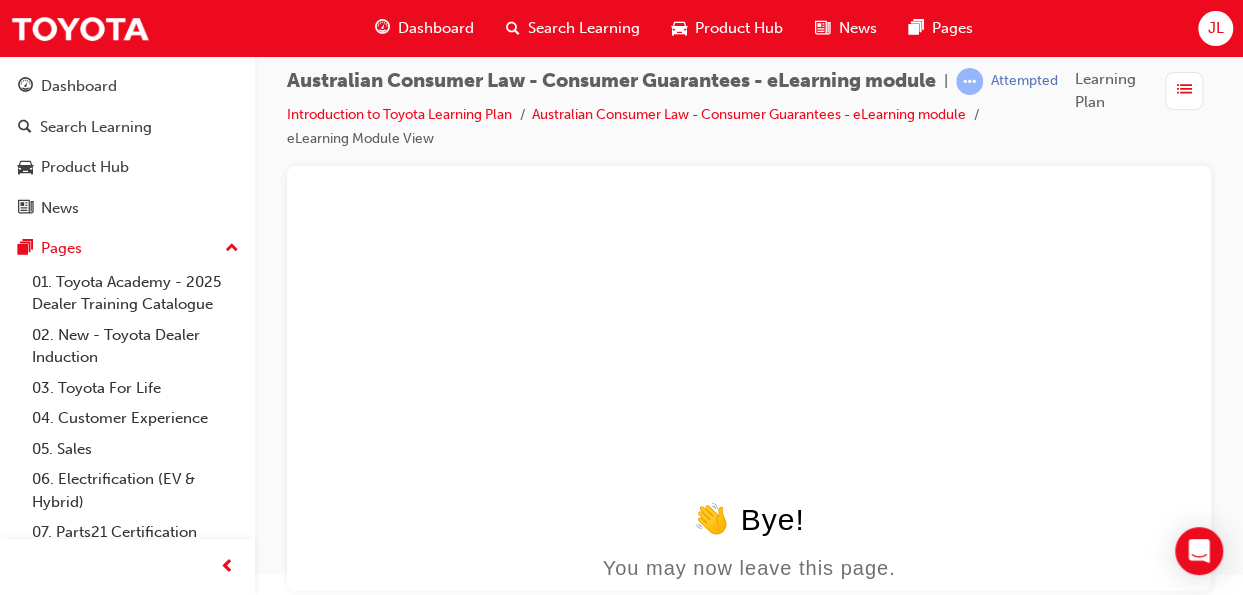 click on "👋 Bye!" at bounding box center (749, 519) 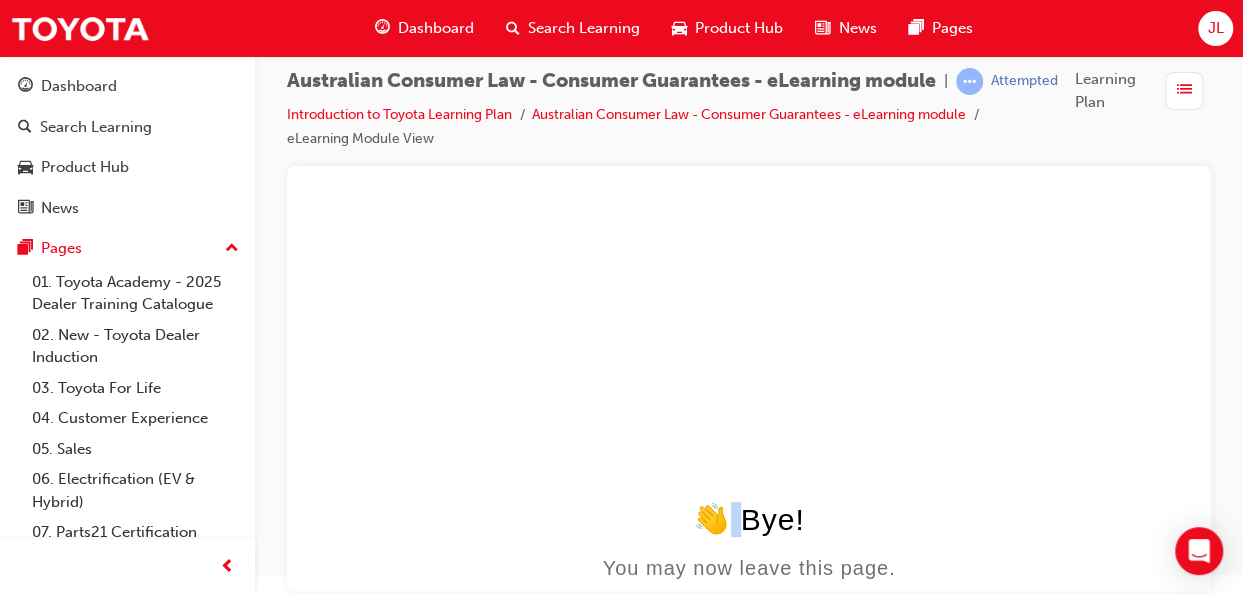 click on "👋 Bye!" at bounding box center (749, 519) 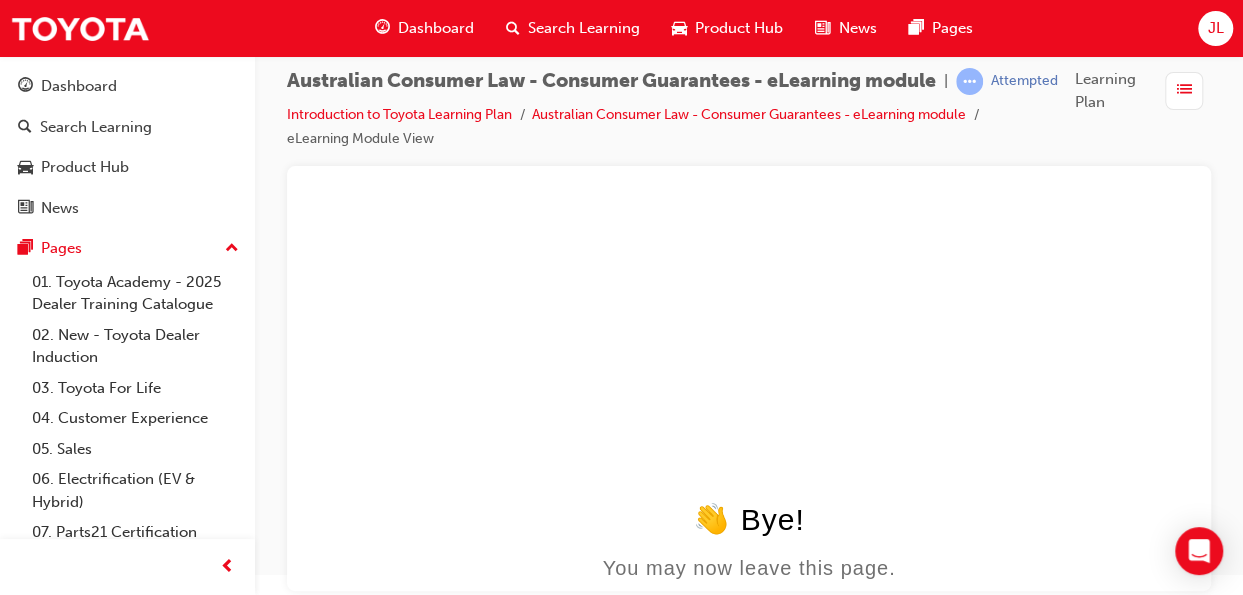 click on "👋 Bye!" at bounding box center [749, 519] 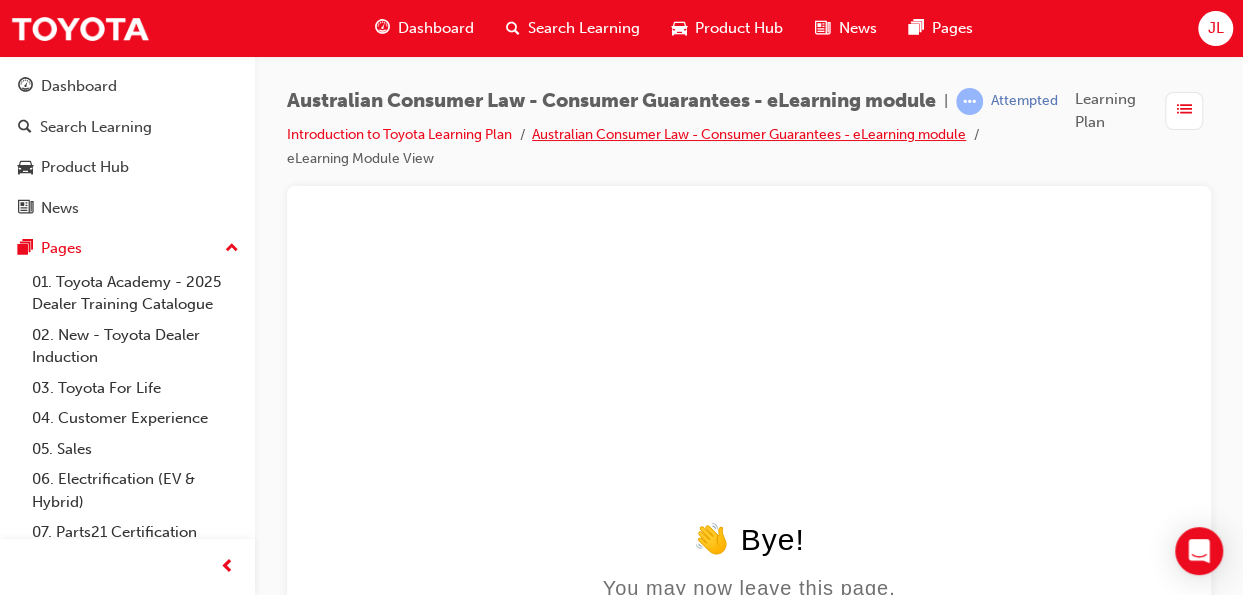 click on "Australian Consumer Law - Consumer Guarantees - eLearning module" at bounding box center [749, 134] 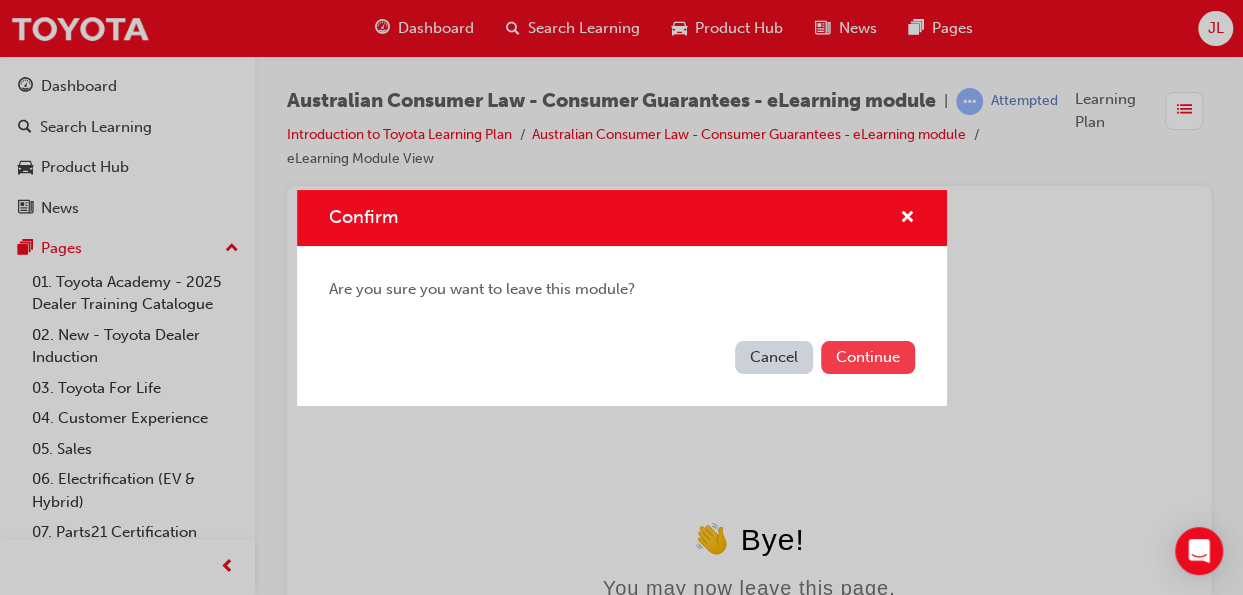 click on "Continue" at bounding box center [868, 357] 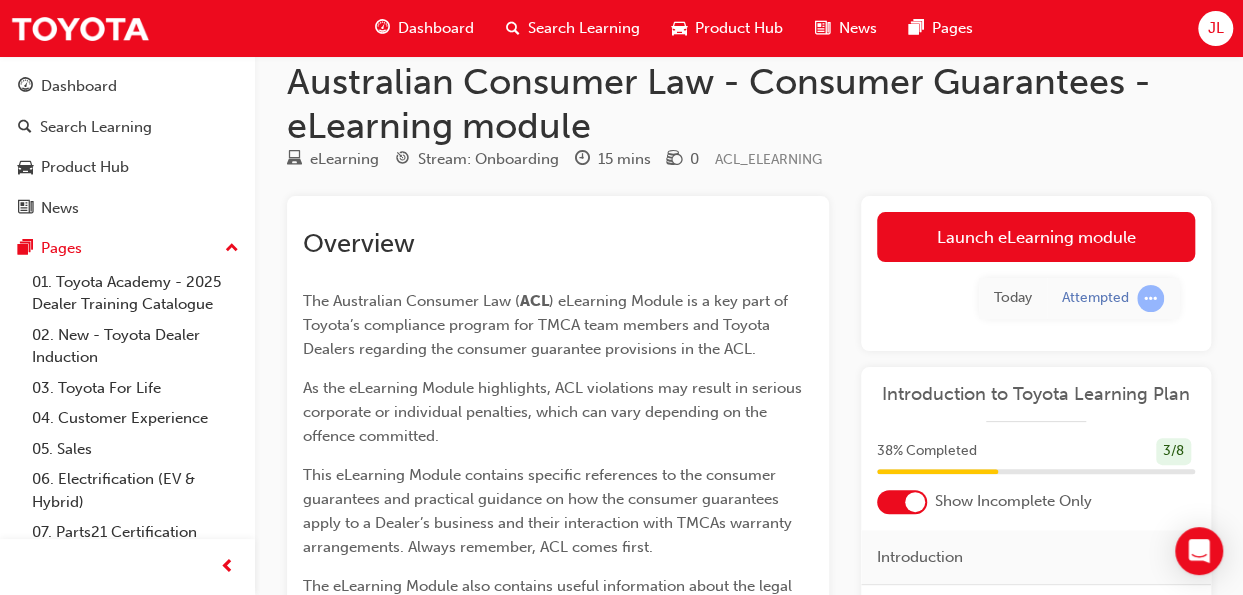 scroll, scrollTop: 0, scrollLeft: 0, axis: both 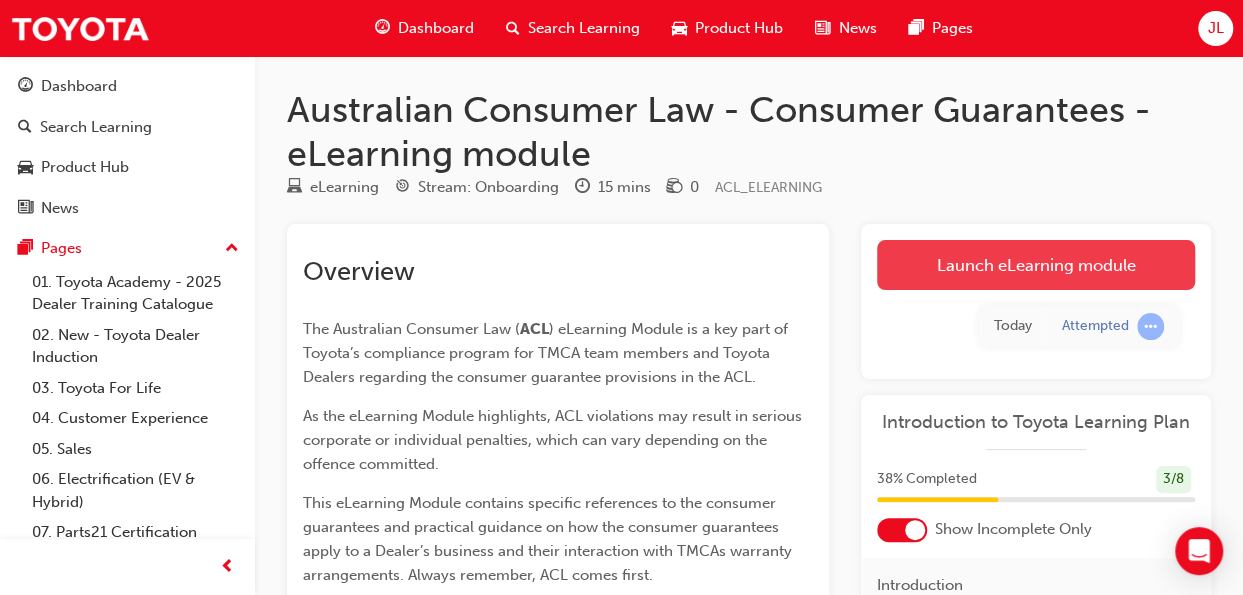 click on "Launch eLearning module" at bounding box center (1036, 265) 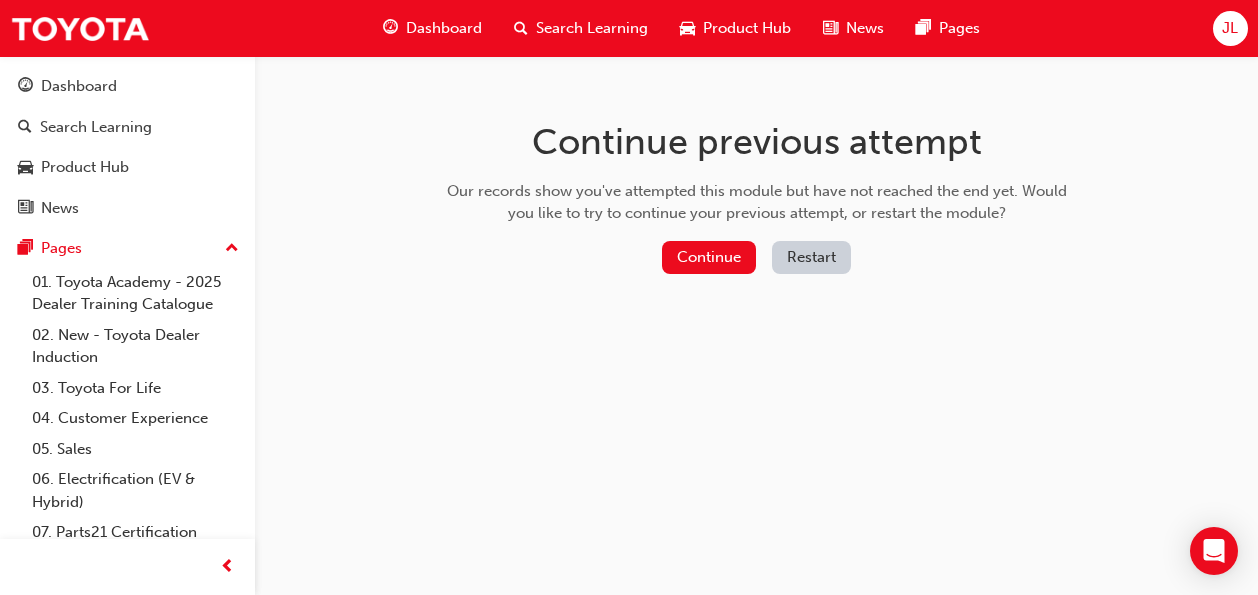 click on "Restart" at bounding box center [811, 257] 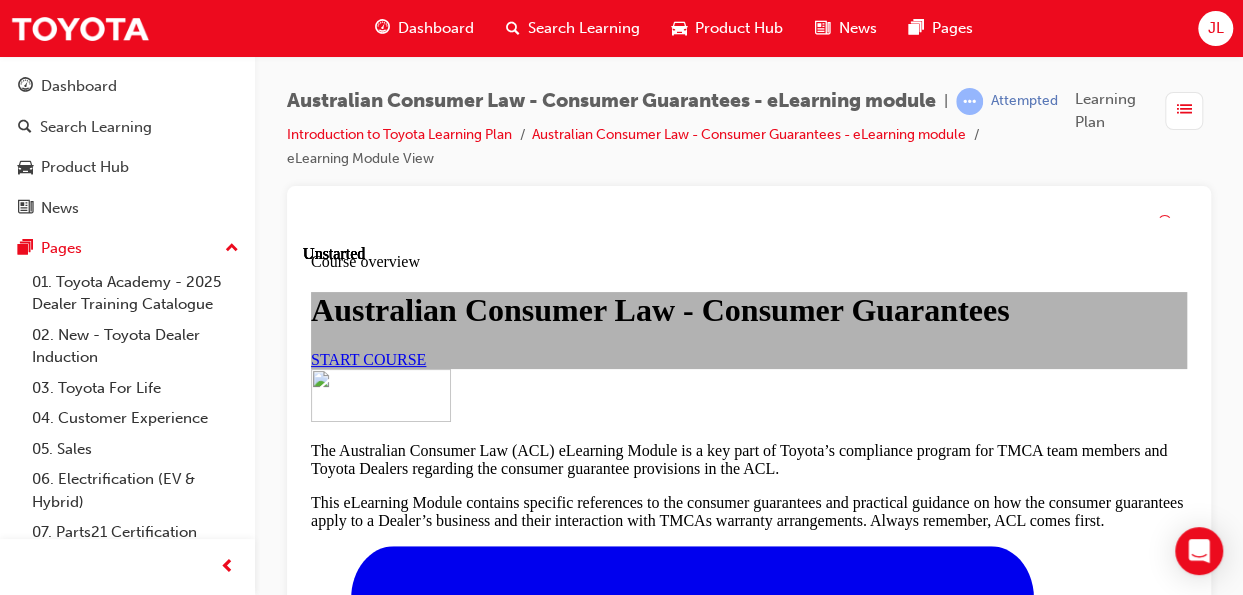 scroll, scrollTop: 0, scrollLeft: 0, axis: both 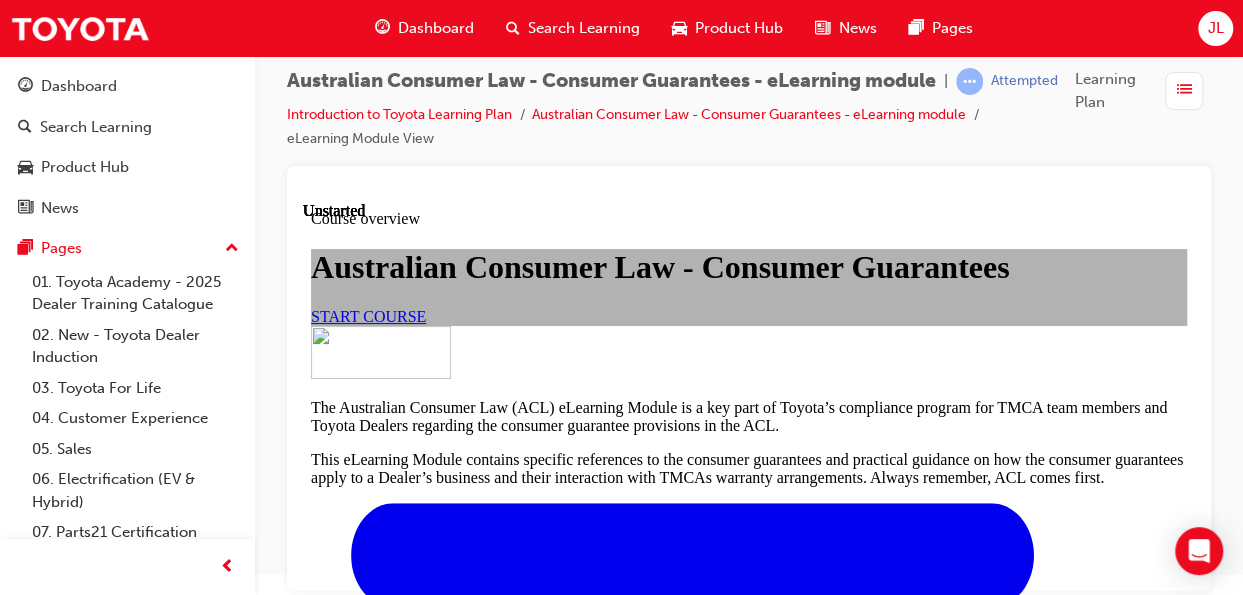 click on "START COURSE" at bounding box center (368, 316) 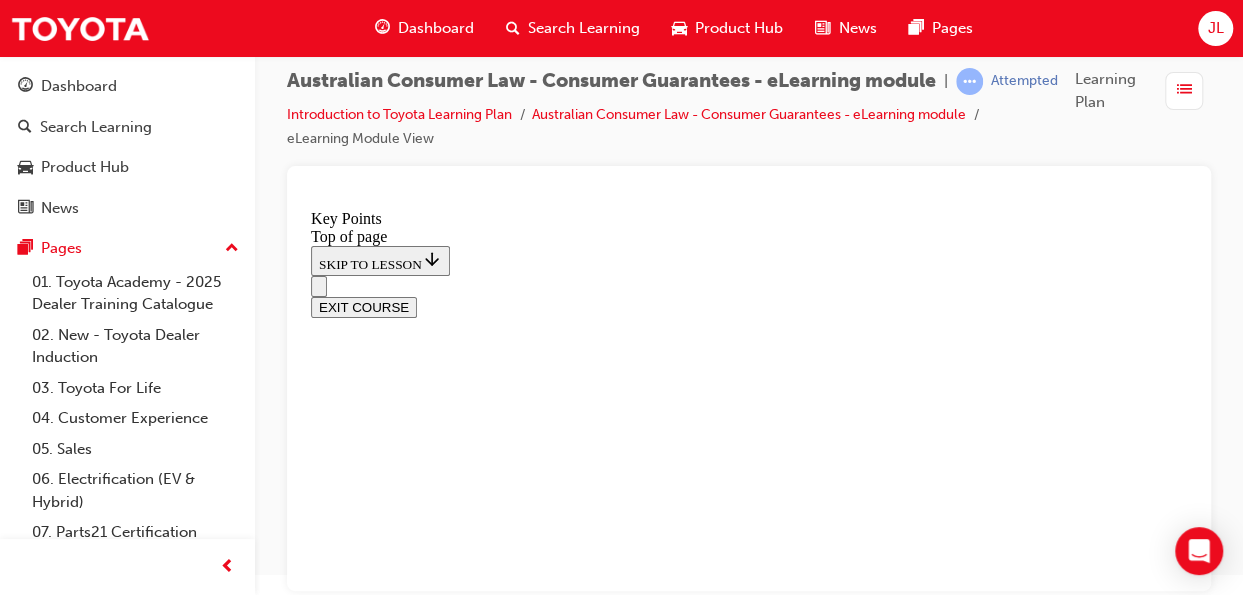 scroll, scrollTop: 1164, scrollLeft: 0, axis: vertical 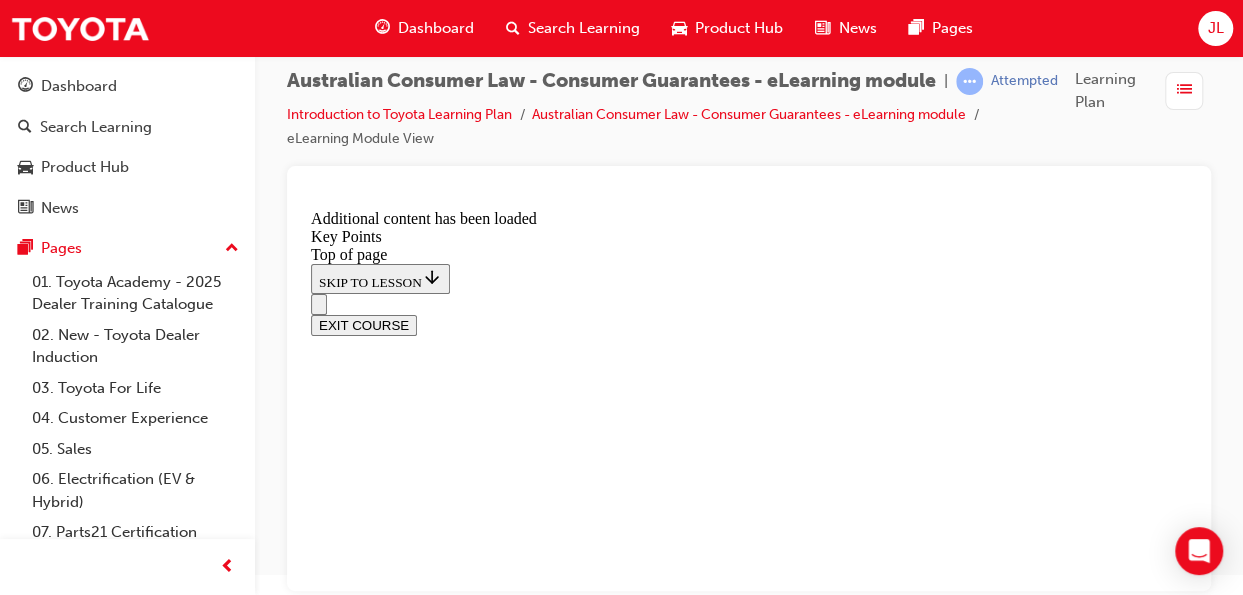click on "CONTINUE" at bounding box center (353, 15626) 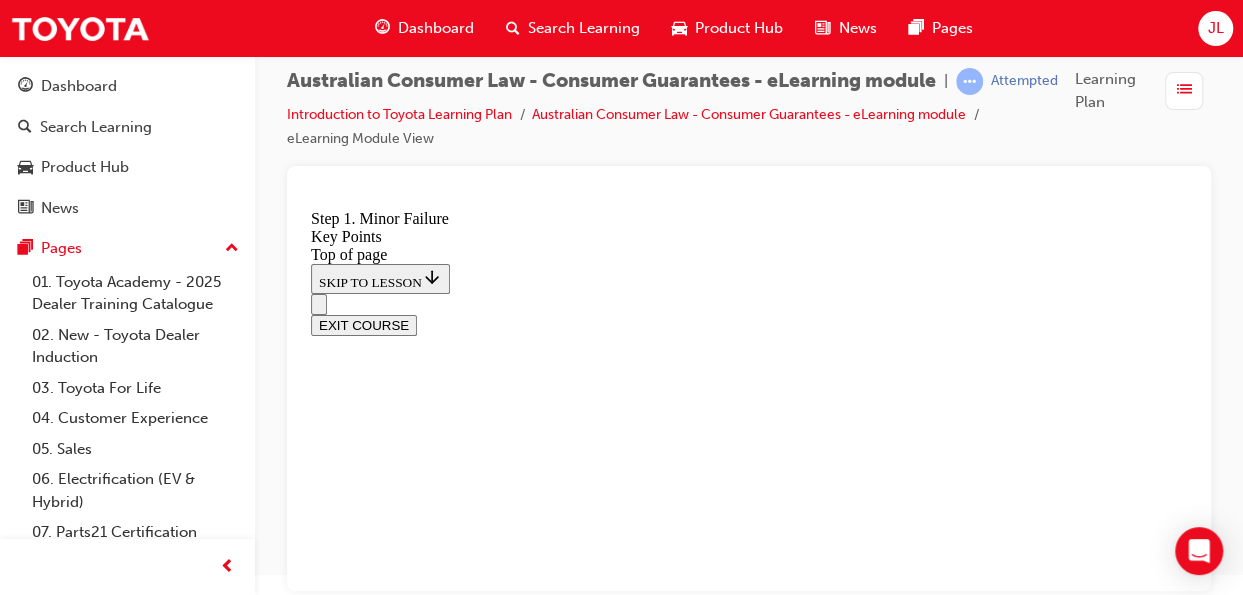 scroll, scrollTop: 3768, scrollLeft: 0, axis: vertical 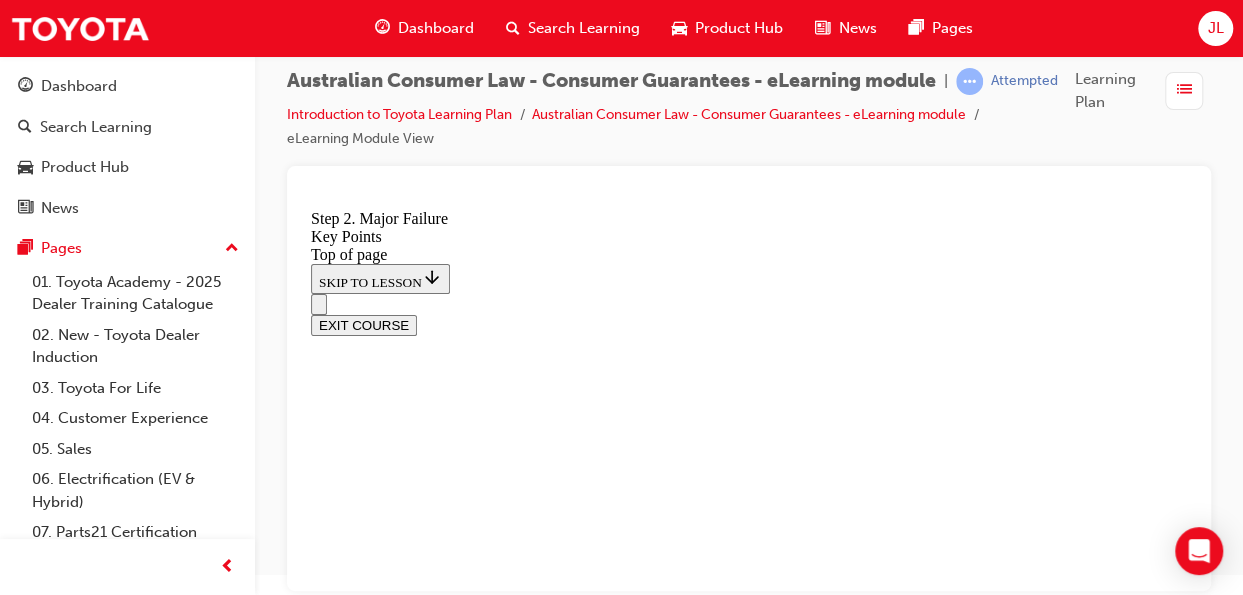 click 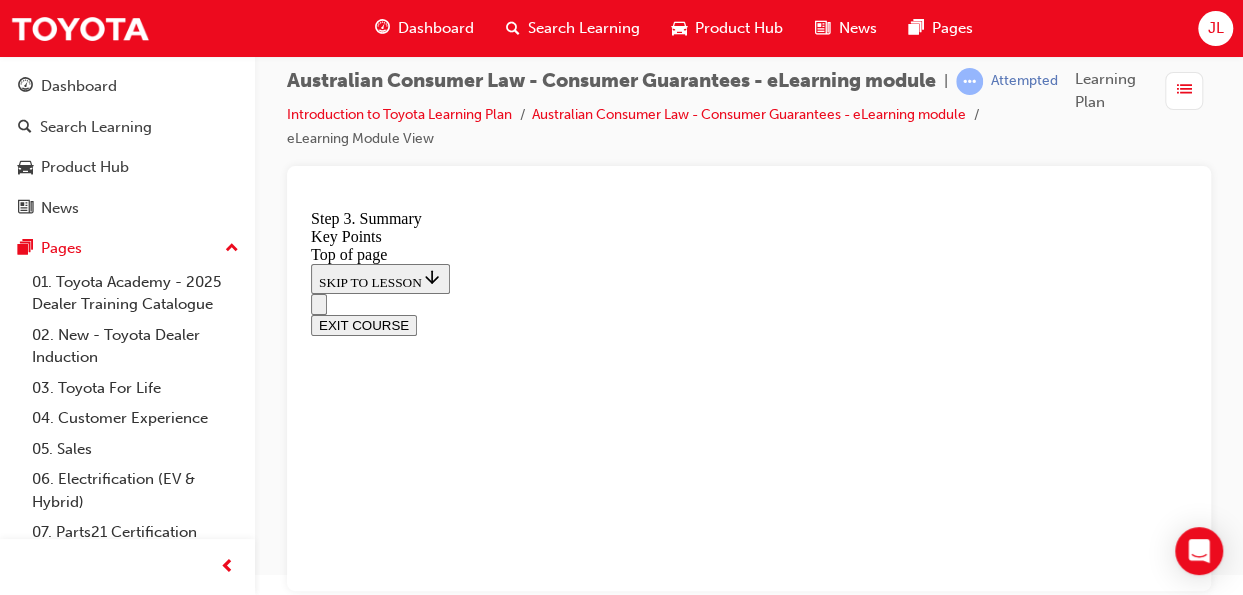 scroll, scrollTop: 3106, scrollLeft: 0, axis: vertical 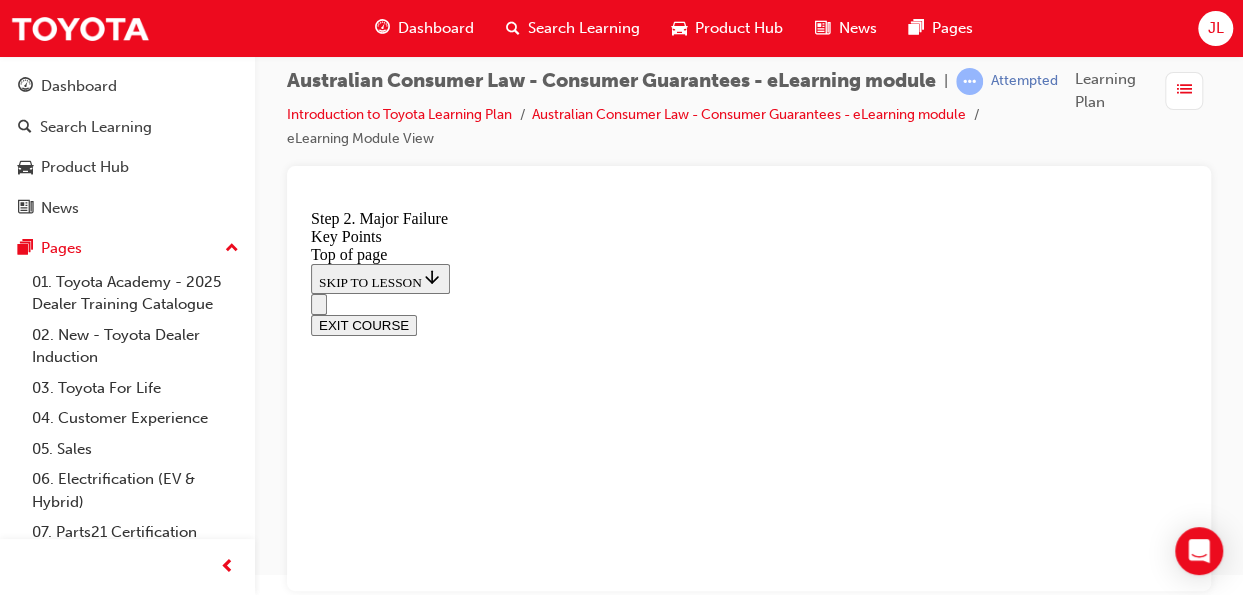 click 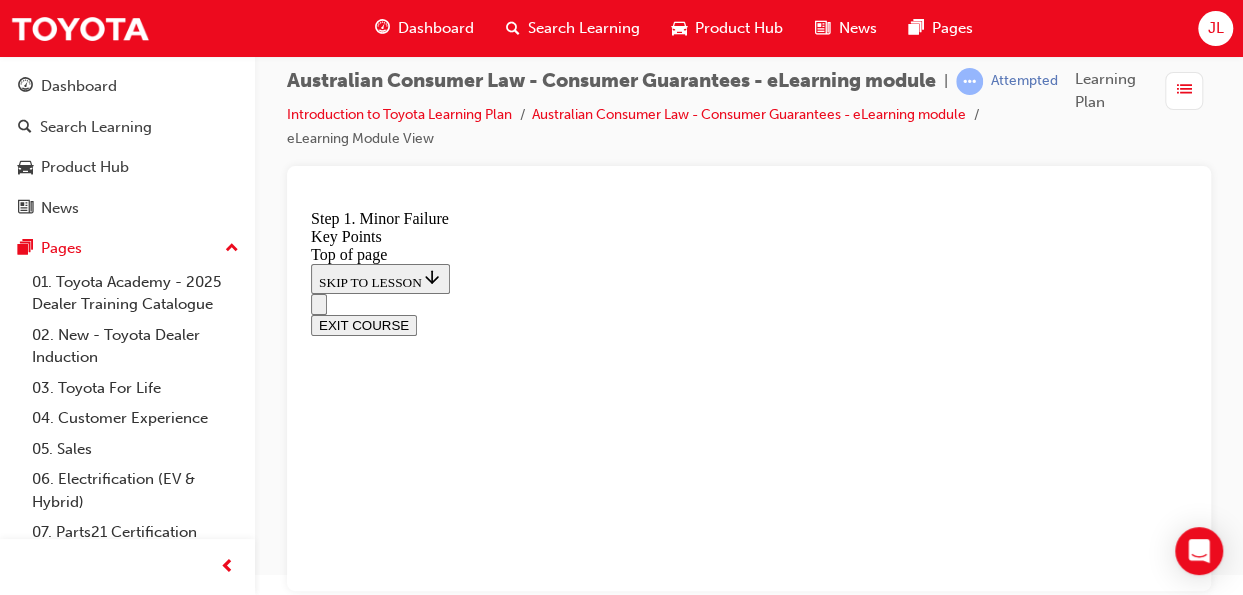 click 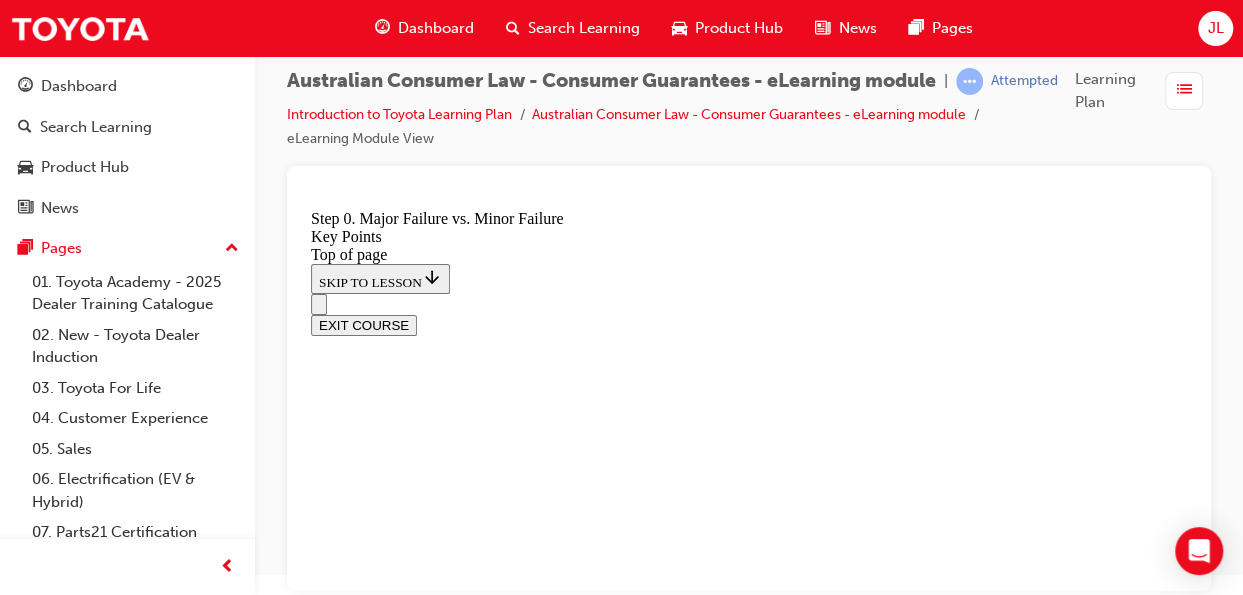 click 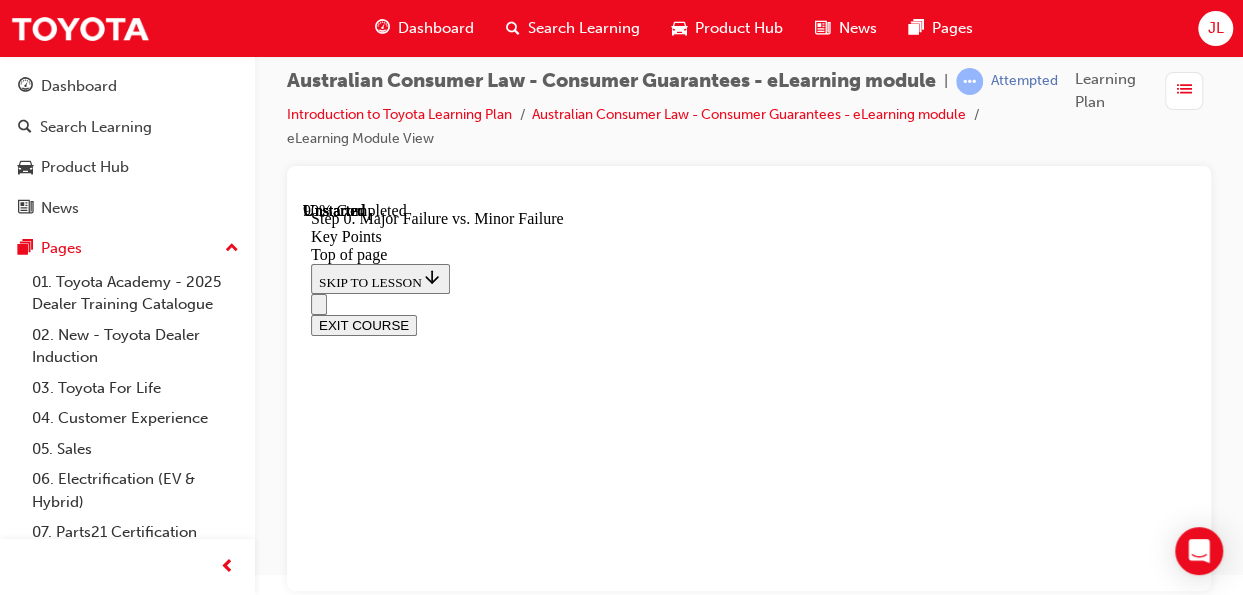 click on "Australian Consumer Law - Consumer Guarantees 0% COMPLETE" at bounding box center [749, 665] 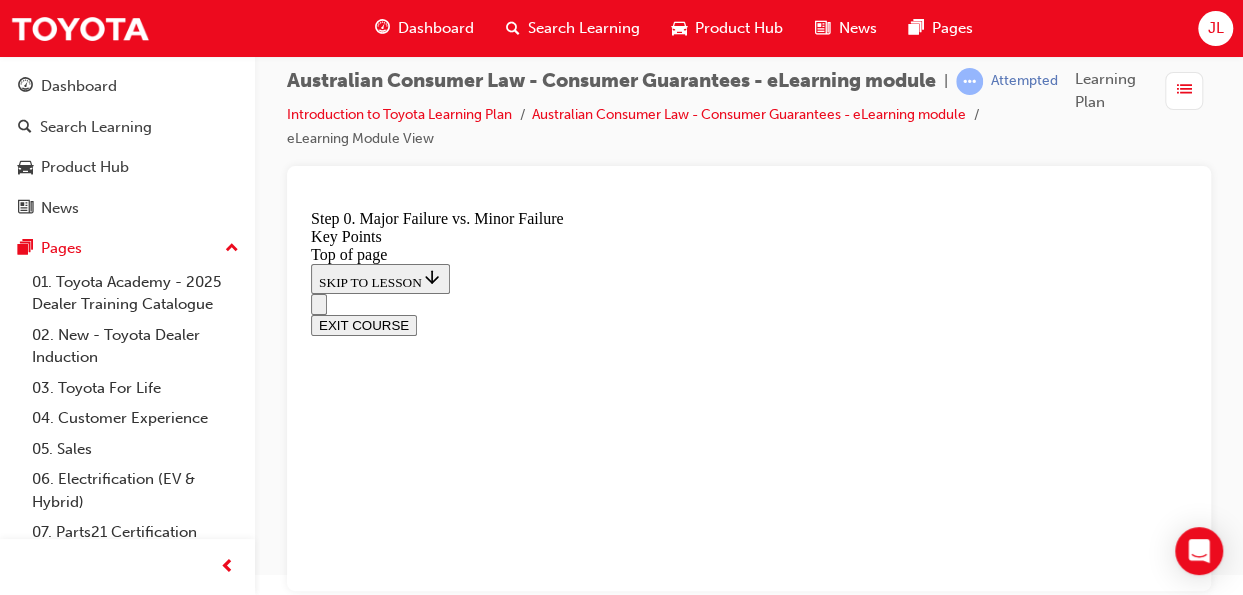 scroll, scrollTop: 3854, scrollLeft: 0, axis: vertical 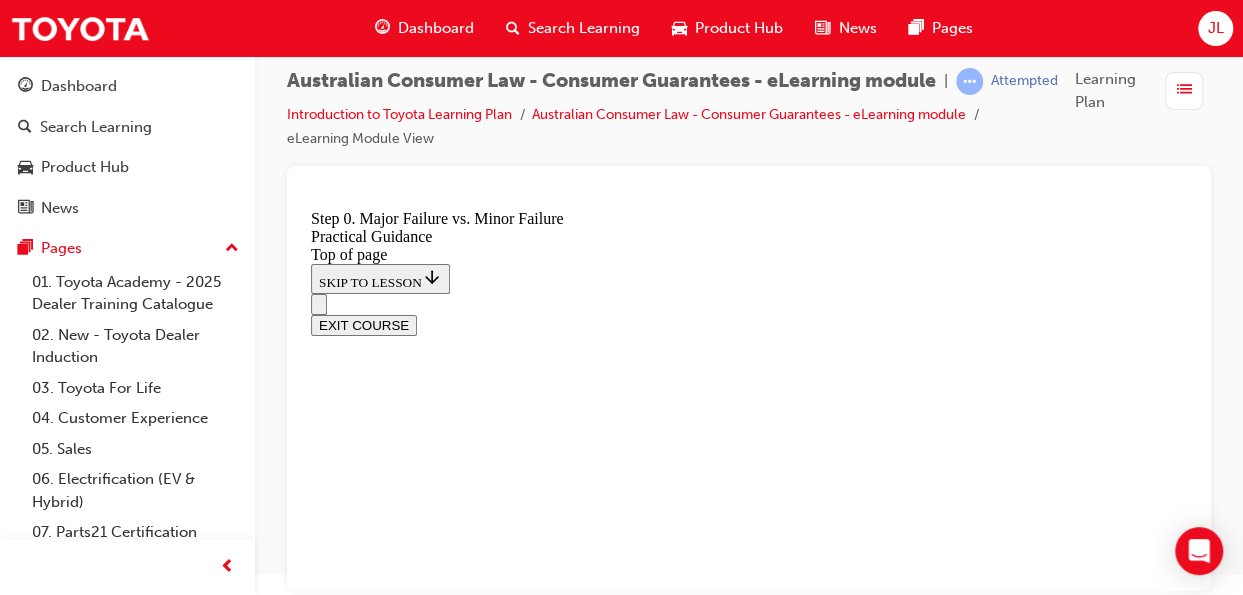click on "Is the issue complained of an operational characteristic?" at bounding box center [769, 9763] 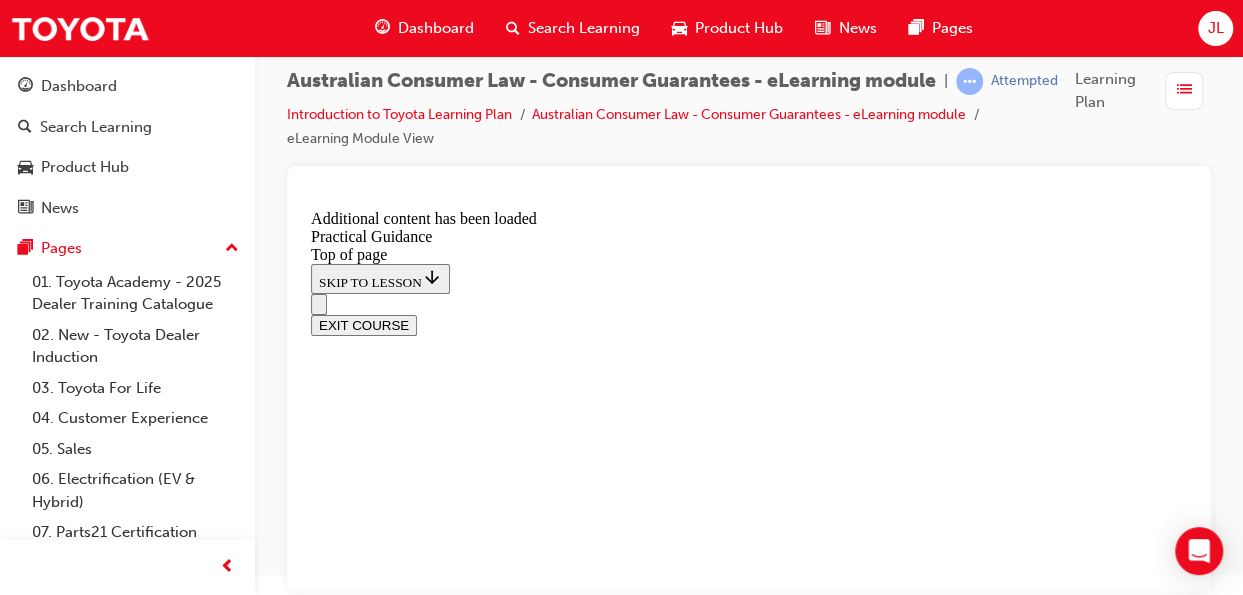 scroll, scrollTop: 1620, scrollLeft: 0, axis: vertical 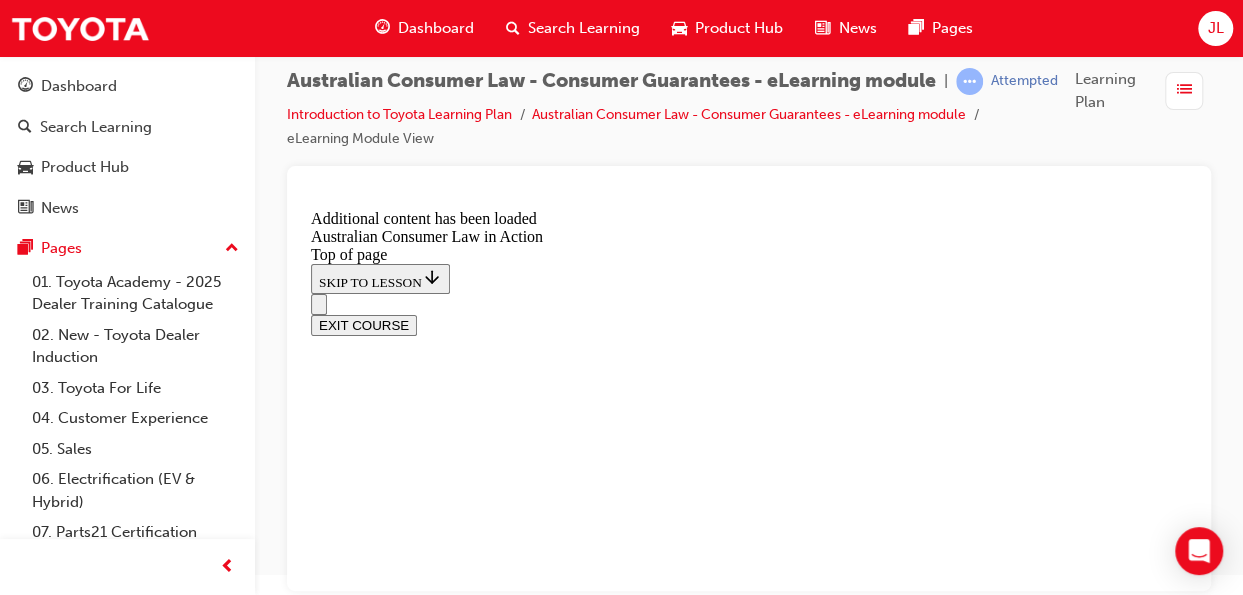 click on "CONTINUE" at bounding box center (353, 12264) 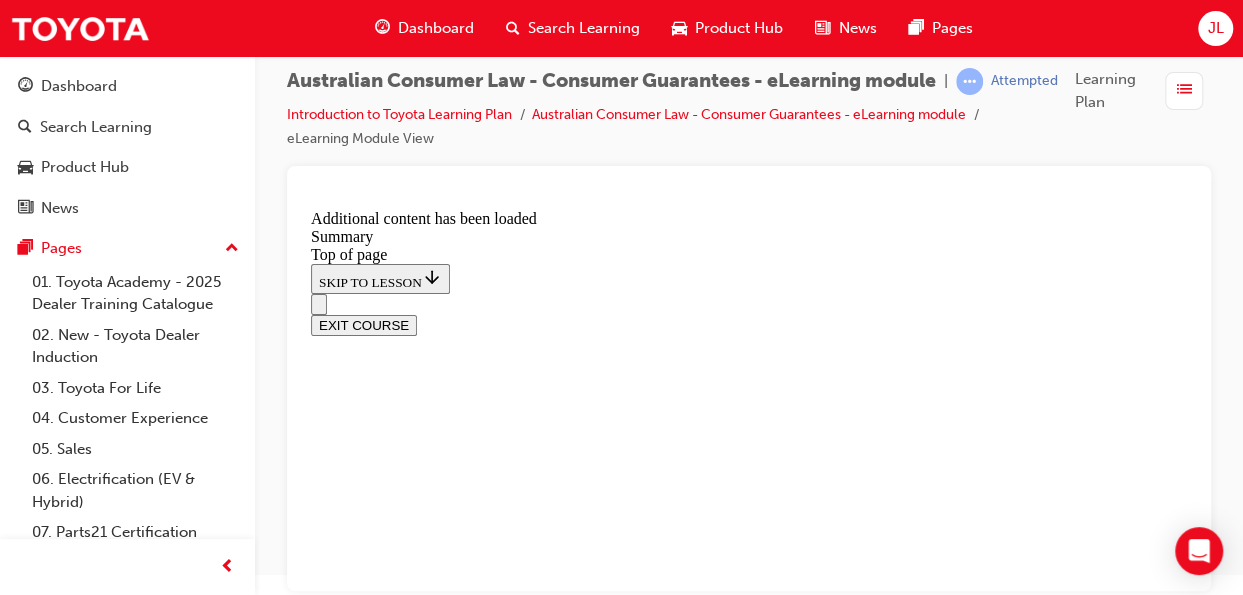 scroll, scrollTop: 0, scrollLeft: 0, axis: both 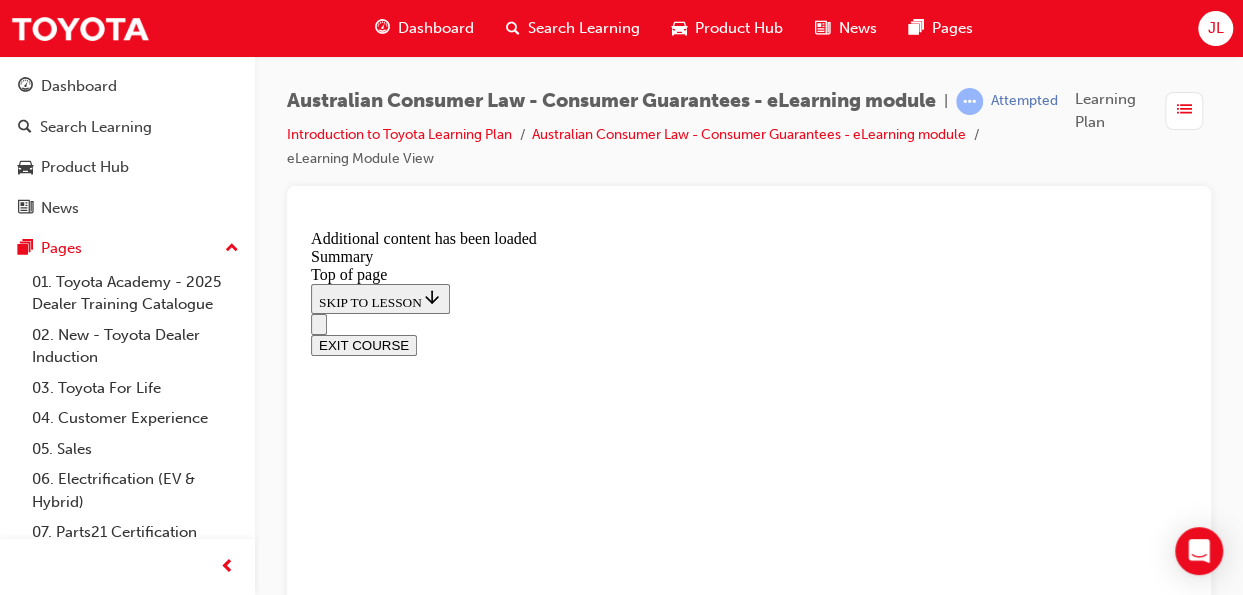 click on "CONTINUE" at bounding box center [353, 11754] 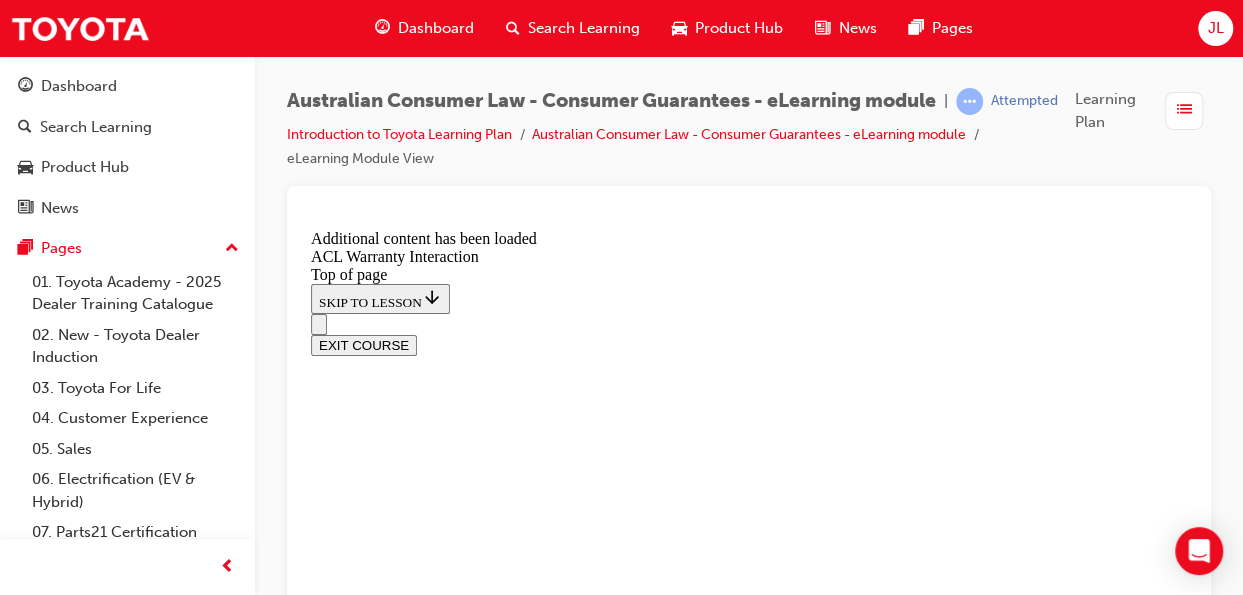 scroll, scrollTop: 0, scrollLeft: 0, axis: both 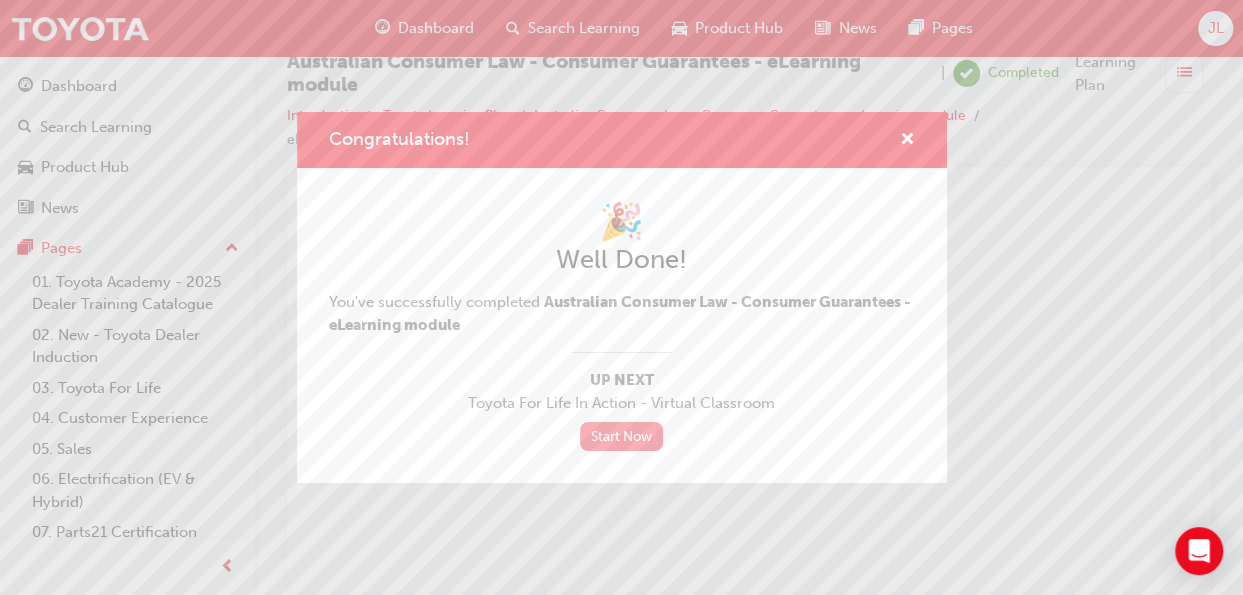 click on "Start Now" at bounding box center (622, 436) 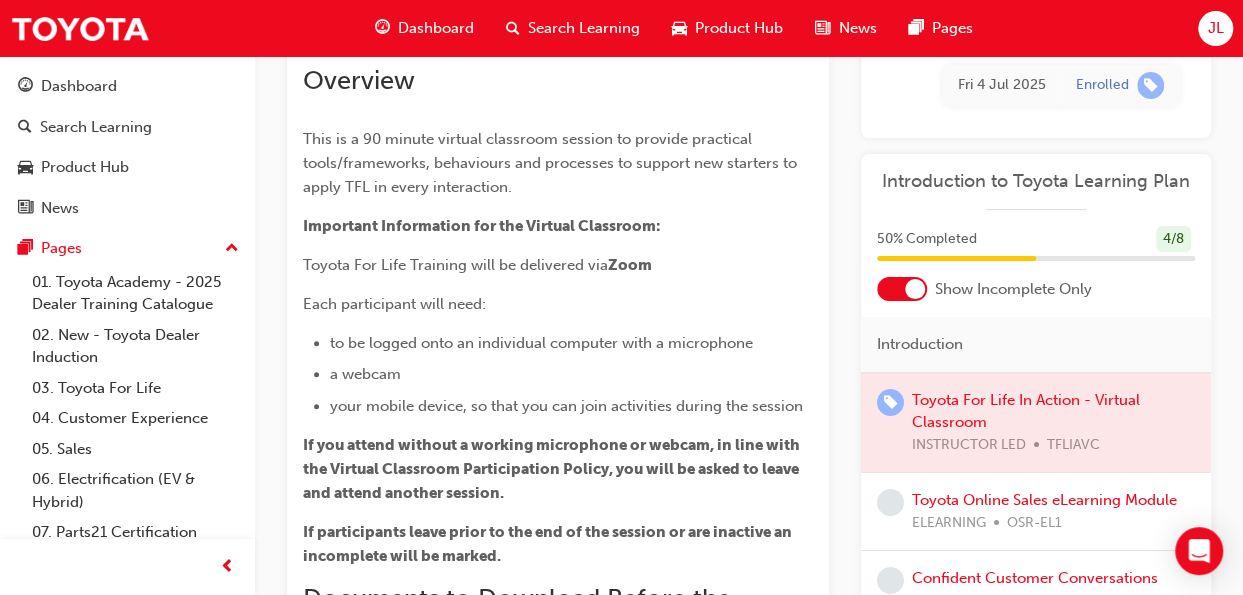 scroll, scrollTop: 162, scrollLeft: 0, axis: vertical 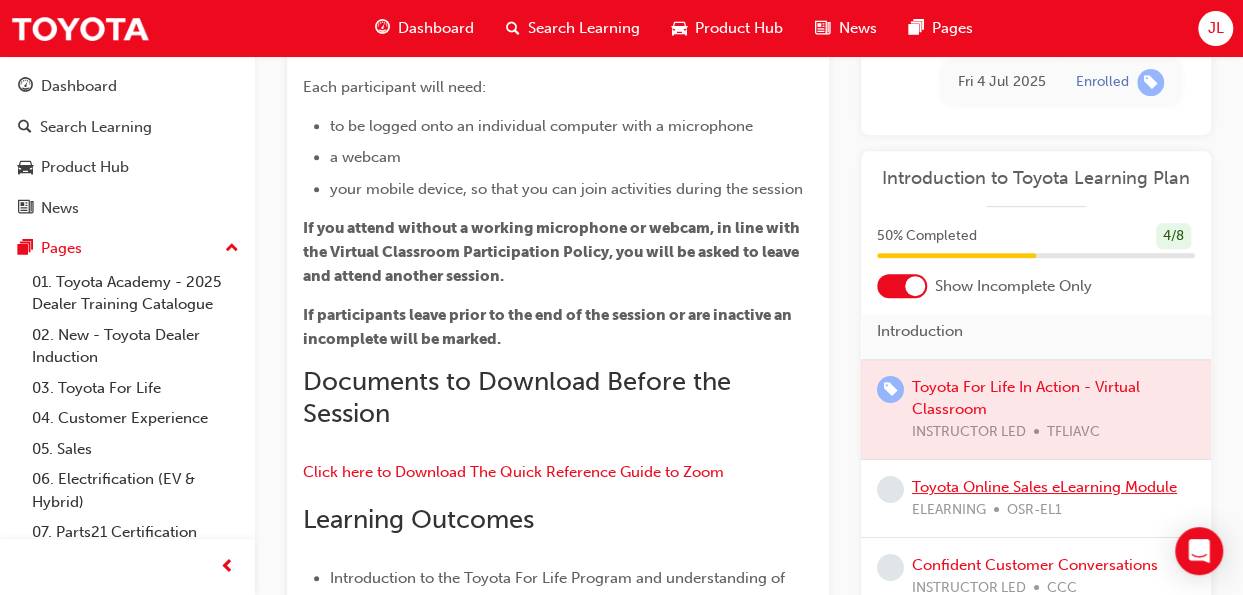 click on "Toyota Online Sales eLearning Module" at bounding box center [1044, 487] 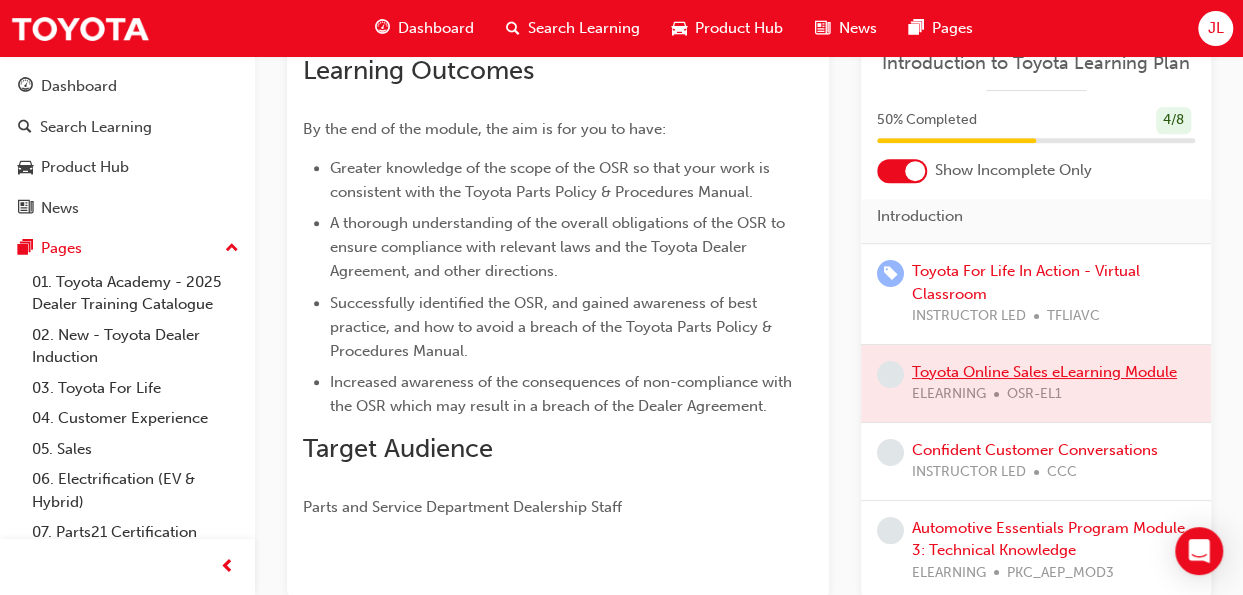 scroll, scrollTop: 0, scrollLeft: 0, axis: both 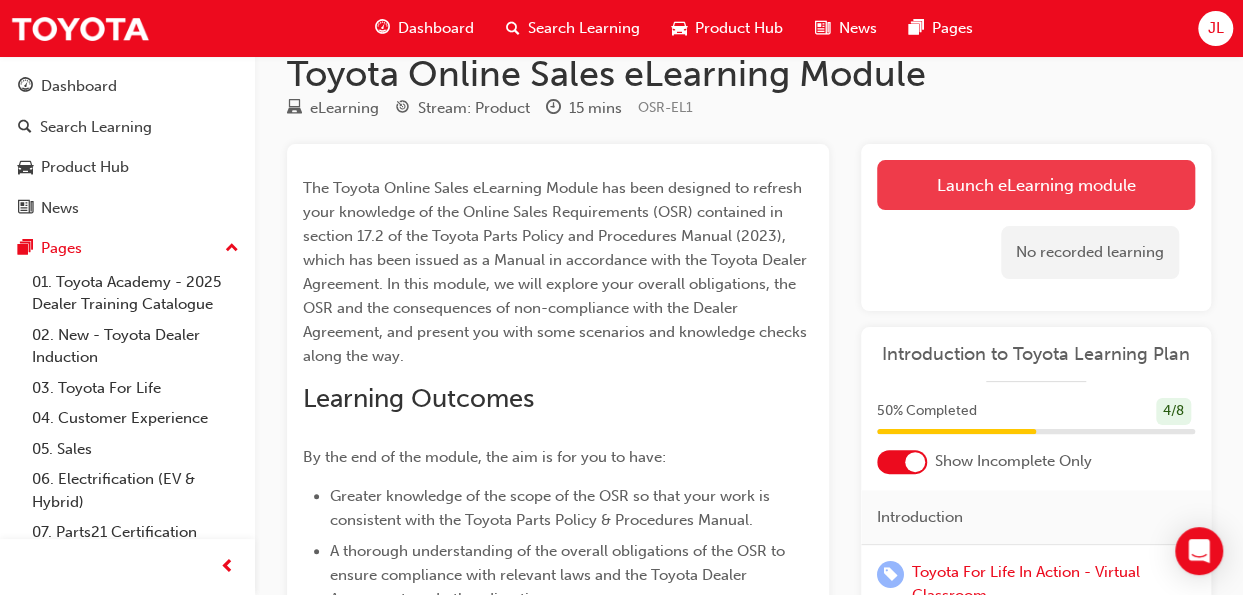click on "Launch eLearning module" at bounding box center (1036, 185) 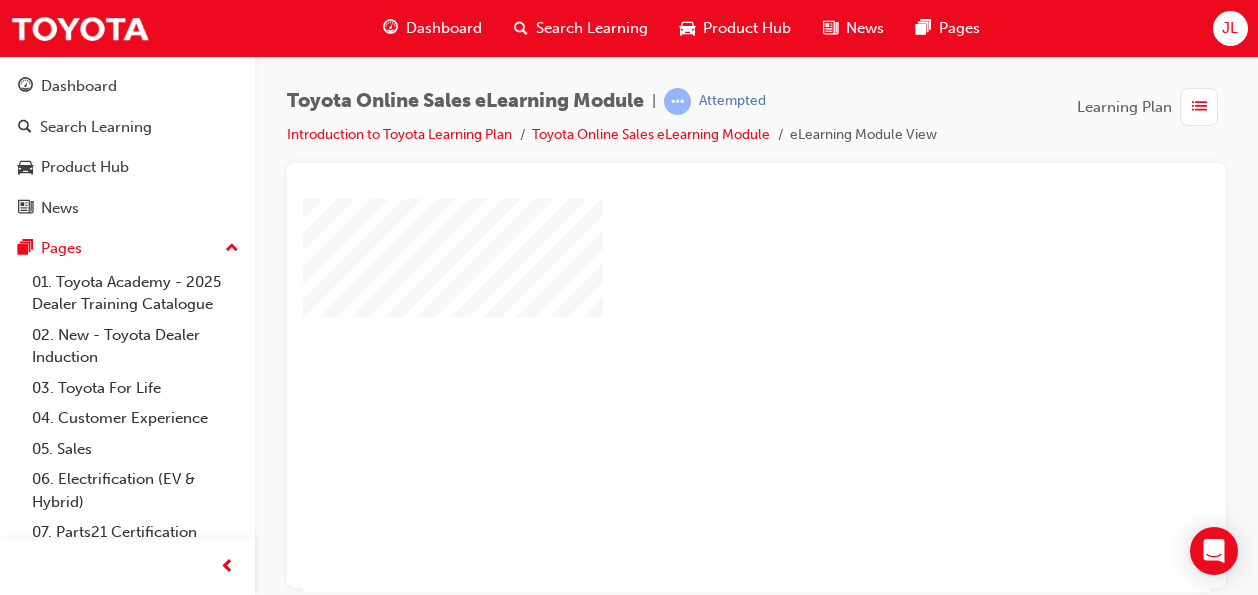scroll, scrollTop: 0, scrollLeft: 0, axis: both 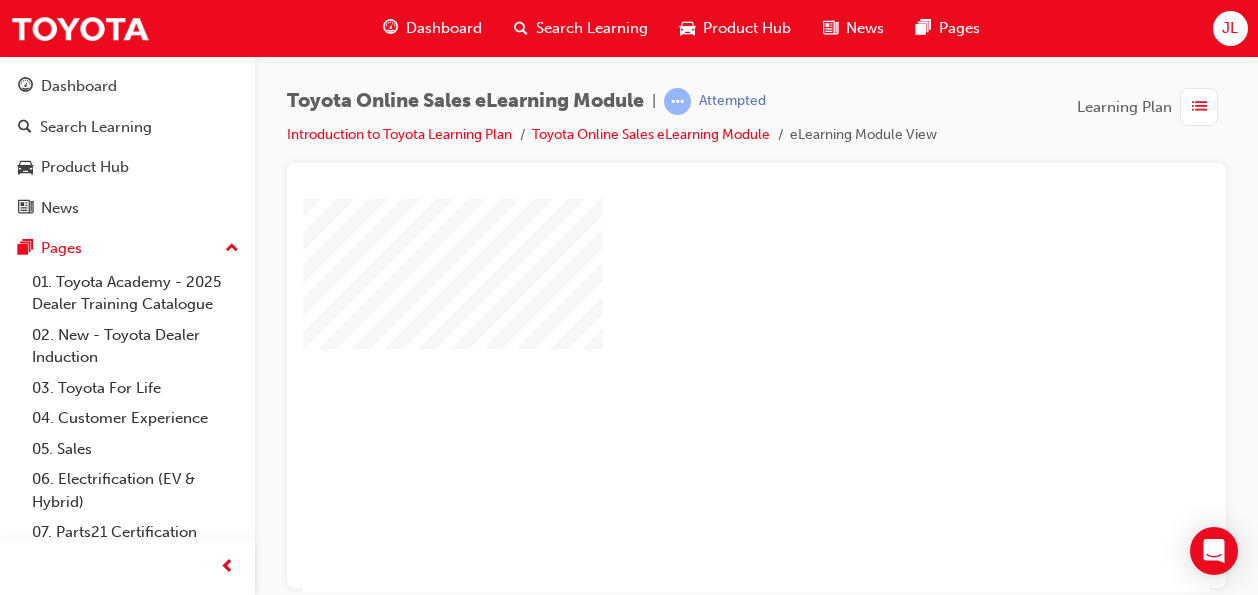 click at bounding box center (699, 337) 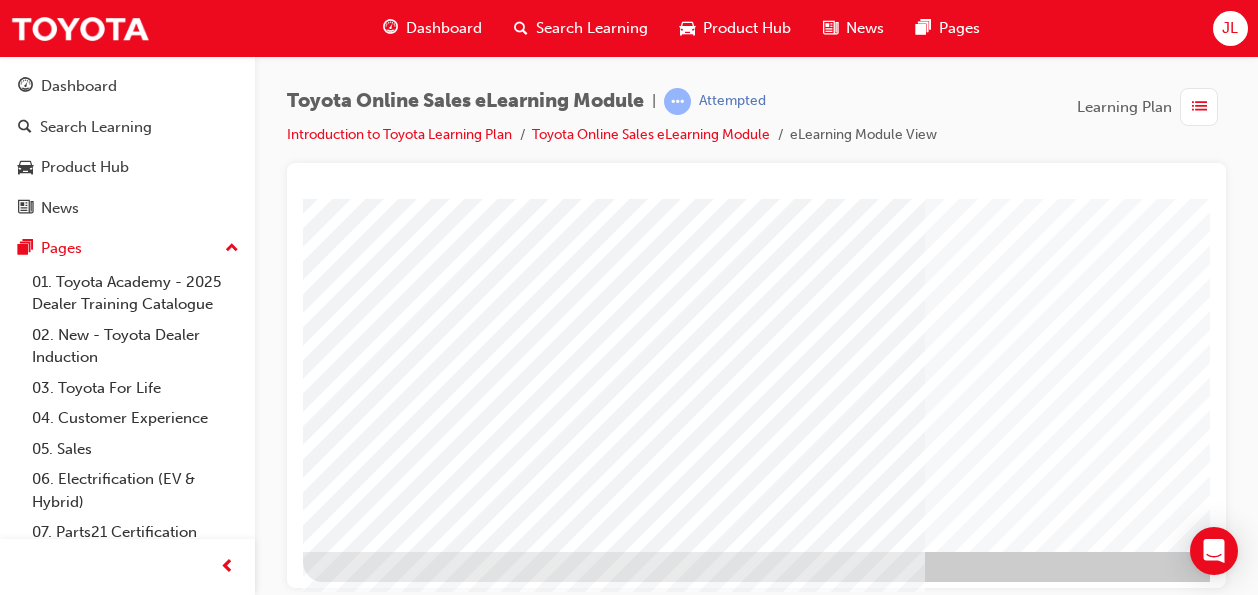 scroll, scrollTop: 372, scrollLeft: 0, axis: vertical 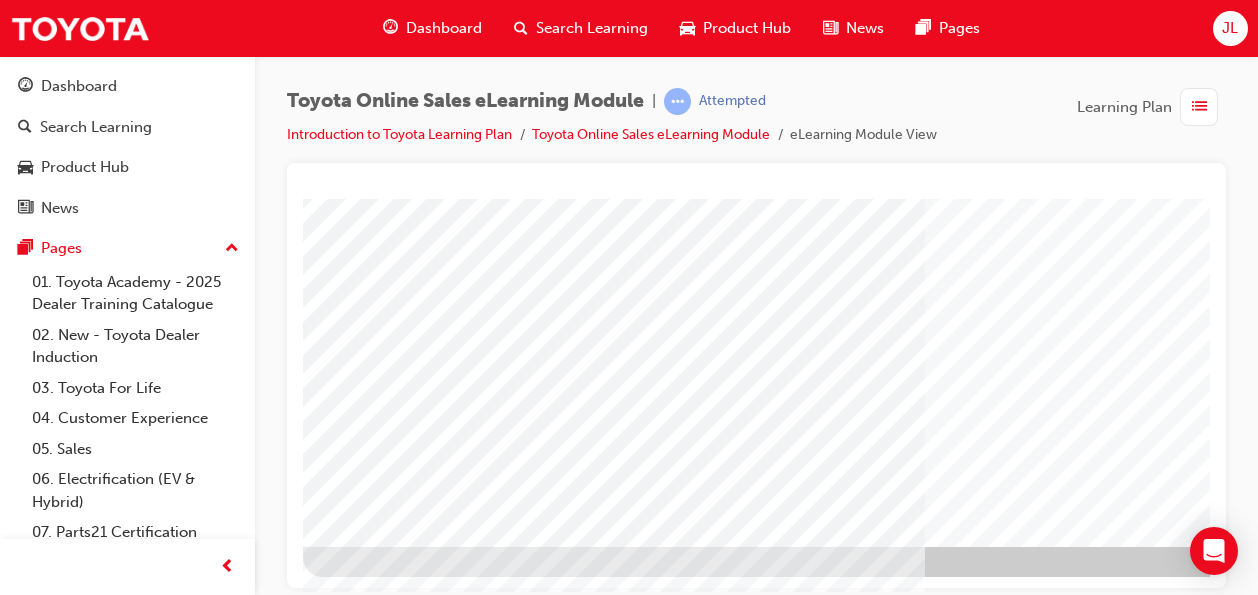 click at bounding box center [366, 2864] 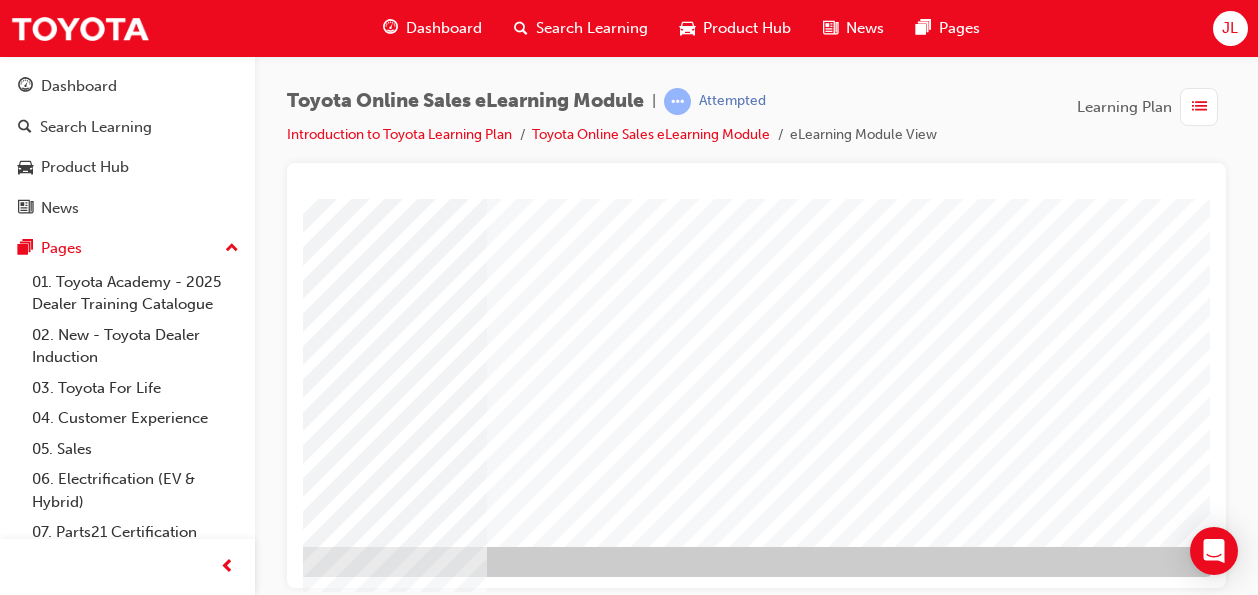 scroll, scrollTop: 372, scrollLeft: 468, axis: both 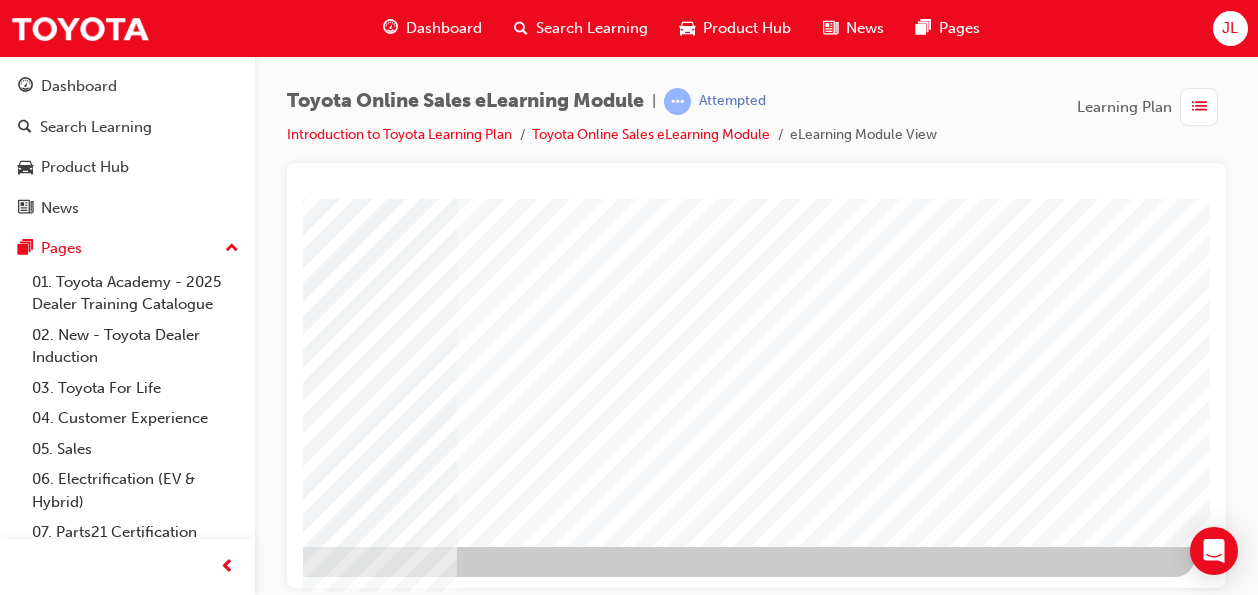 click at bounding box center (-102, 3055) 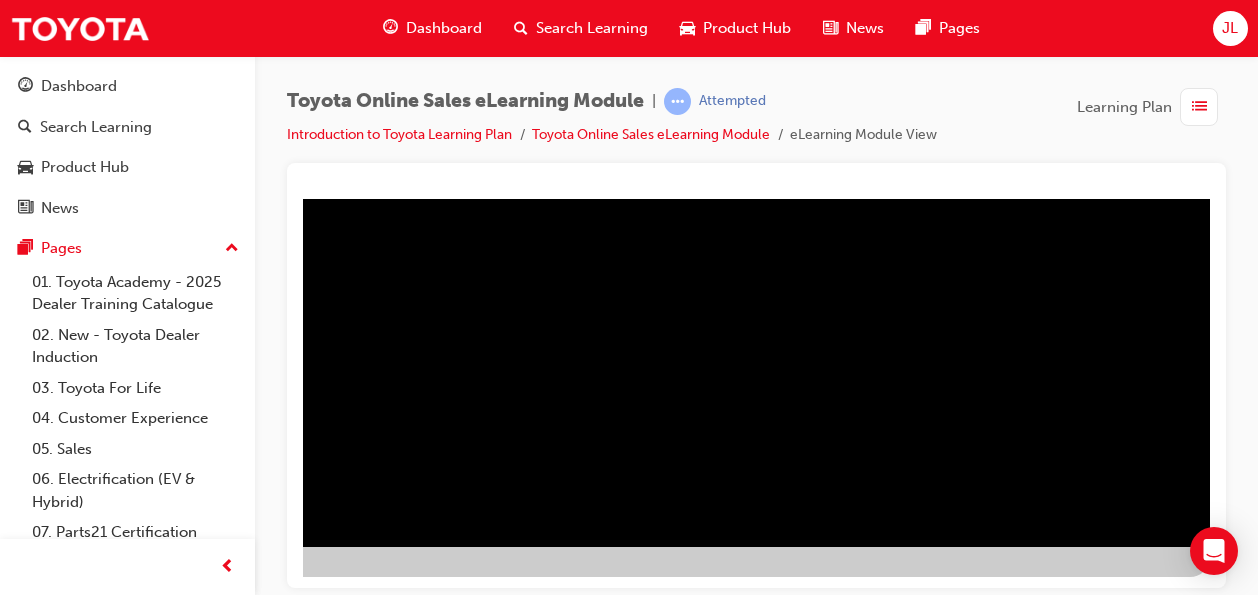 scroll, scrollTop: 0, scrollLeft: 0, axis: both 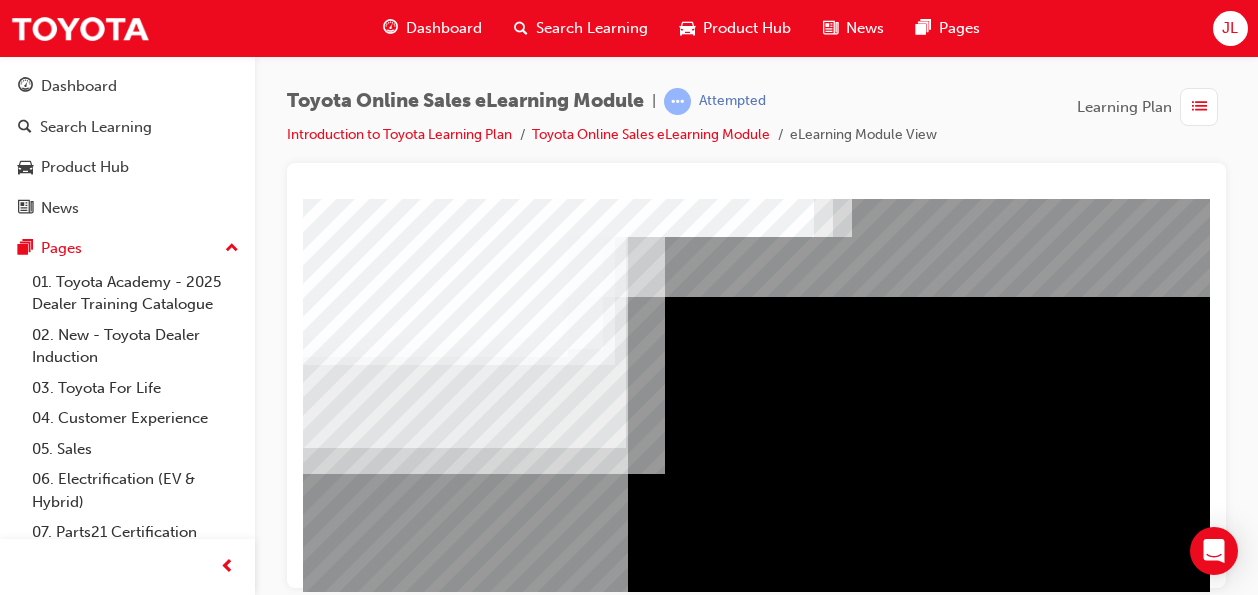 click at bounding box center (366, 2494) 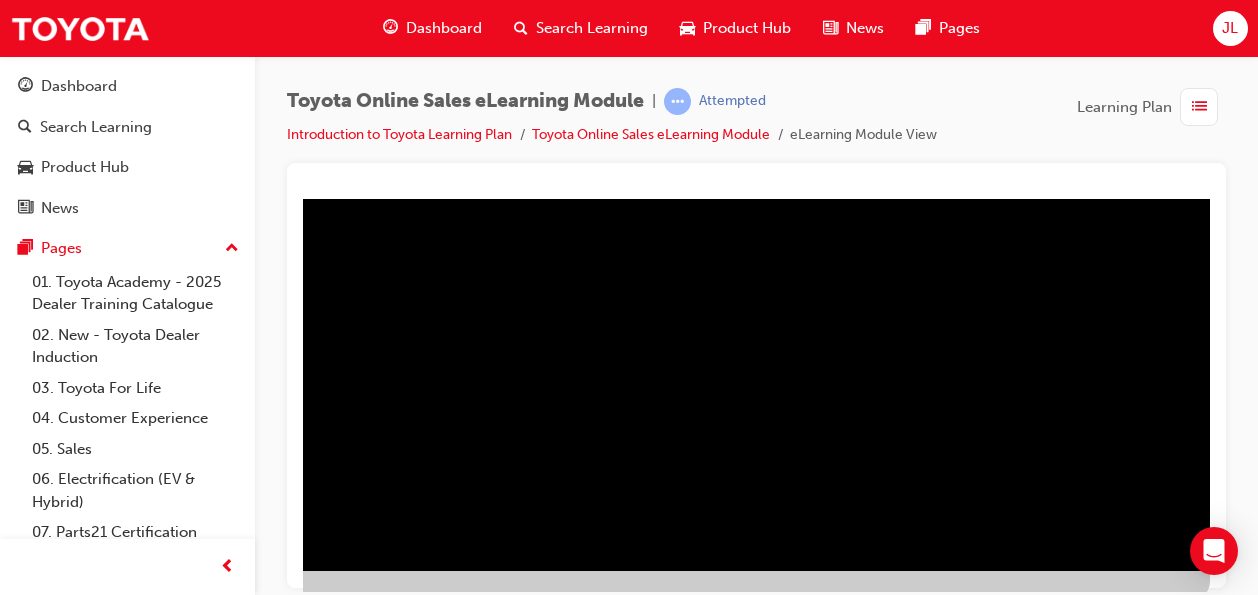 scroll, scrollTop: 372, scrollLeft: 468, axis: both 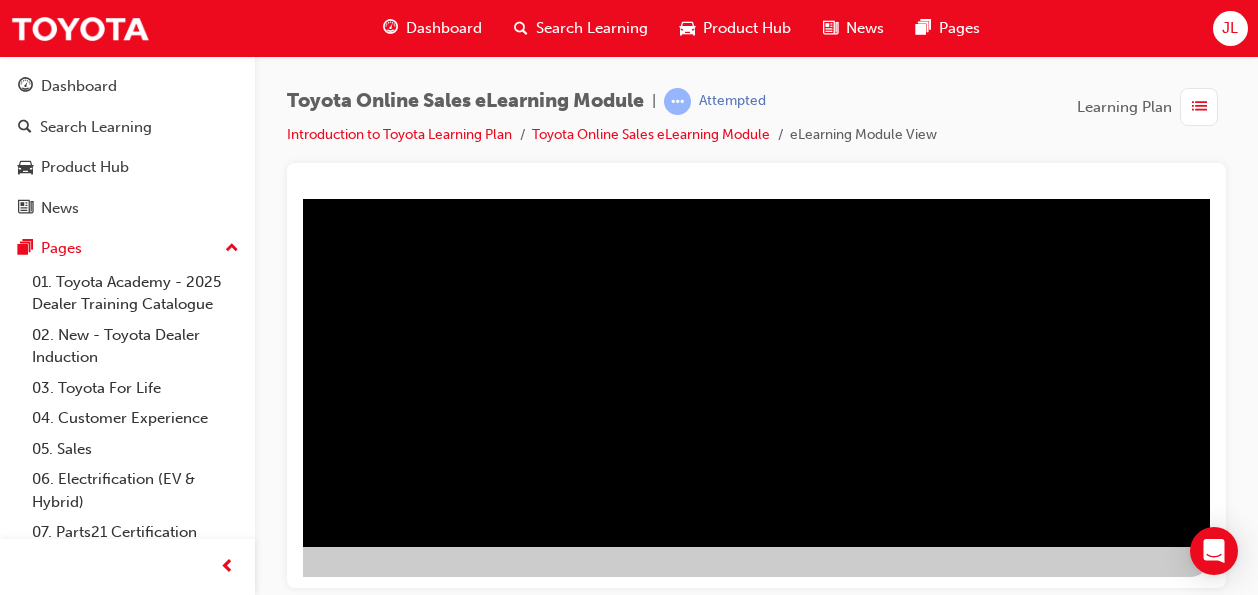 click at bounding box center [-87, 2246] 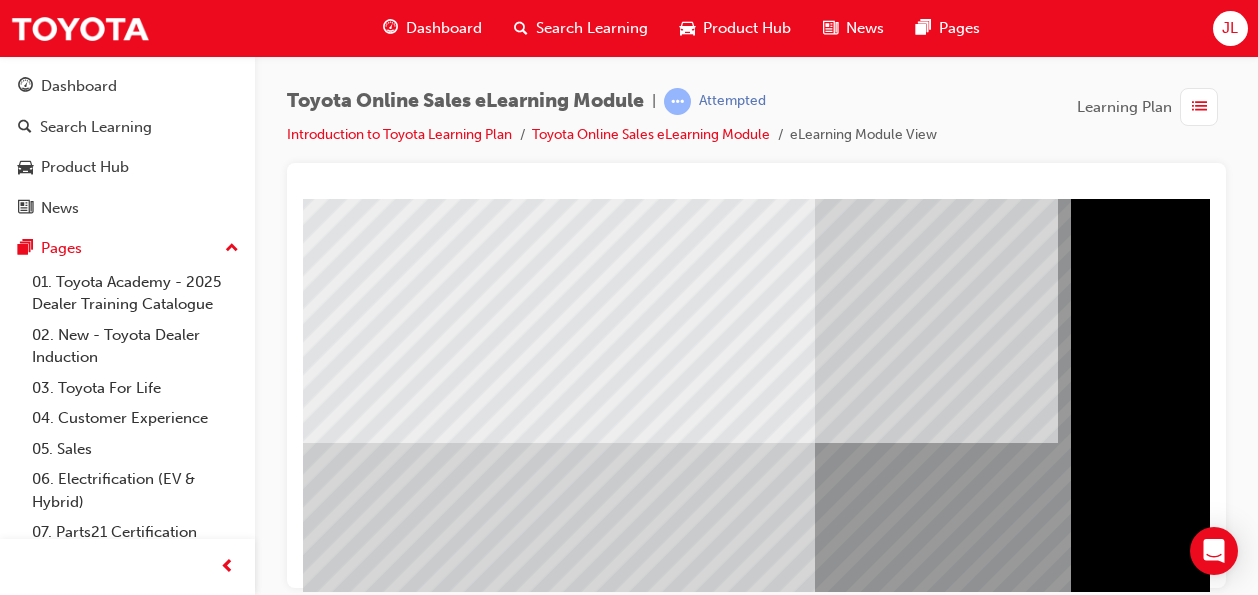 scroll, scrollTop: 372, scrollLeft: 34, axis: both 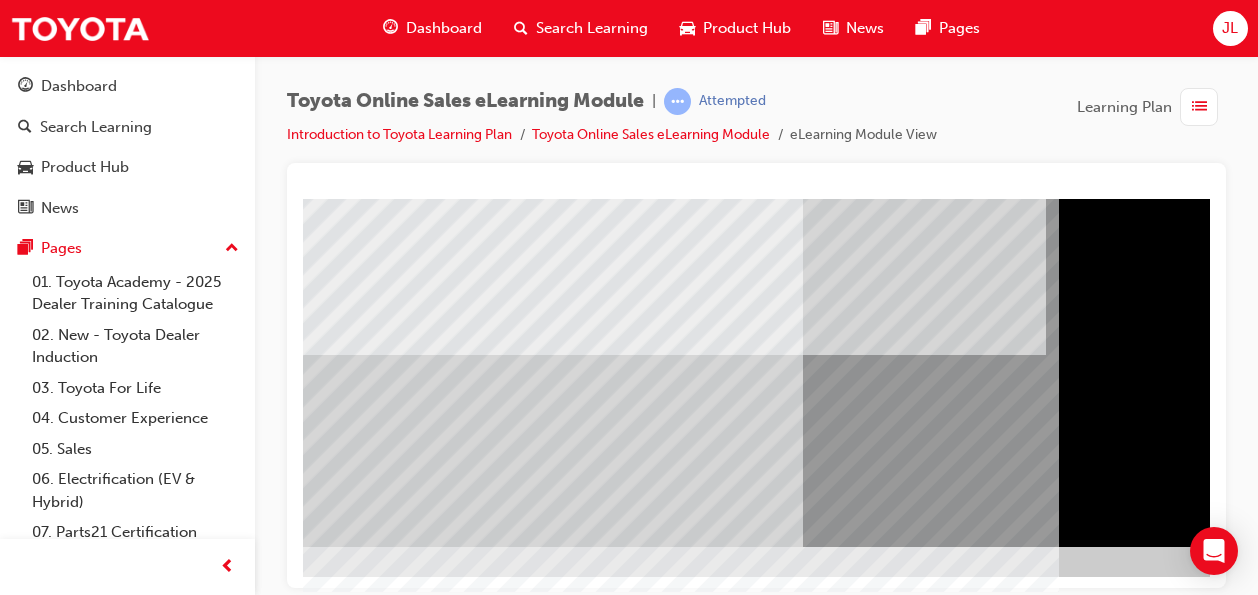click at bounding box center (332, 3438) 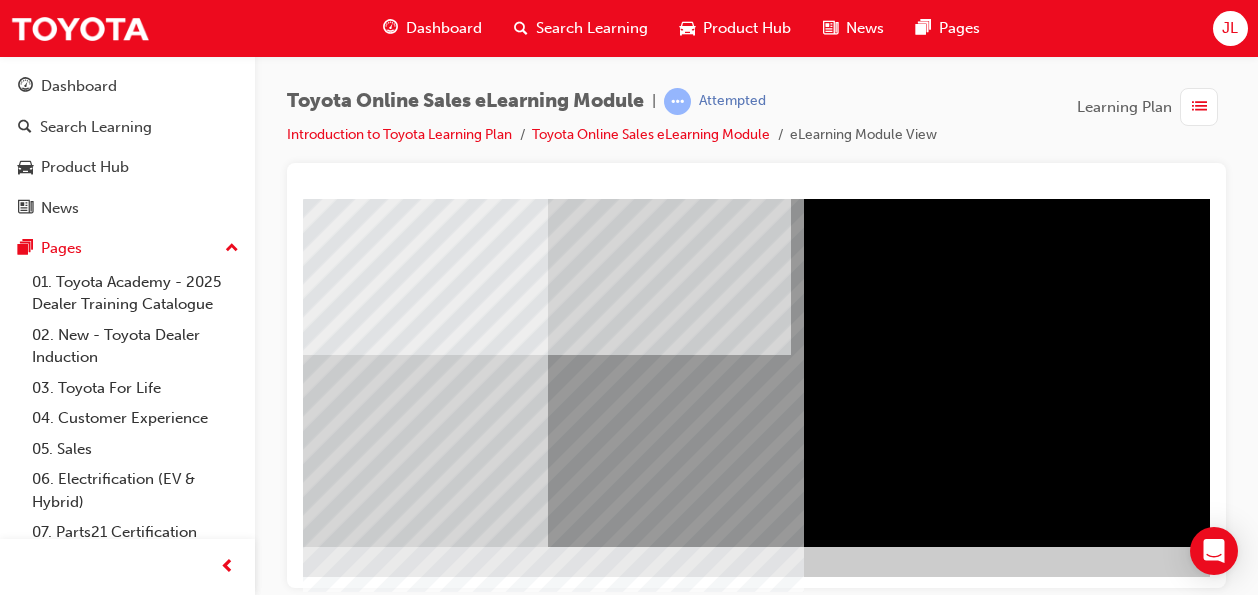 scroll, scrollTop: 372, scrollLeft: 468, axis: both 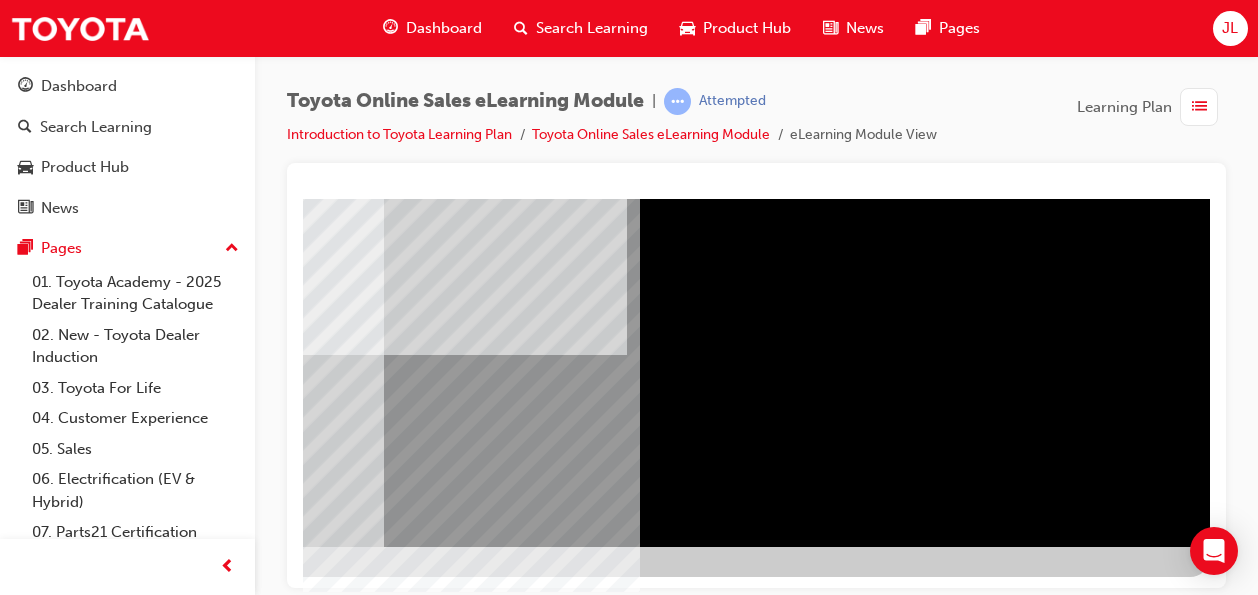 click at bounding box center (-87, 3402) 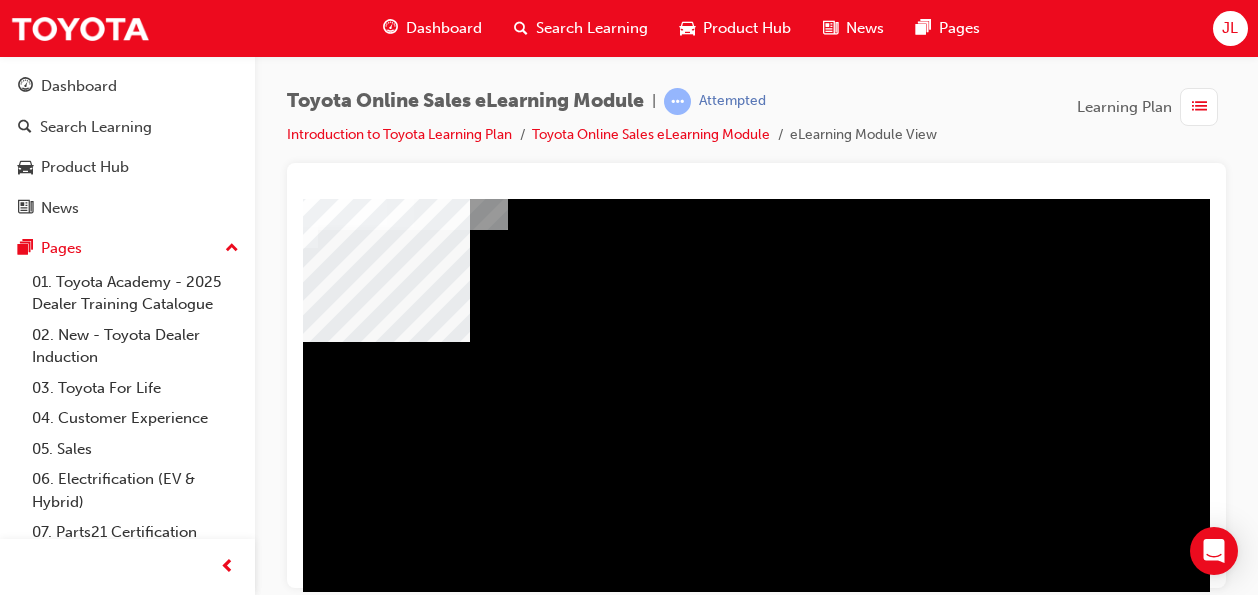 scroll, scrollTop: 119, scrollLeft: 101, axis: both 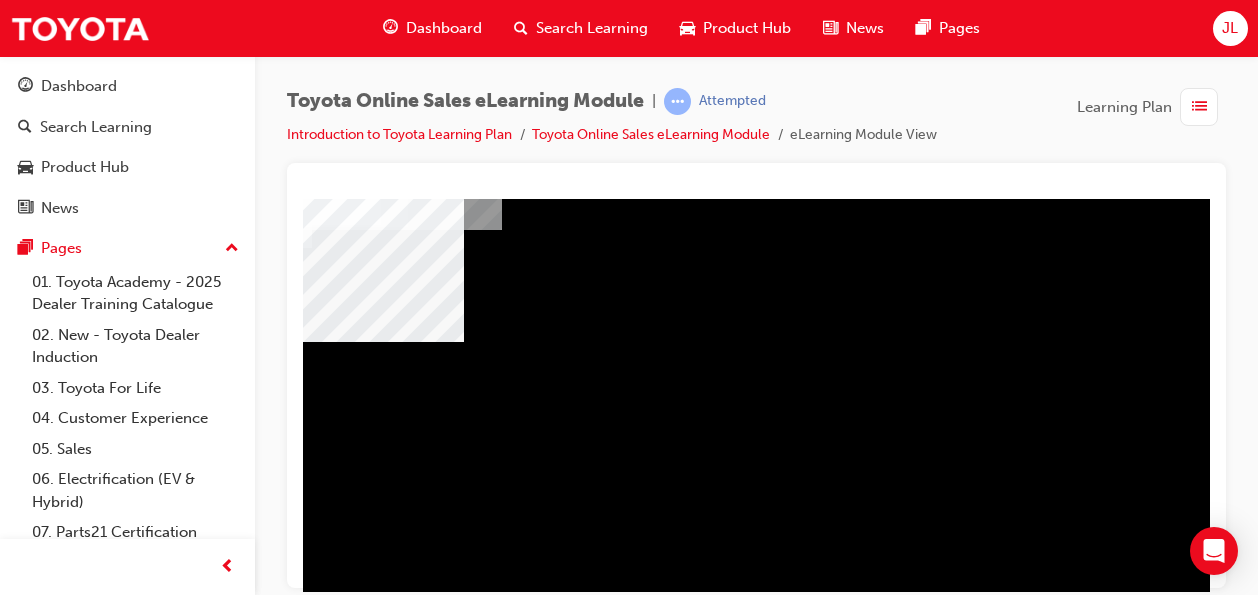 click at bounding box center (305, 1943) 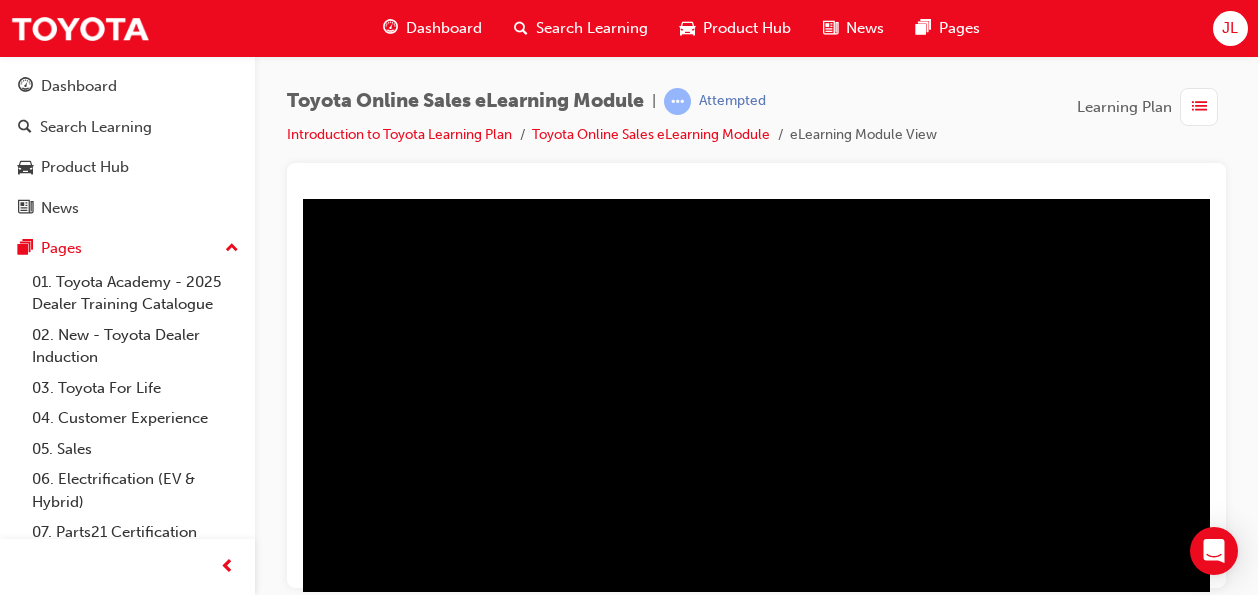 scroll, scrollTop: 119, scrollLeft: 431, axis: both 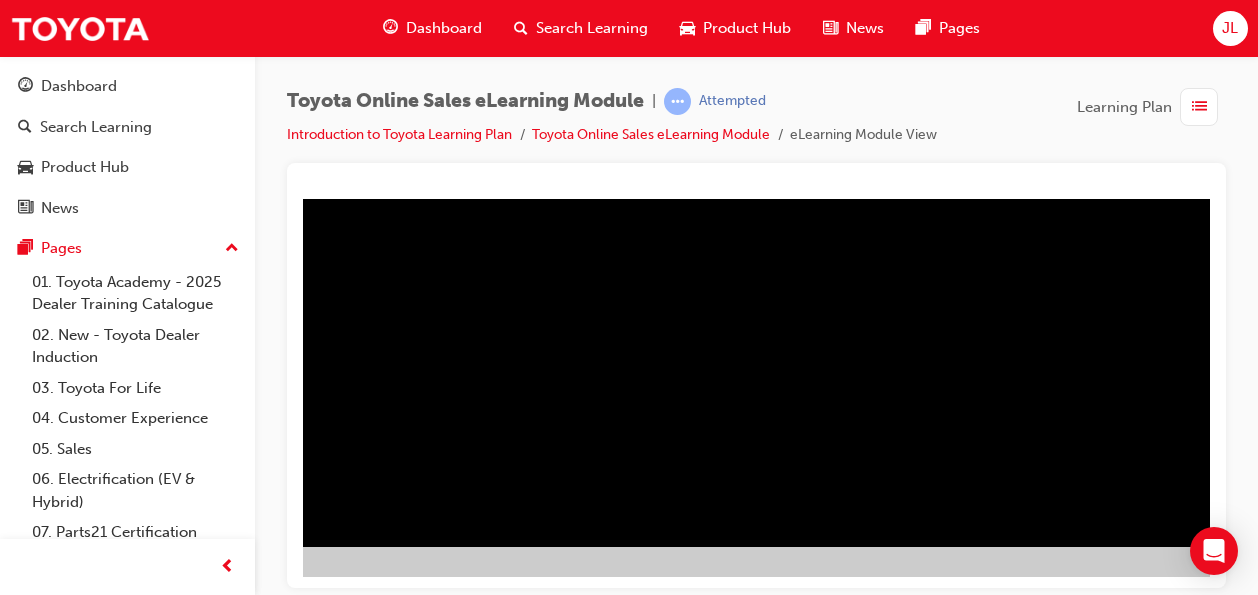 click at bounding box center (-54, 2800) 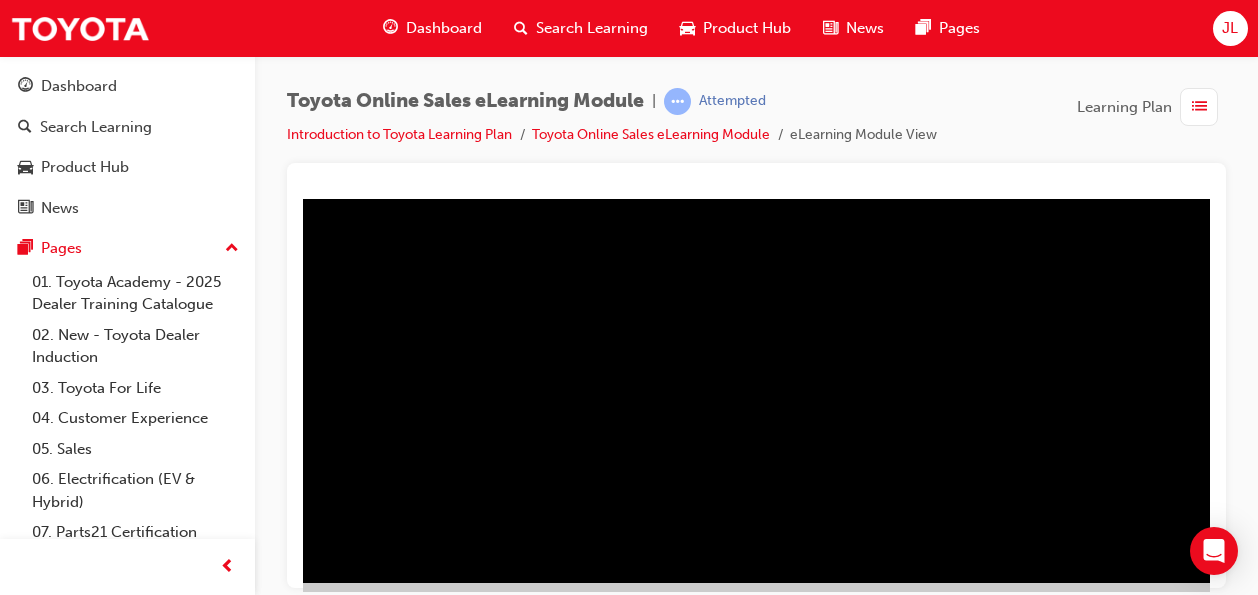 scroll, scrollTop: 337, scrollLeft: 464, axis: both 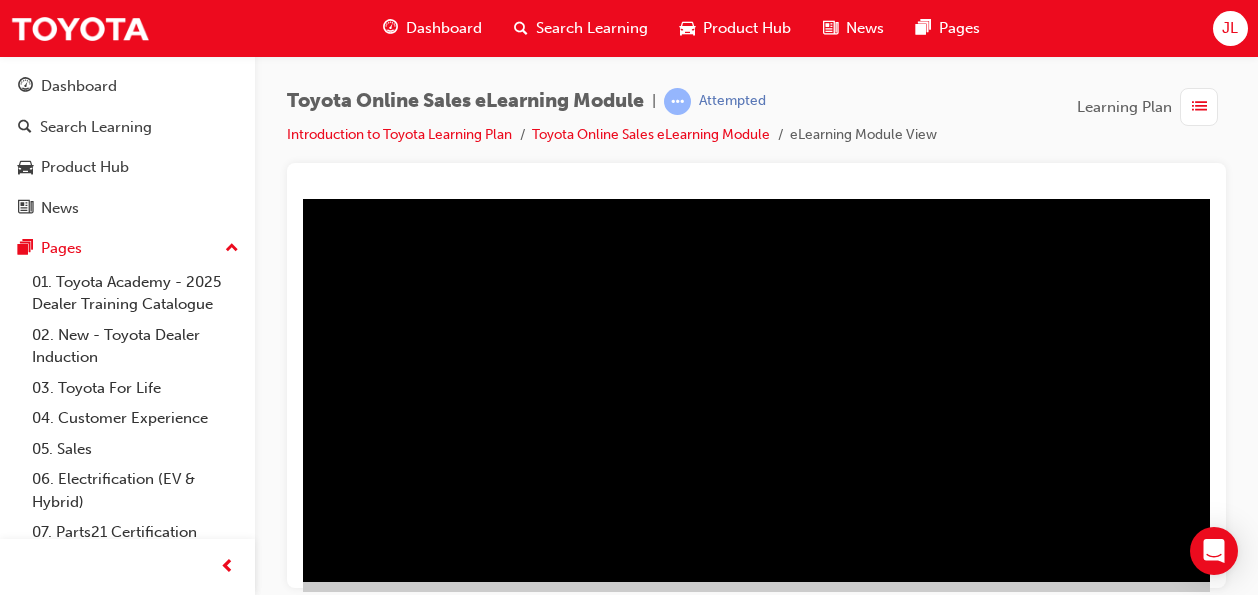 click at bounding box center (-87, 1154) 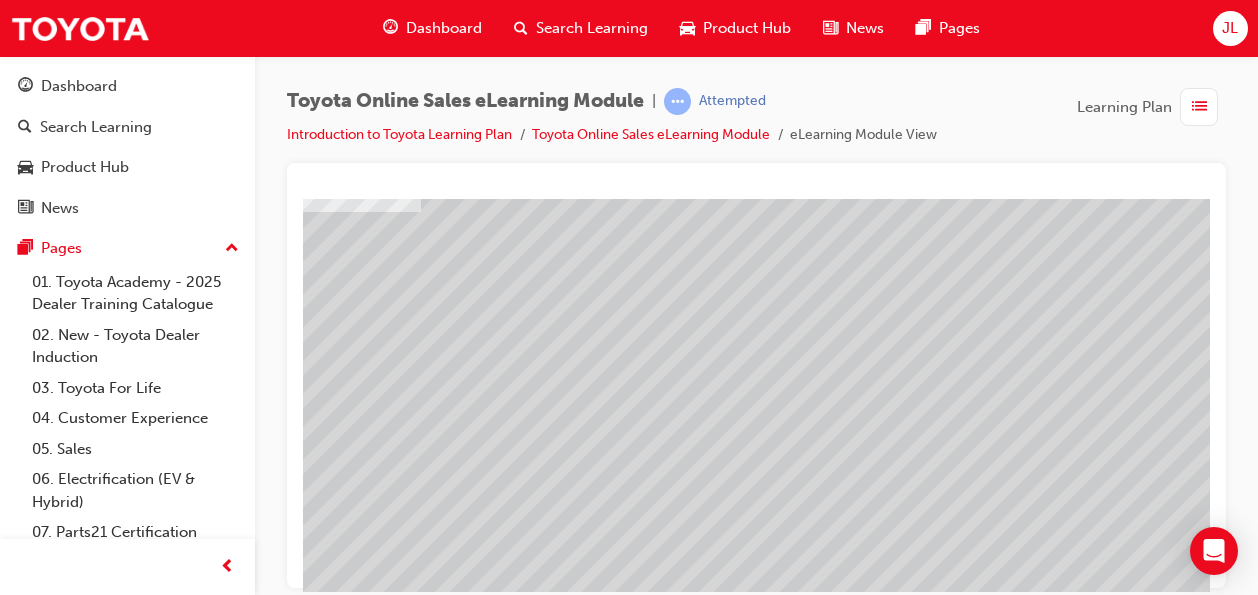 scroll, scrollTop: 135, scrollLeft: 182, axis: both 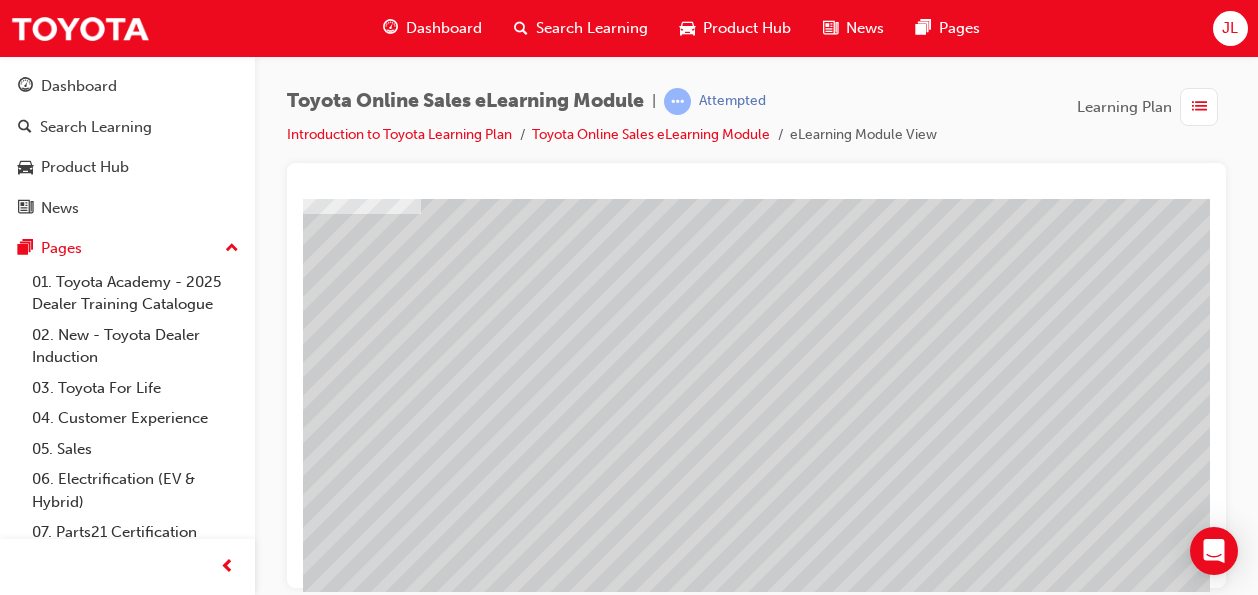 click at bounding box center [311, 3195] 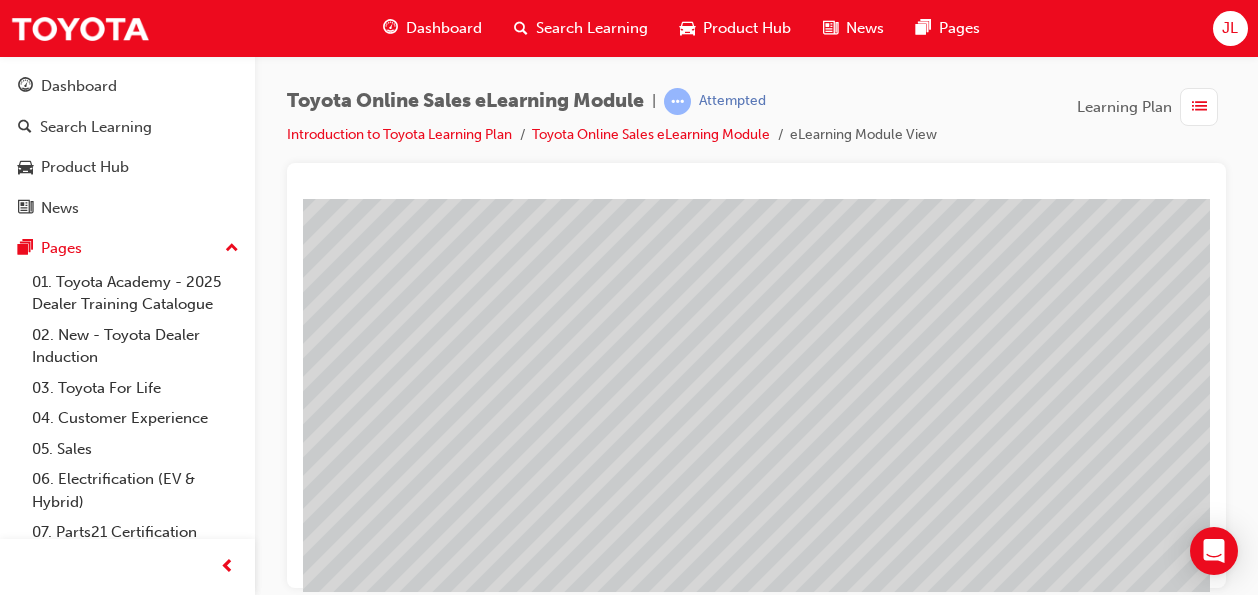 scroll, scrollTop: 236, scrollLeft: 468, axis: both 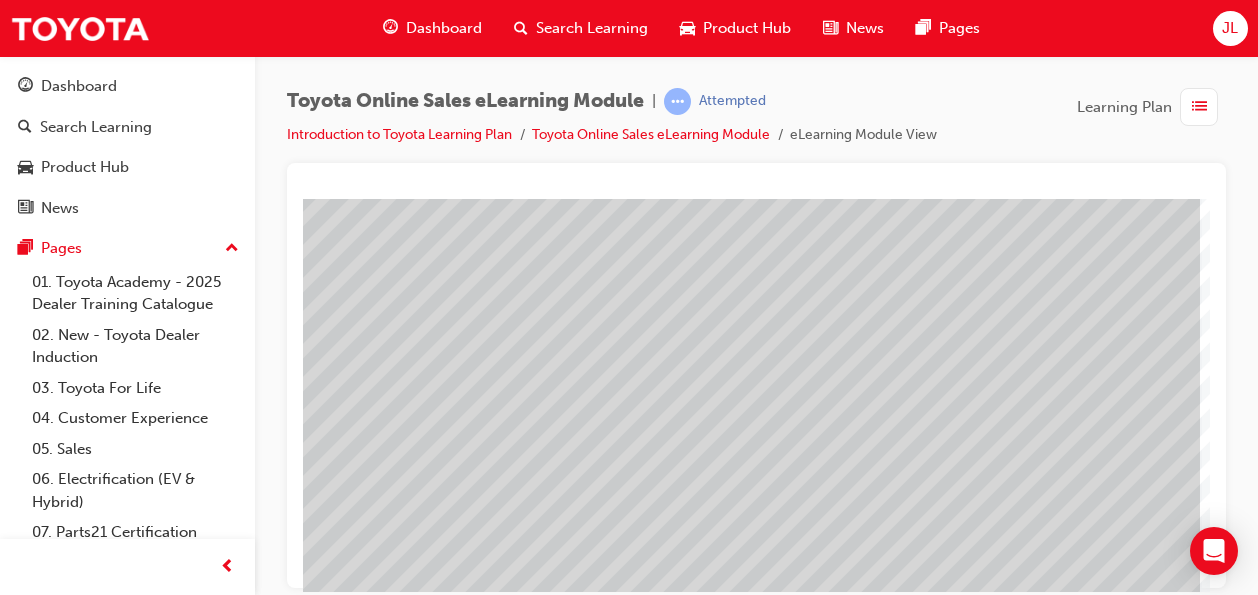 click at bounding box center [30, 2644] 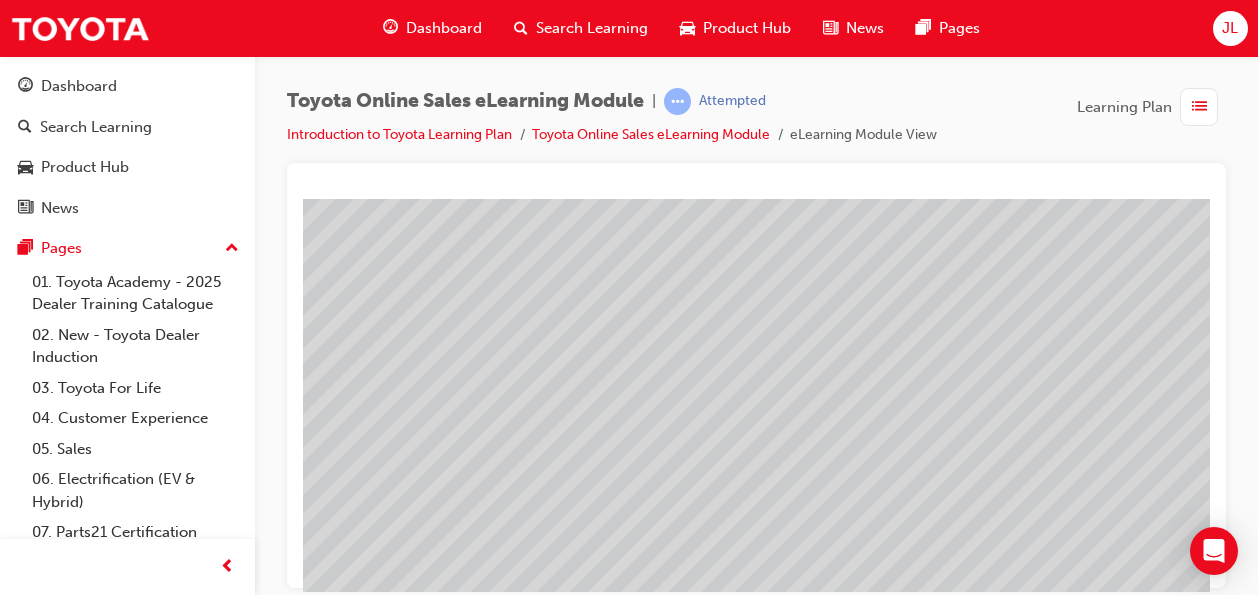 scroll, scrollTop: 236, scrollLeft: 0, axis: vertical 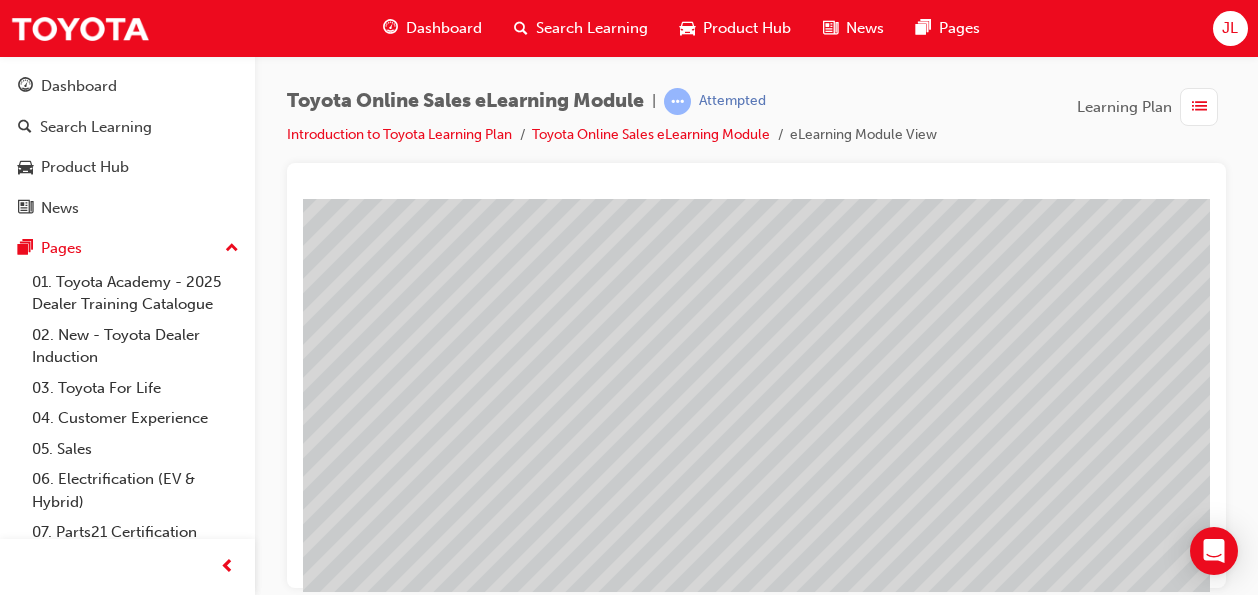click at bounding box center (493, 3544) 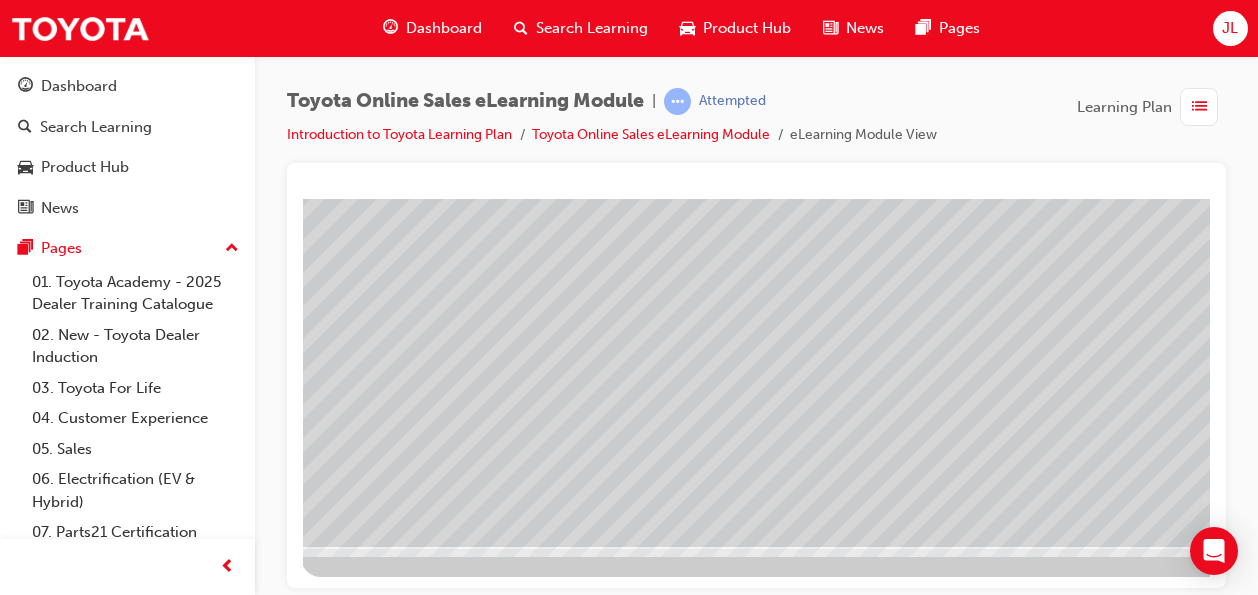 scroll, scrollTop: 372, scrollLeft: 468, axis: both 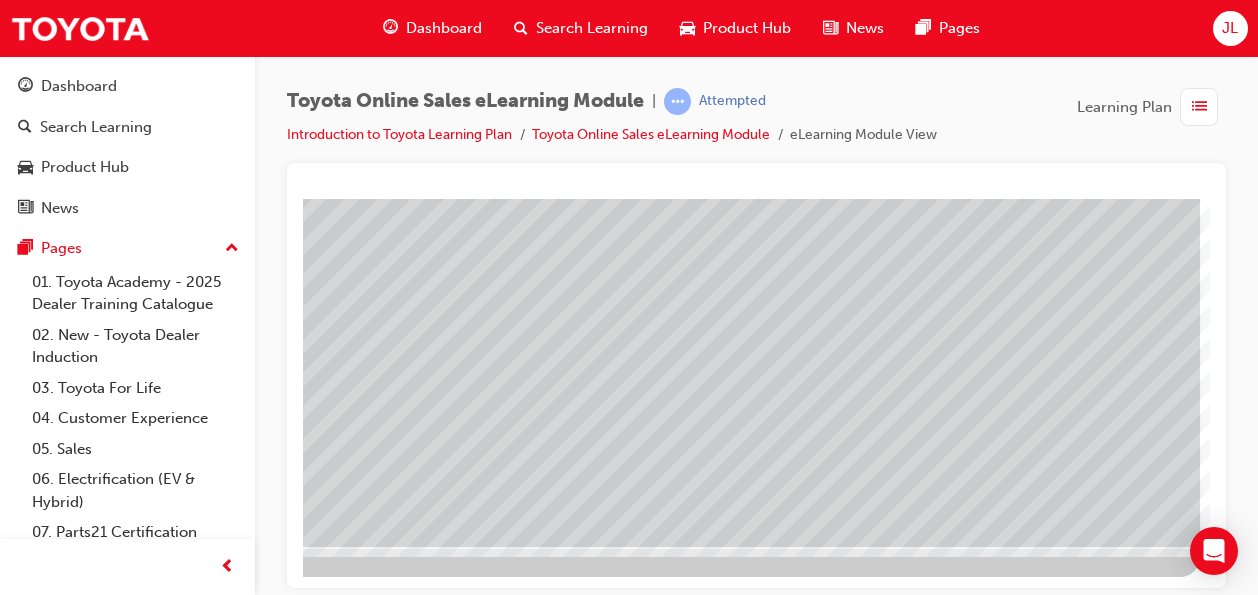 click at bounding box center (-97, 2265) 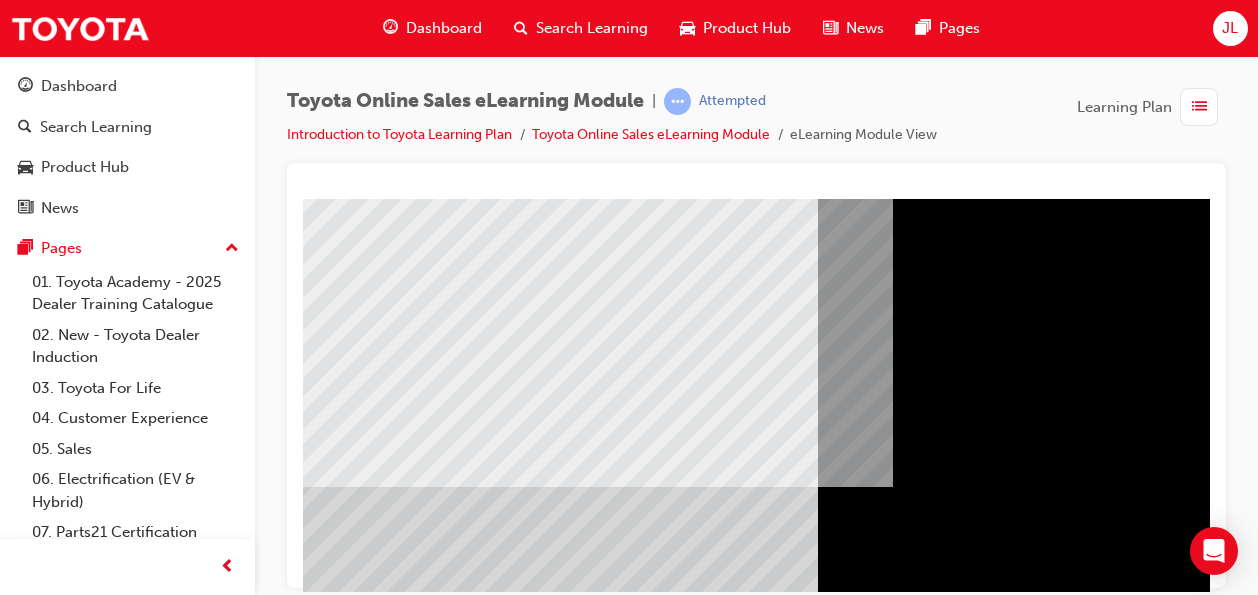 scroll, scrollTop: 372, scrollLeft: 0, axis: vertical 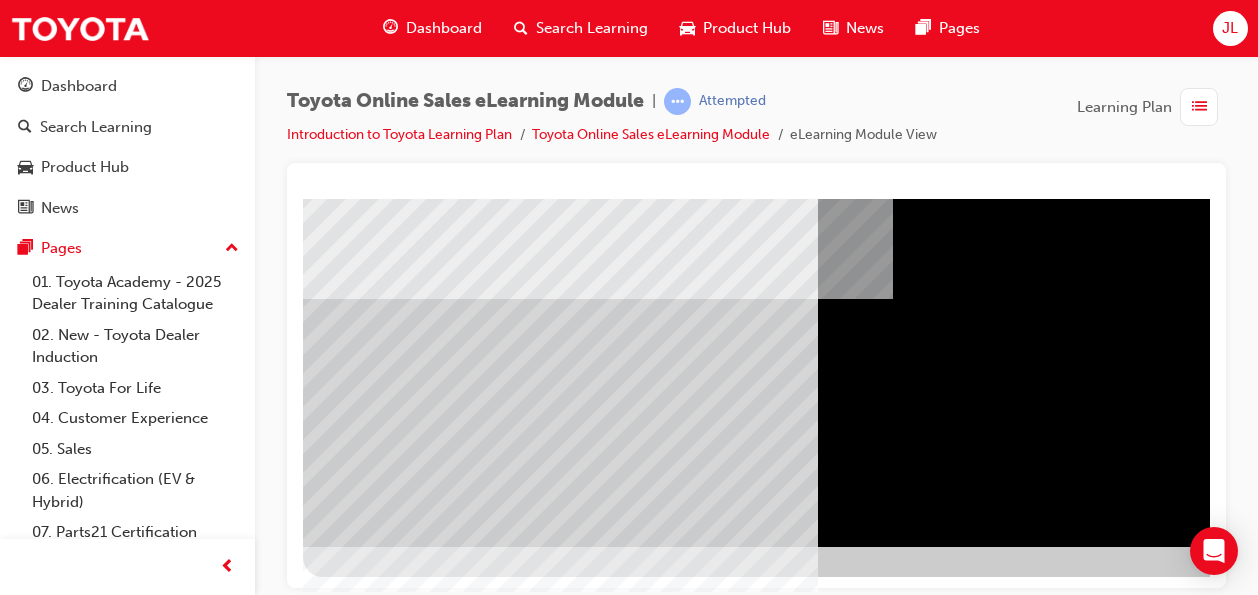 click at bounding box center [366, 1926] 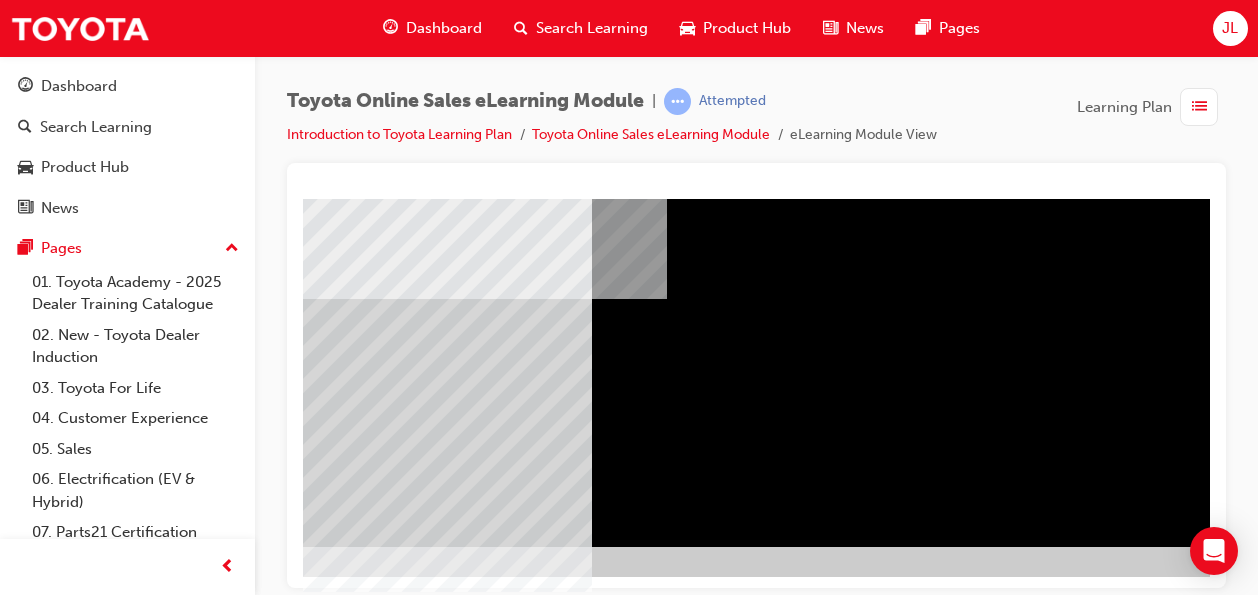 scroll, scrollTop: 372, scrollLeft: 225, axis: both 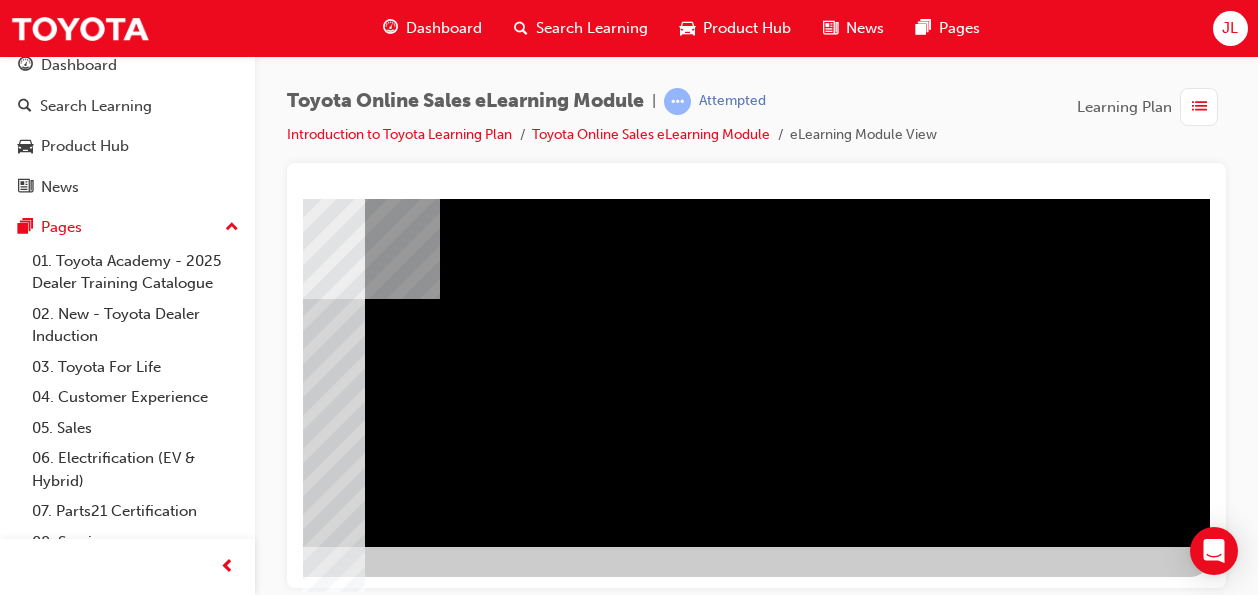 click at bounding box center (-87, 1890) 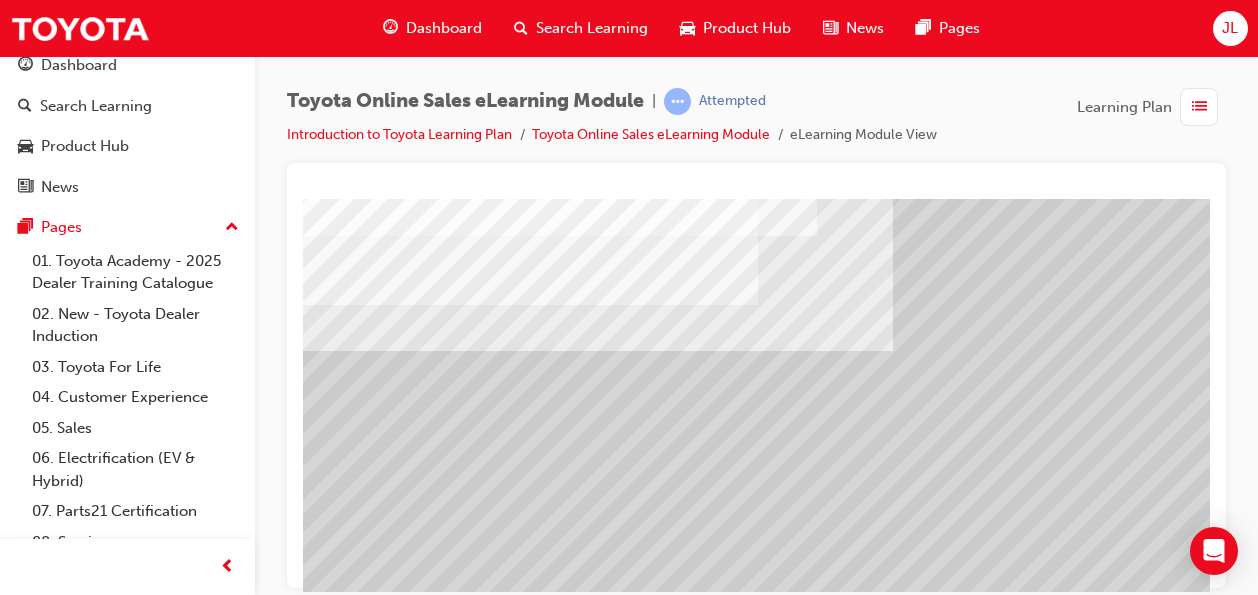 scroll, scrollTop: 313, scrollLeft: 6, axis: both 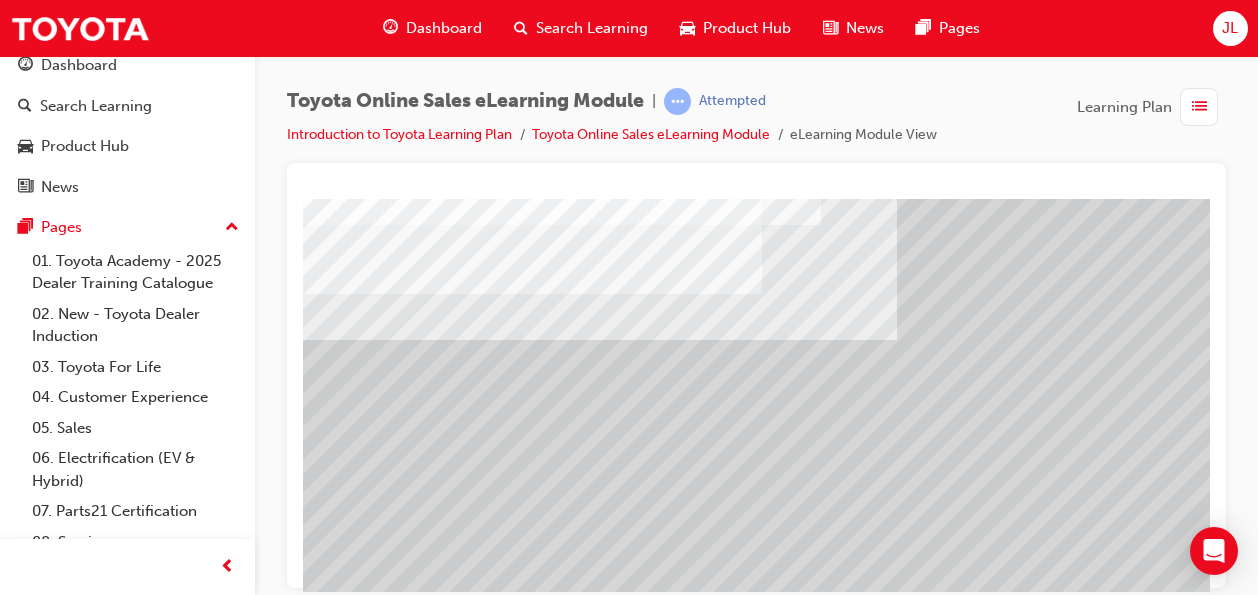 click at bounding box center [529, 2779] 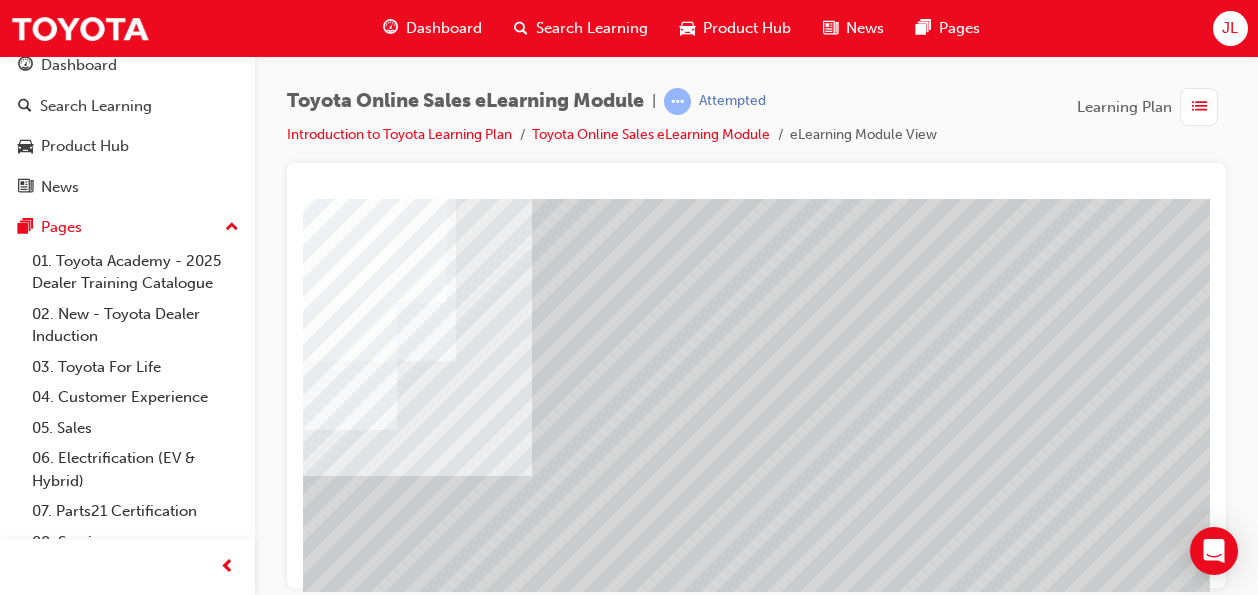 scroll, scrollTop: 181, scrollLeft: 371, axis: both 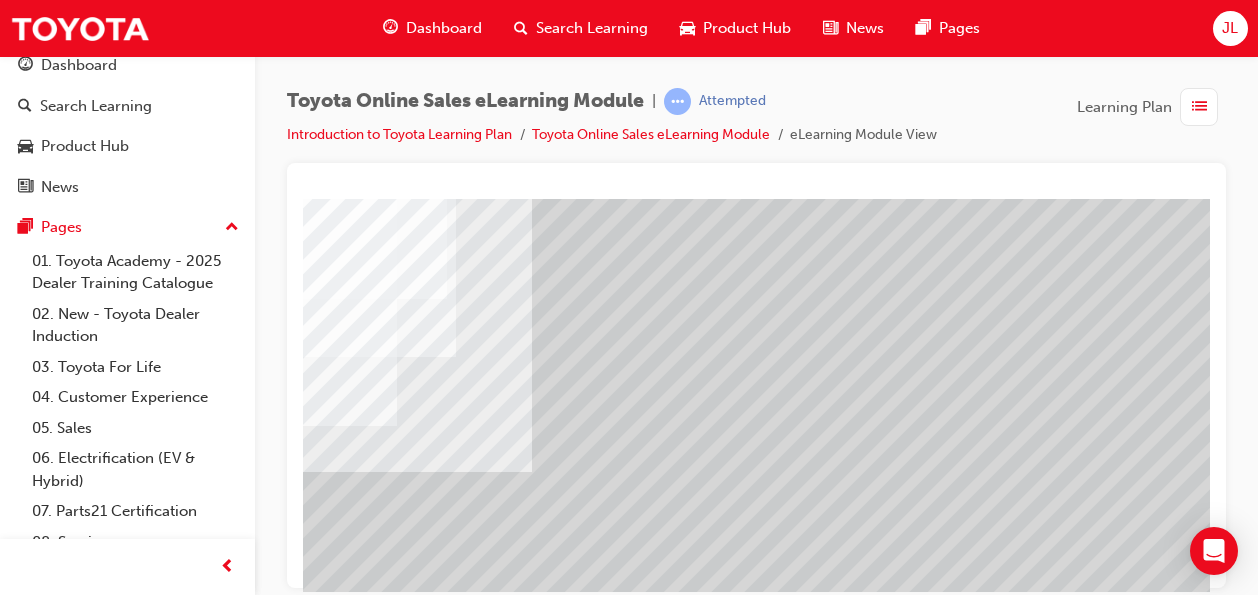 click at bounding box center [-43, 5329] 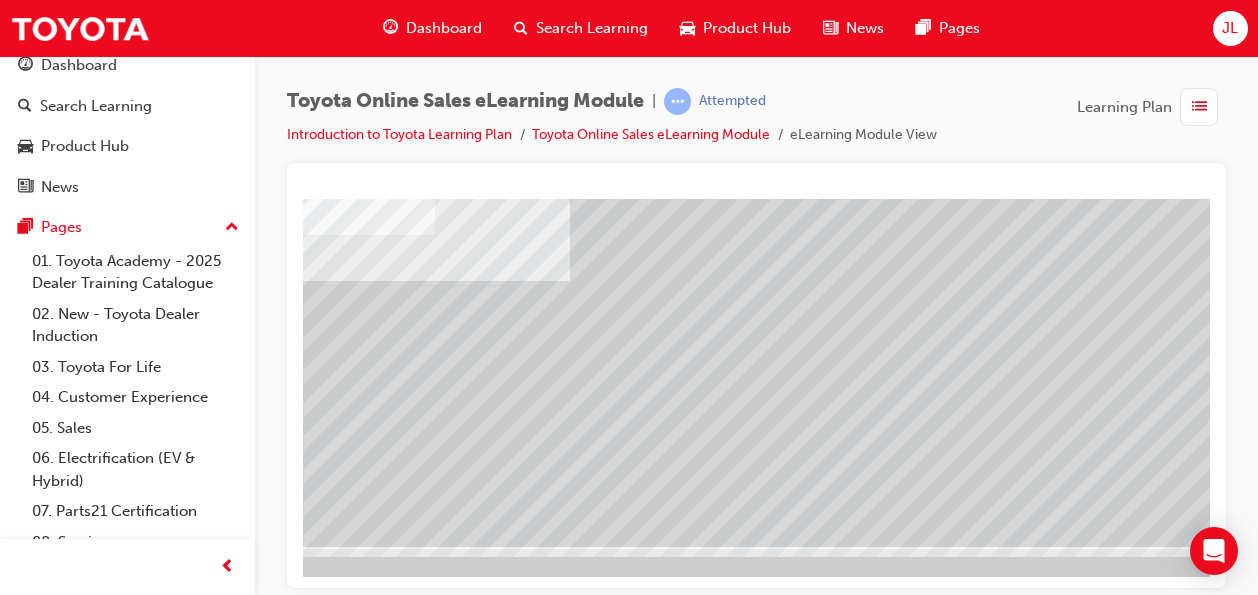 scroll, scrollTop: 372, scrollLeft: 468, axis: both 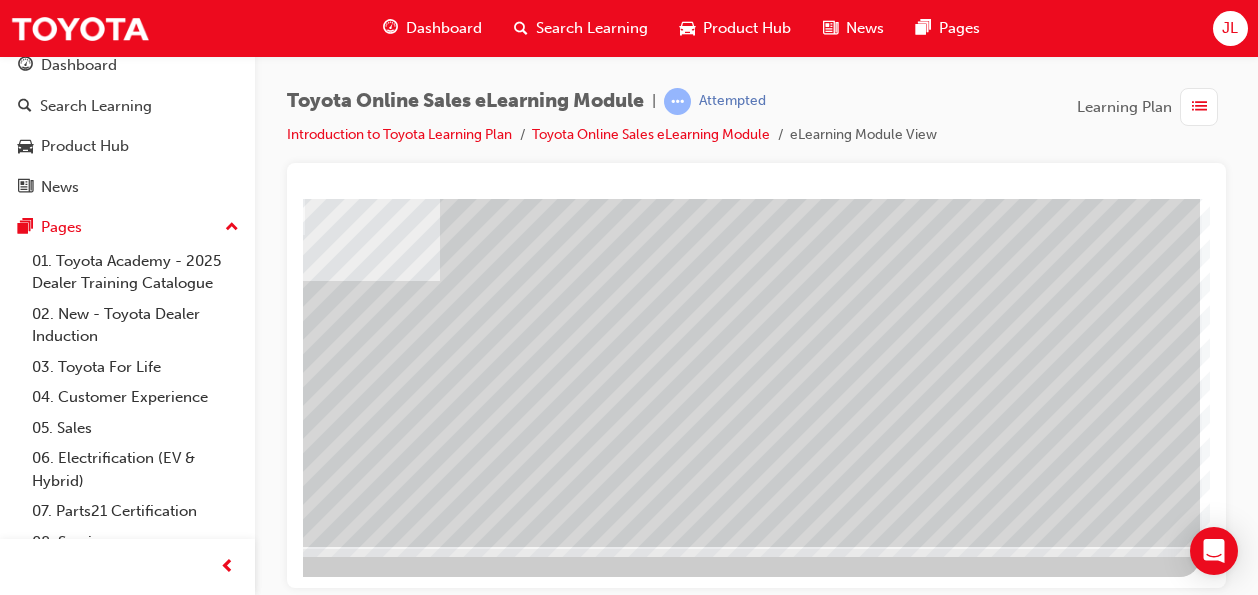 click at bounding box center (-97, 2942) 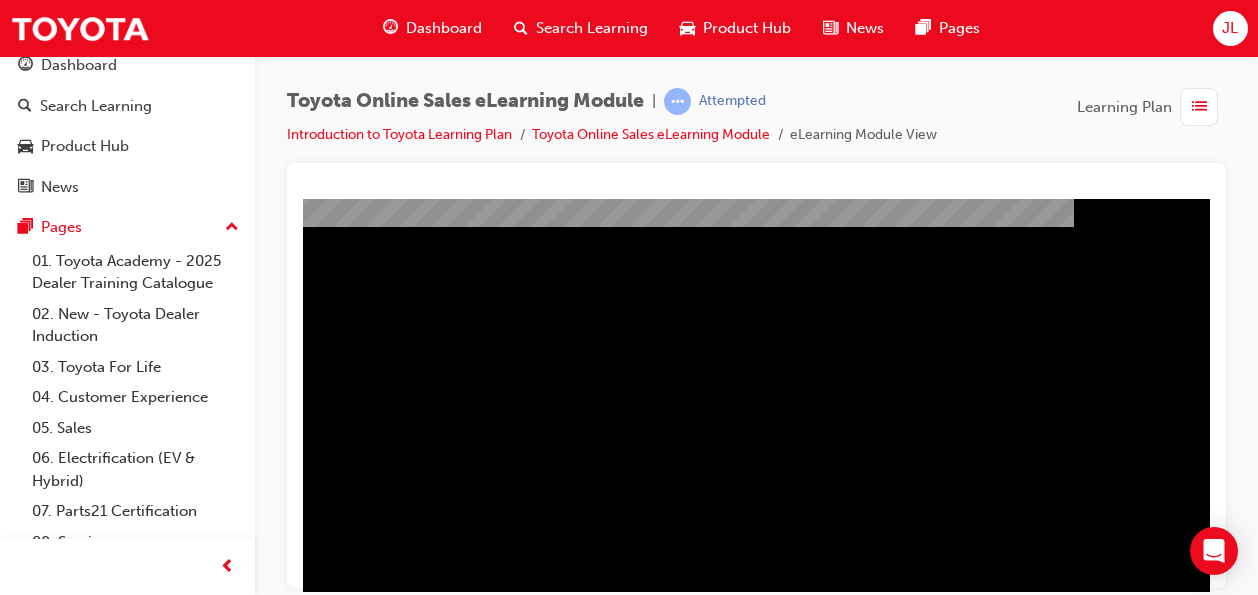 scroll, scrollTop: 372, scrollLeft: 465, axis: both 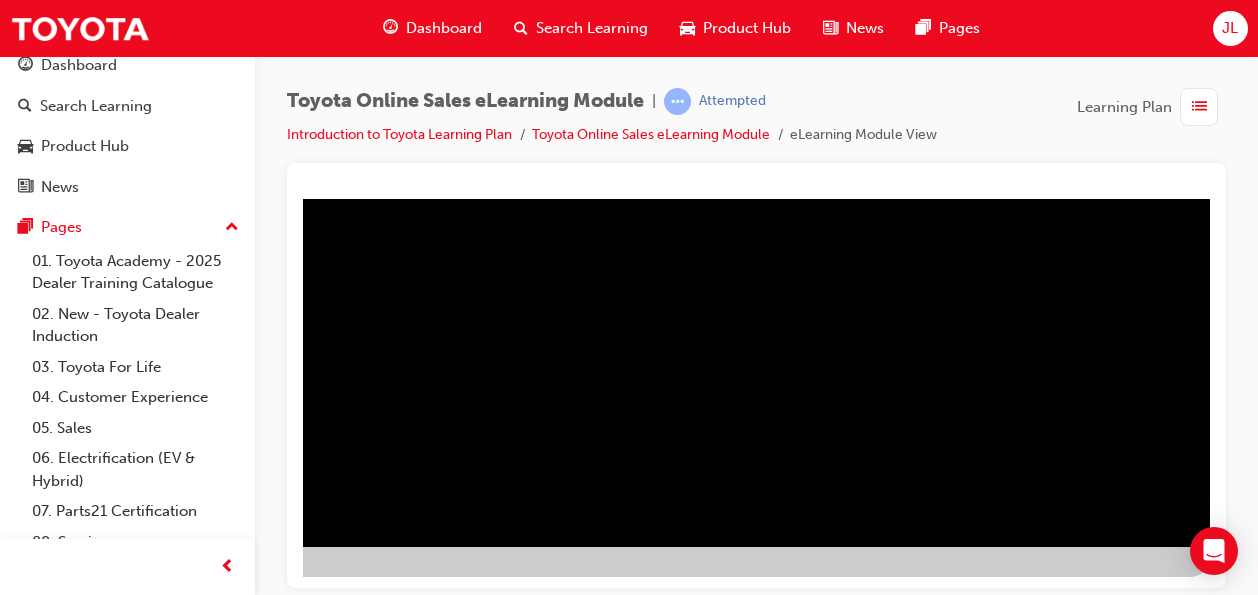 click at bounding box center (-87, 972) 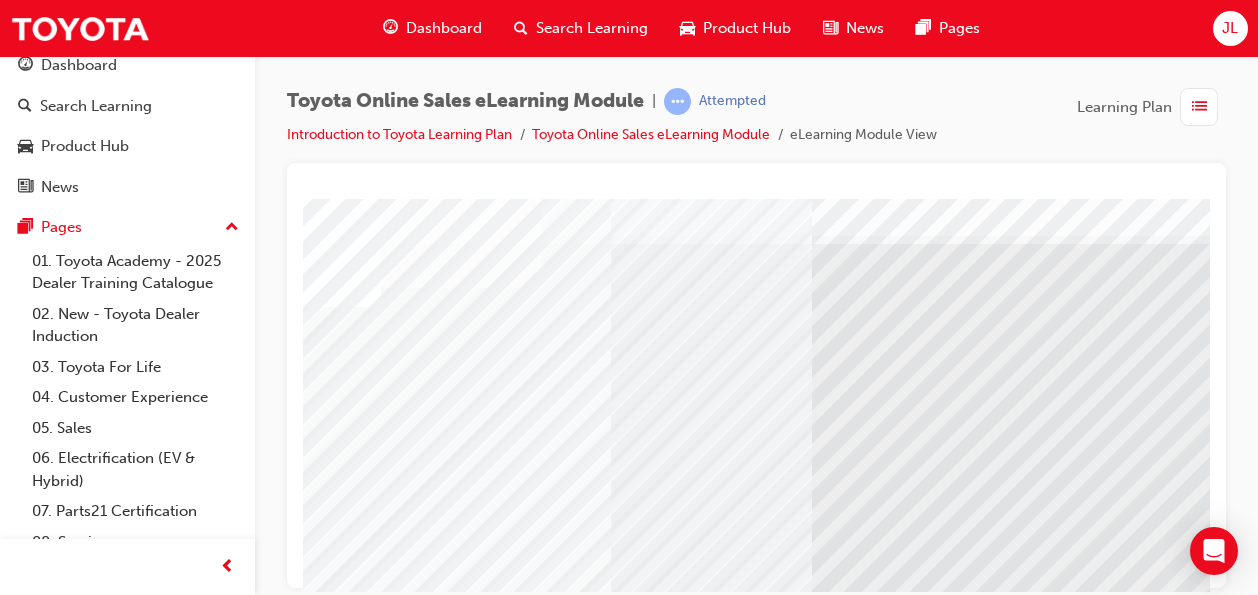scroll, scrollTop: 61, scrollLeft: 0, axis: vertical 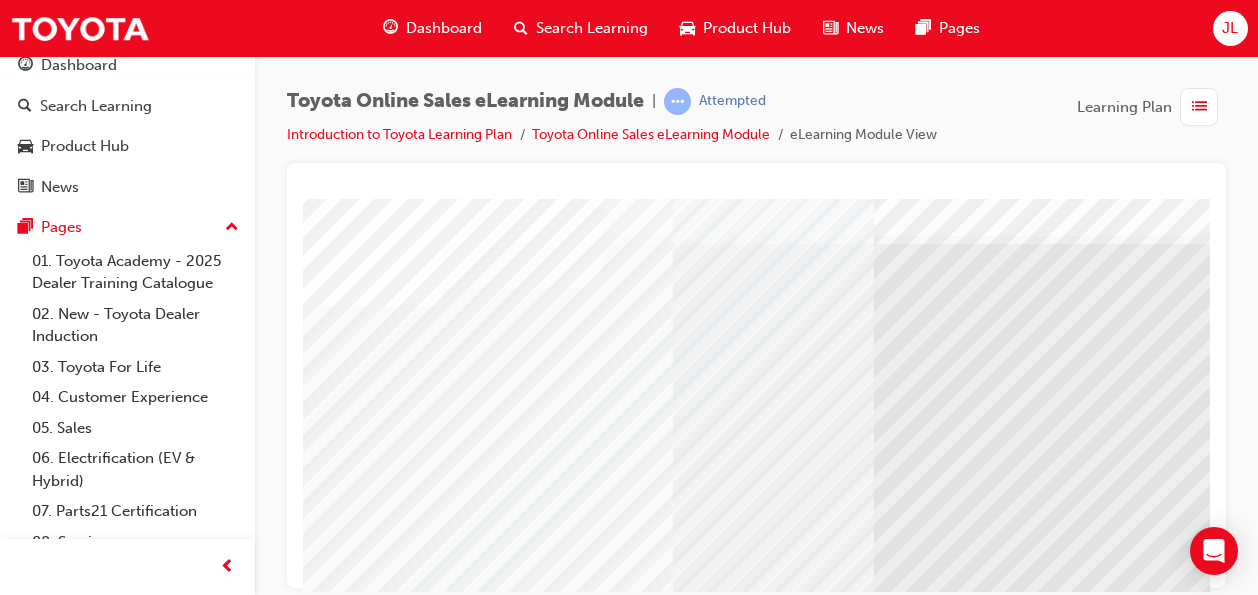 click at bounding box center (373, 4945) 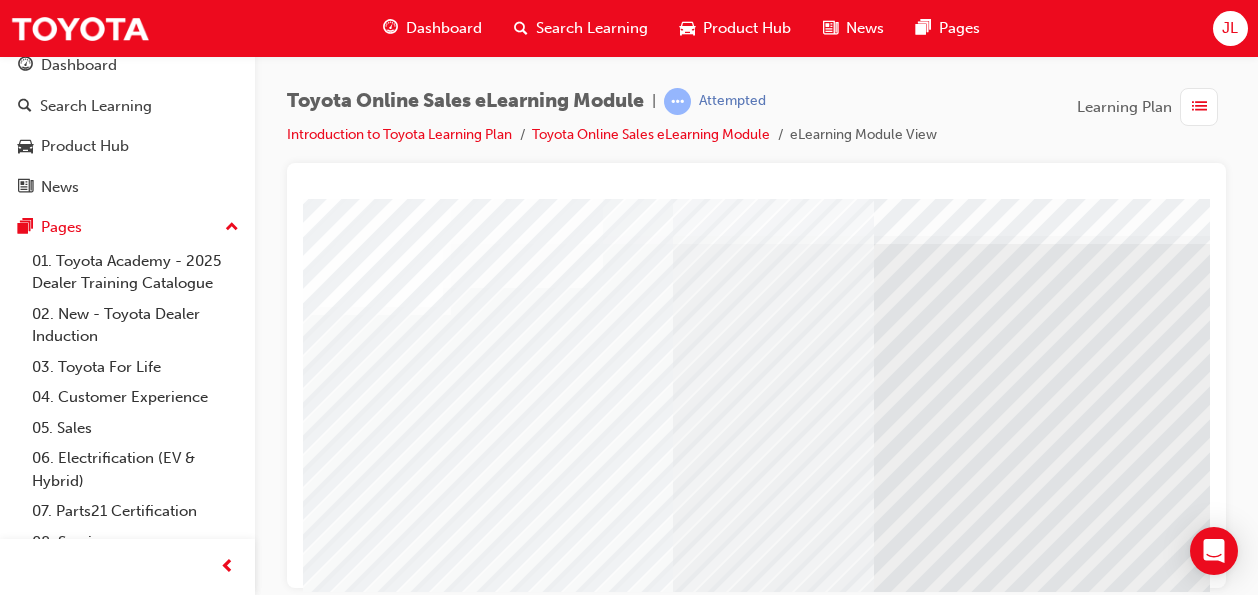 click at bounding box center [373, 4776] 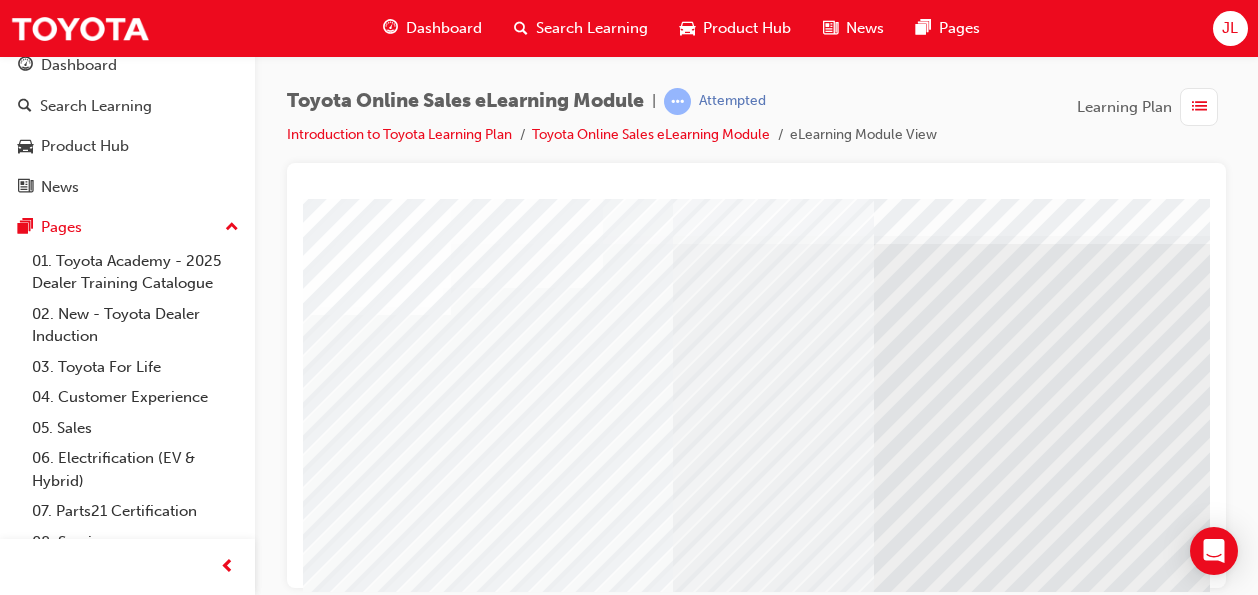 click at bounding box center (373, 5114) 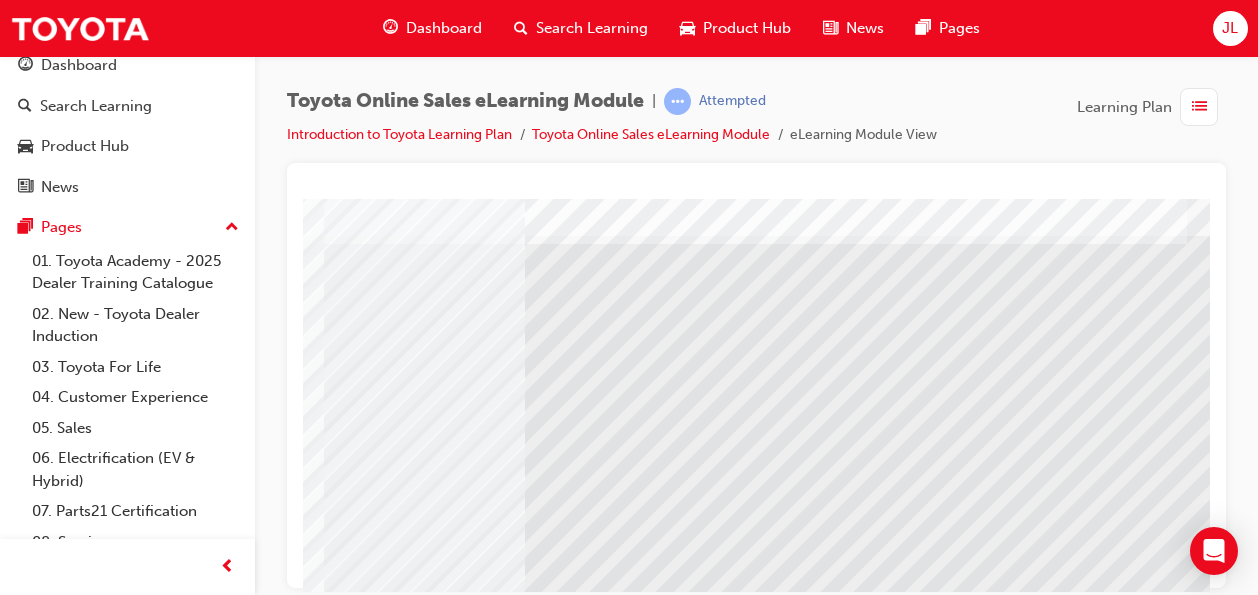scroll, scrollTop: 61, scrollLeft: 351, axis: both 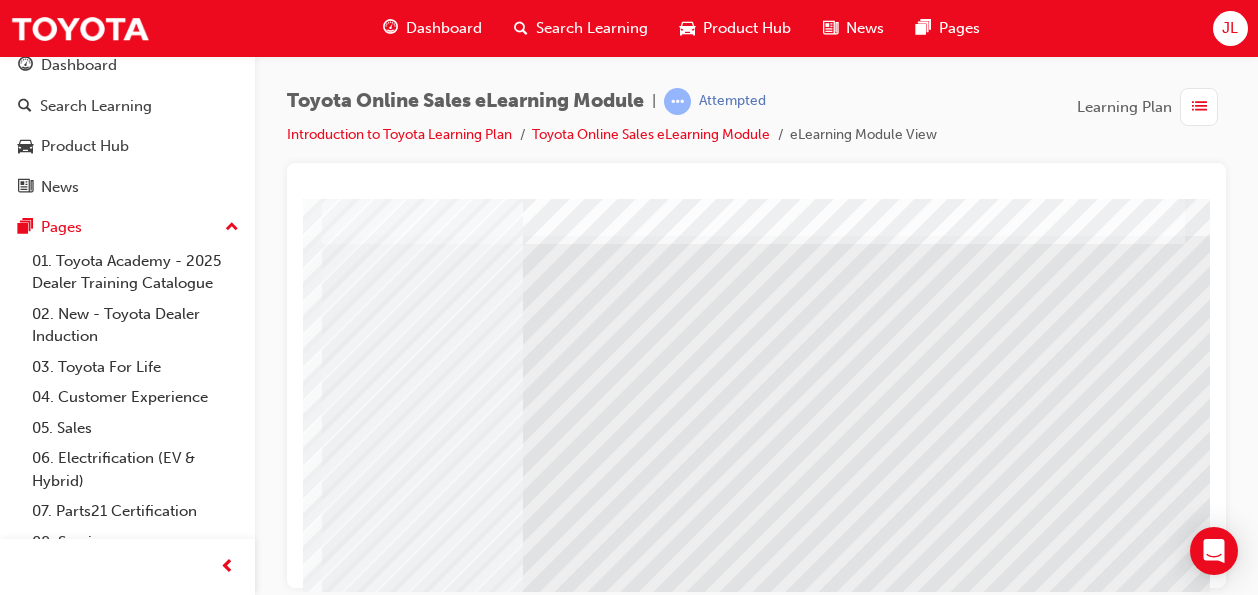 click at bounding box center (88, 3947) 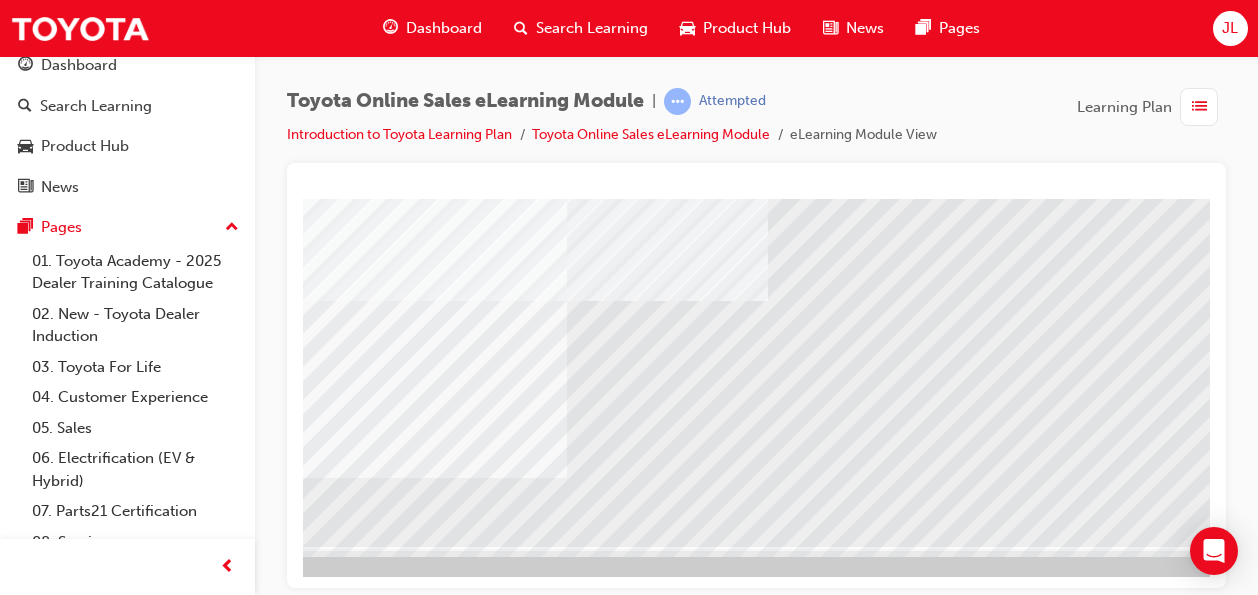 scroll, scrollTop: 372, scrollLeft: 0, axis: vertical 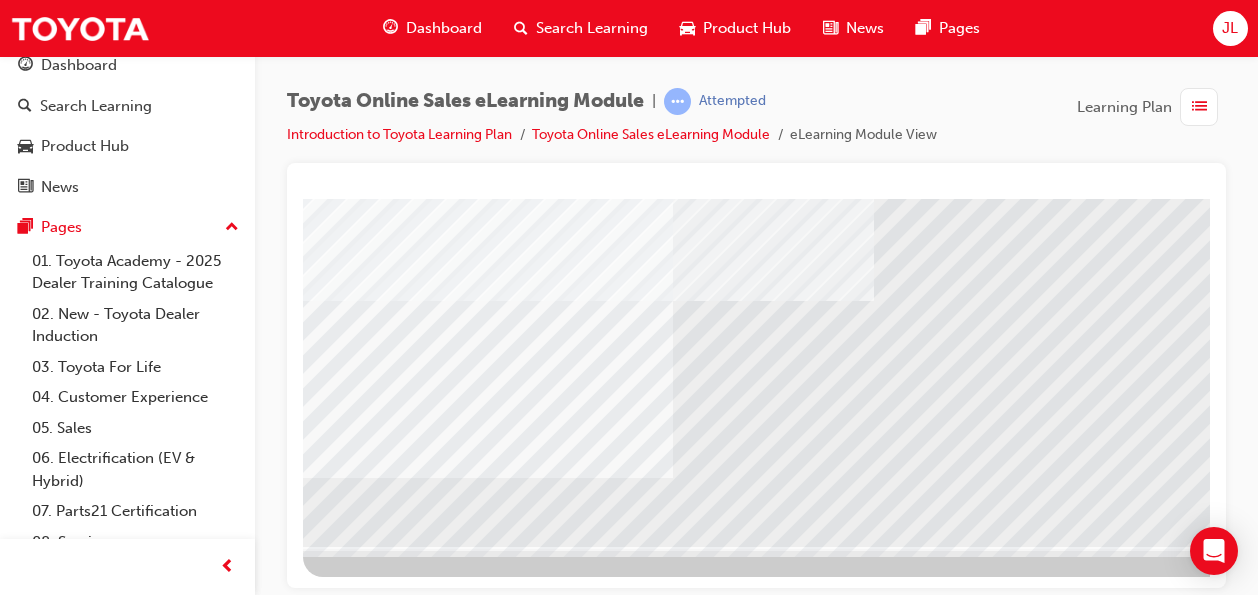 click at bounding box center [373, 4972] 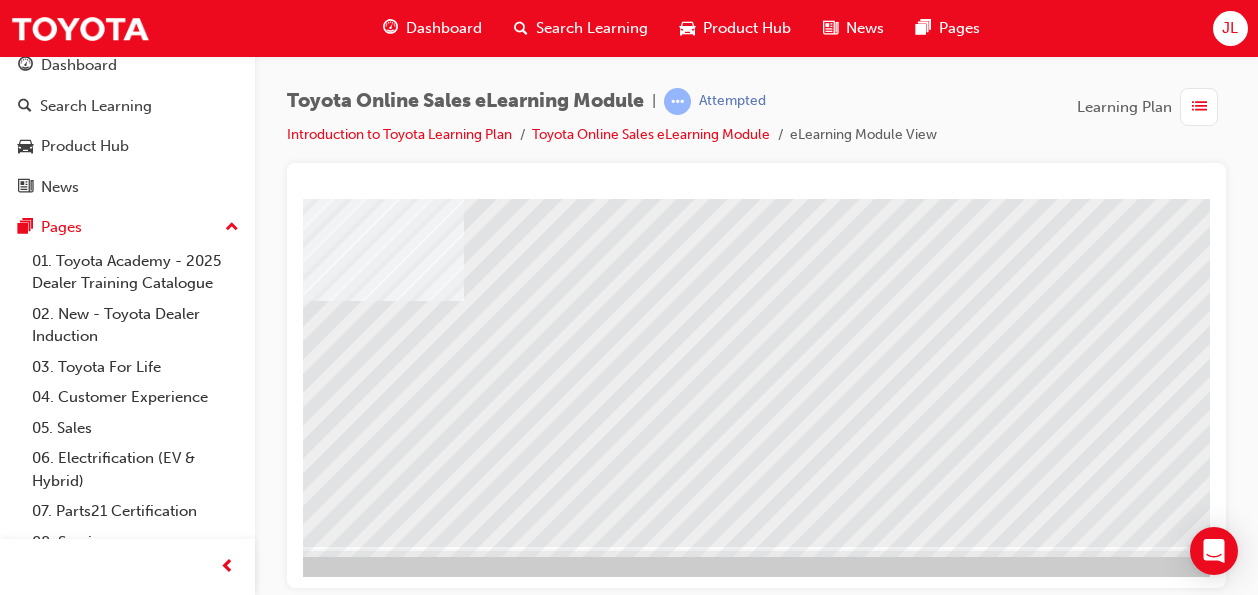 scroll, scrollTop: 372, scrollLeft: 468, axis: both 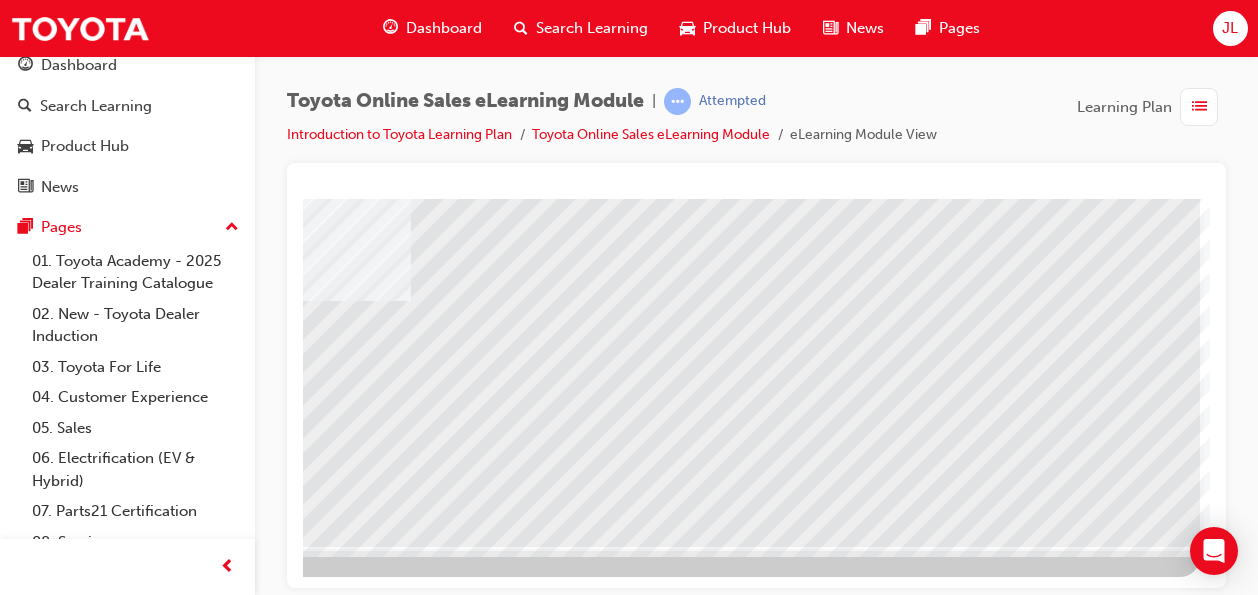 click at bounding box center [-97, 4363] 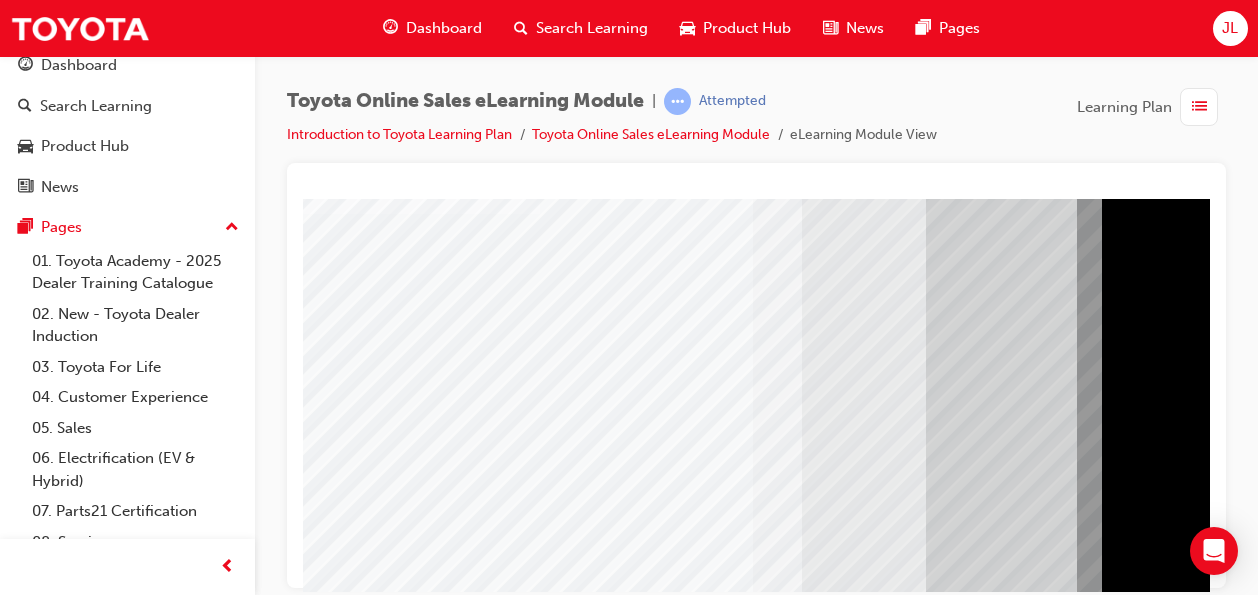 scroll, scrollTop: 154, scrollLeft: 0, axis: vertical 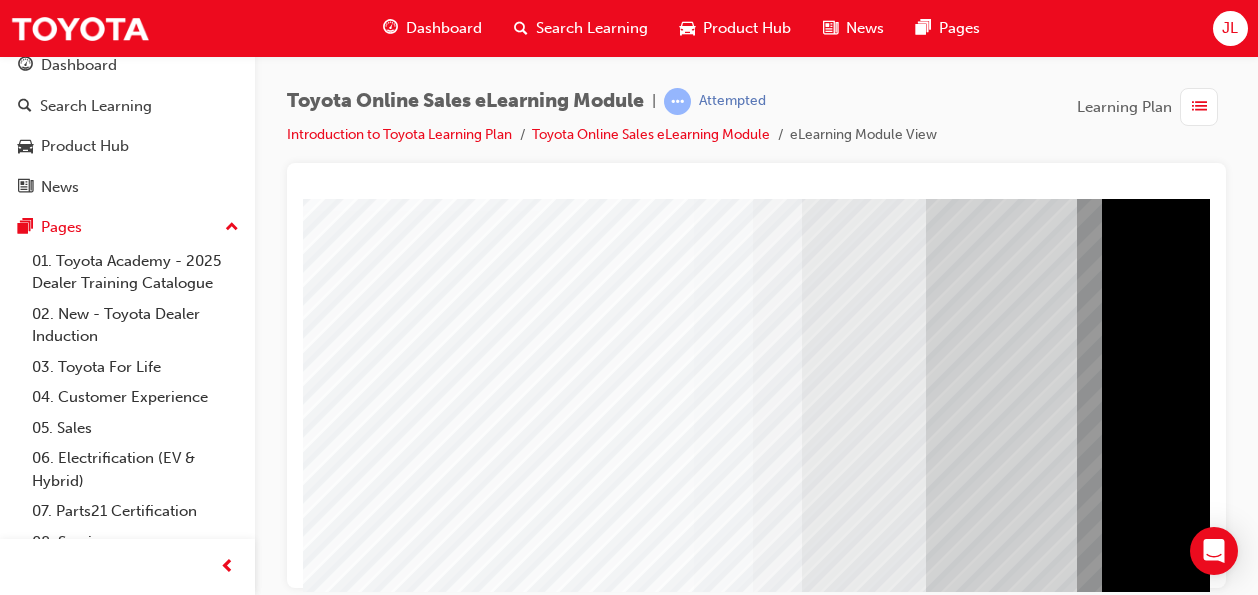 click at bounding box center (328, 5058) 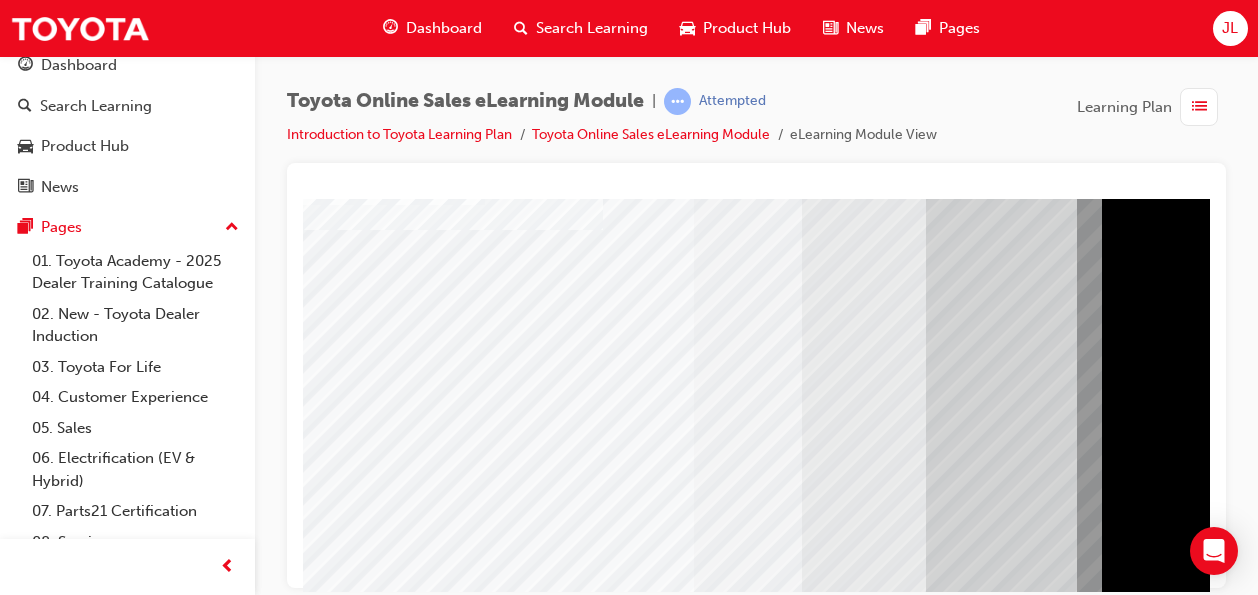 scroll, scrollTop: 120, scrollLeft: 0, axis: vertical 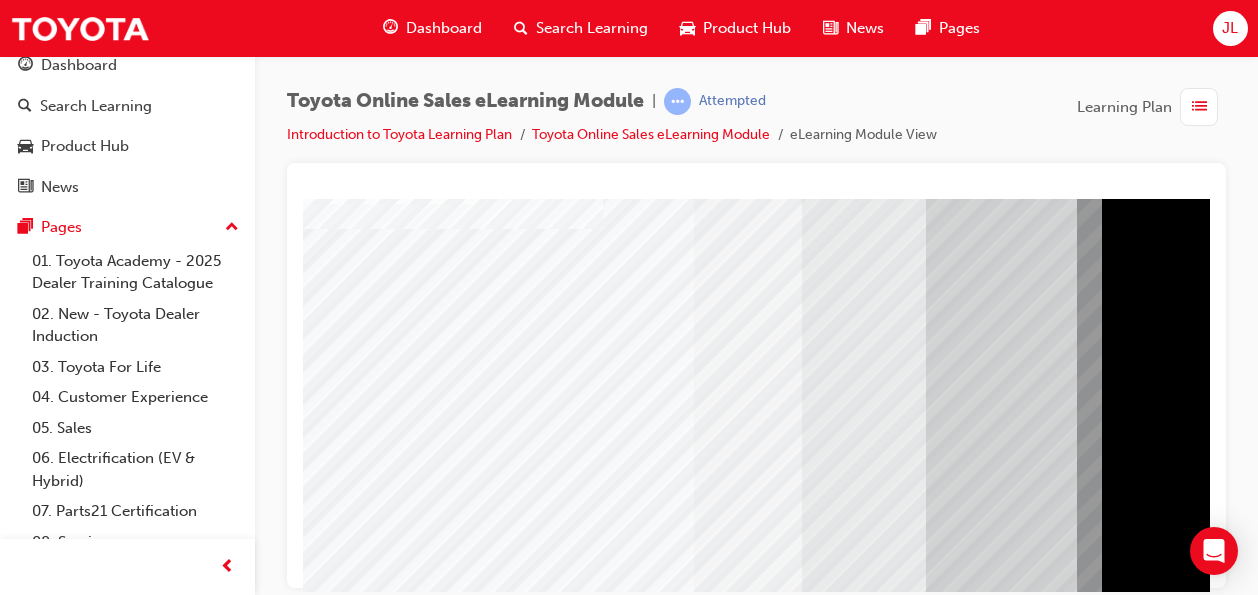click at bounding box center [328, 5142] 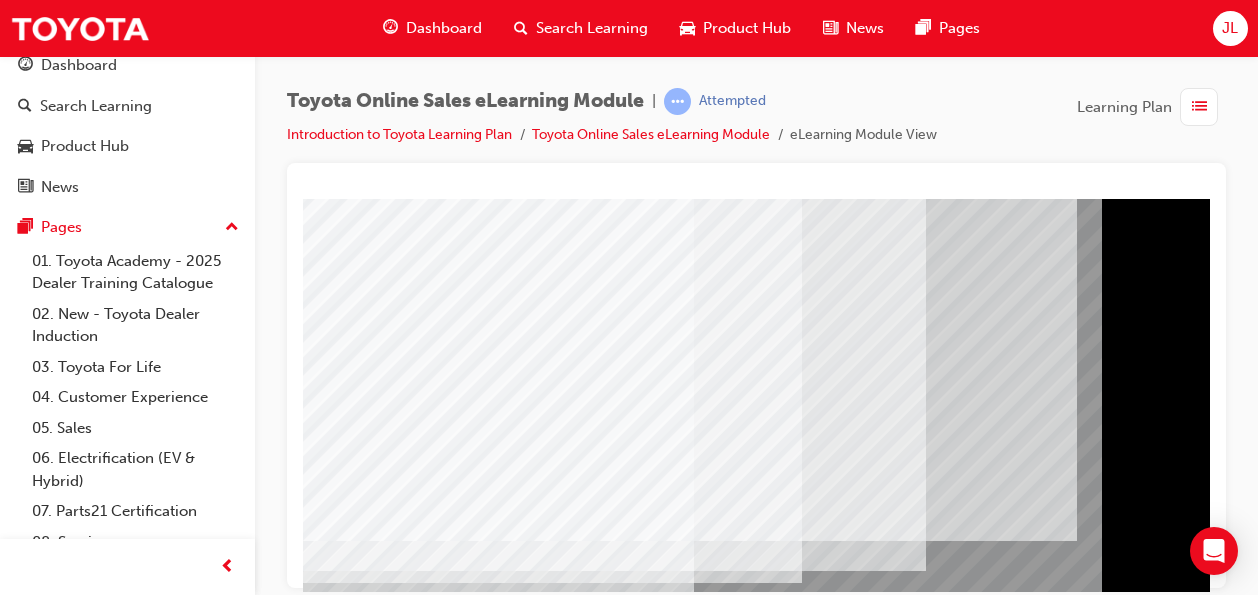 scroll, scrollTop: 286, scrollLeft: 0, axis: vertical 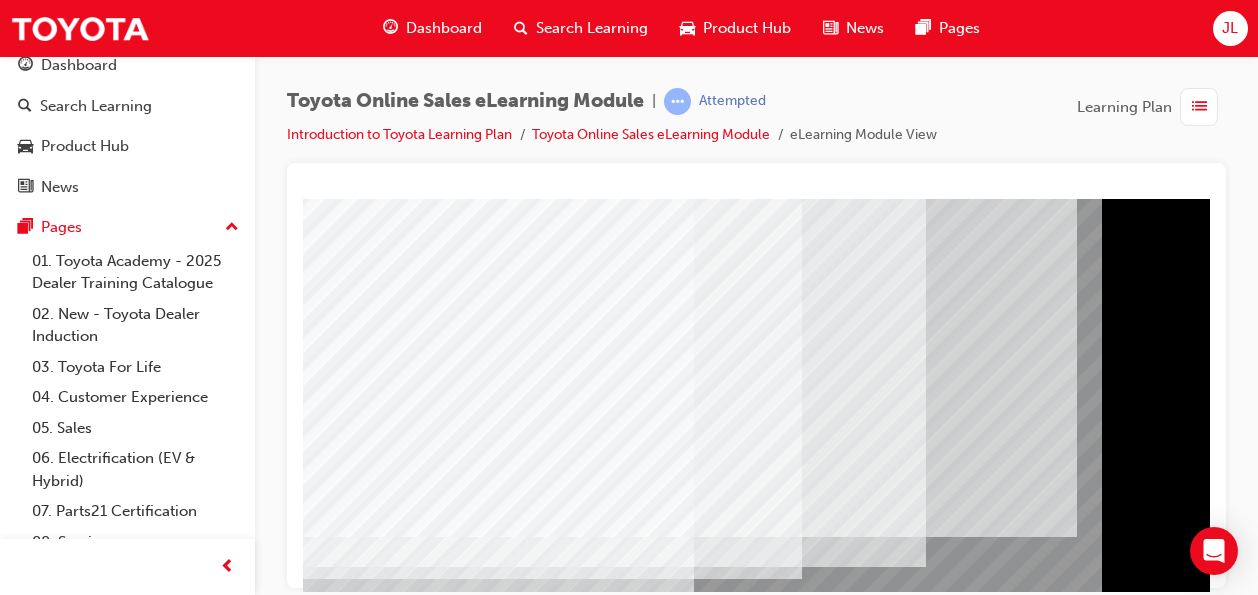 click at bounding box center [328, 5299] 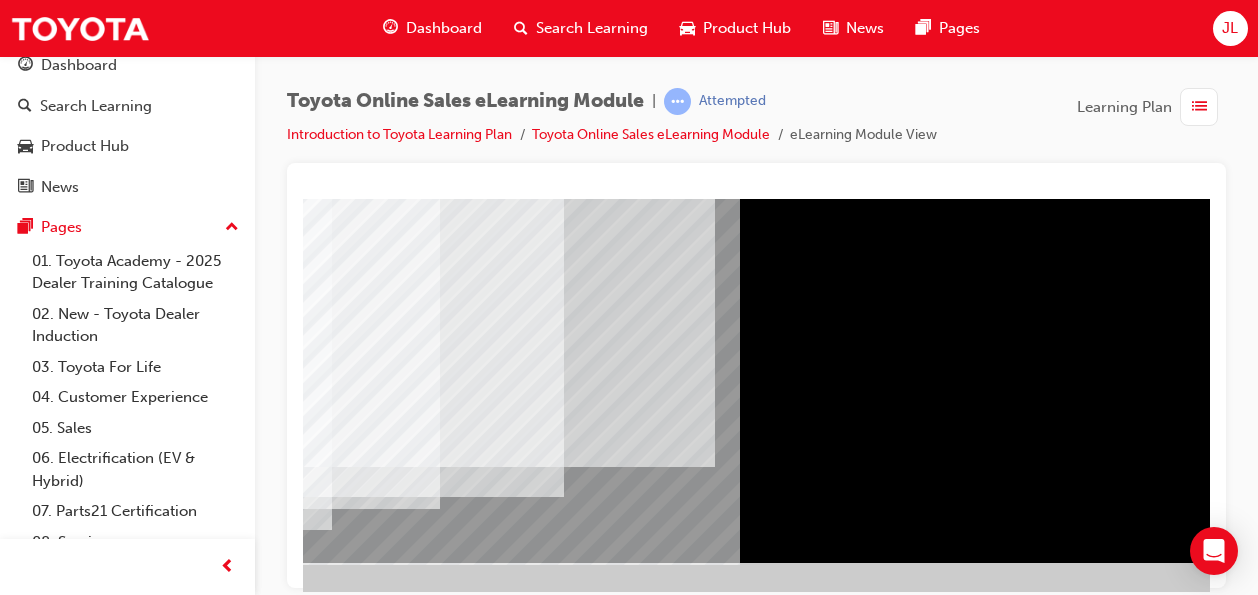 scroll, scrollTop: 356, scrollLeft: 468, axis: both 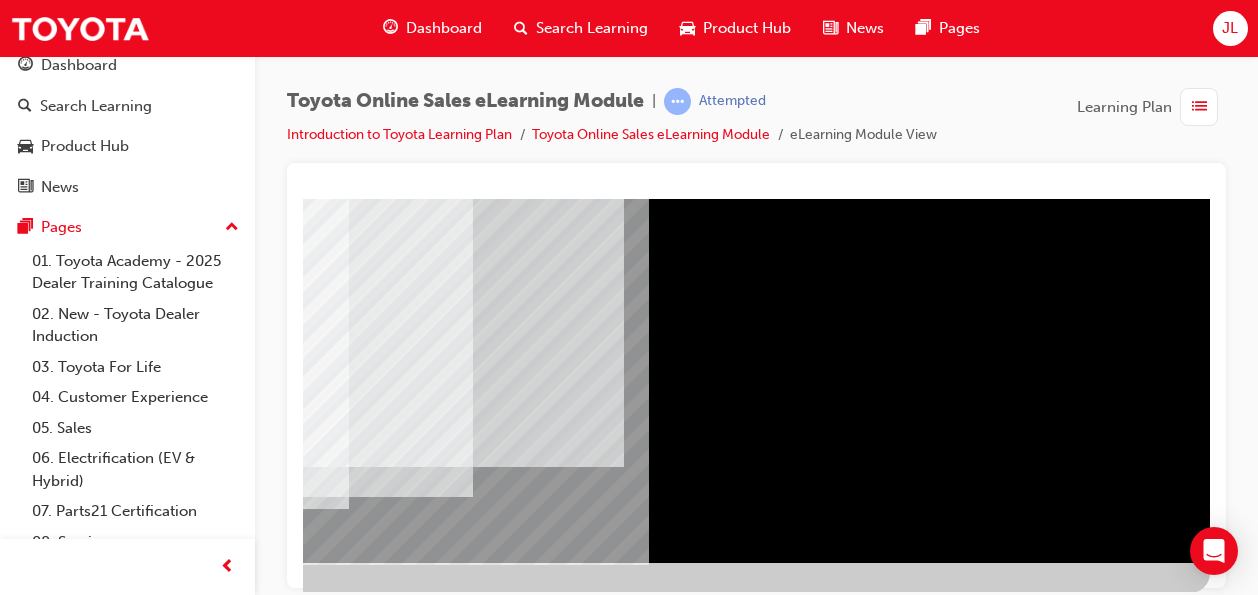 click at bounding box center (249, 959) 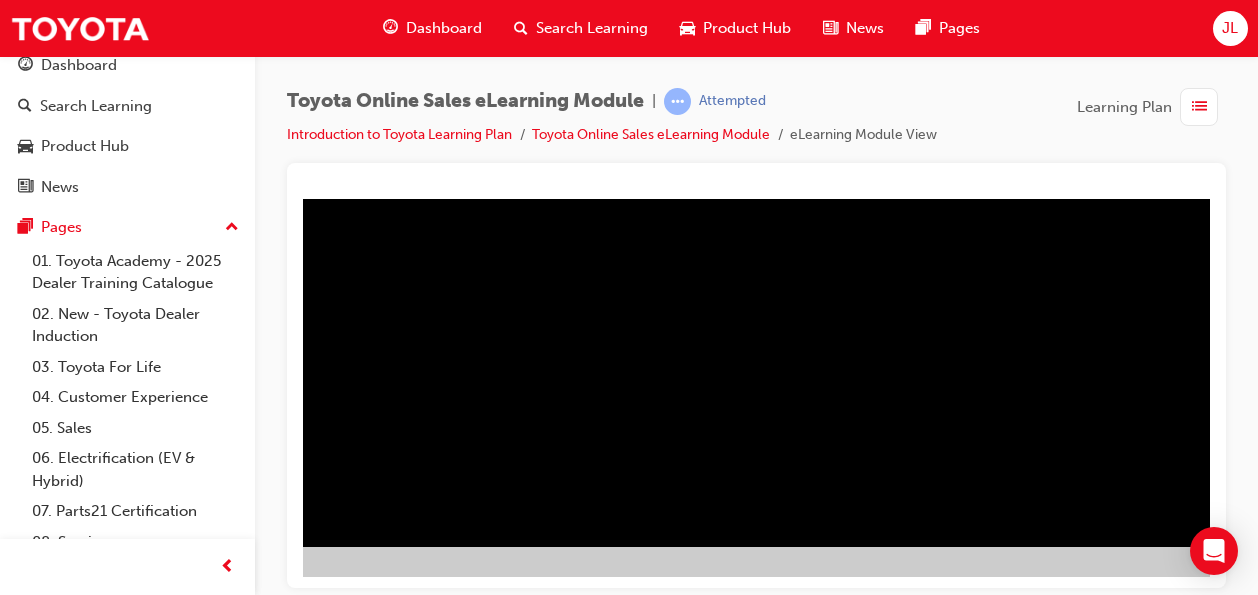 scroll, scrollTop: 372, scrollLeft: 154, axis: both 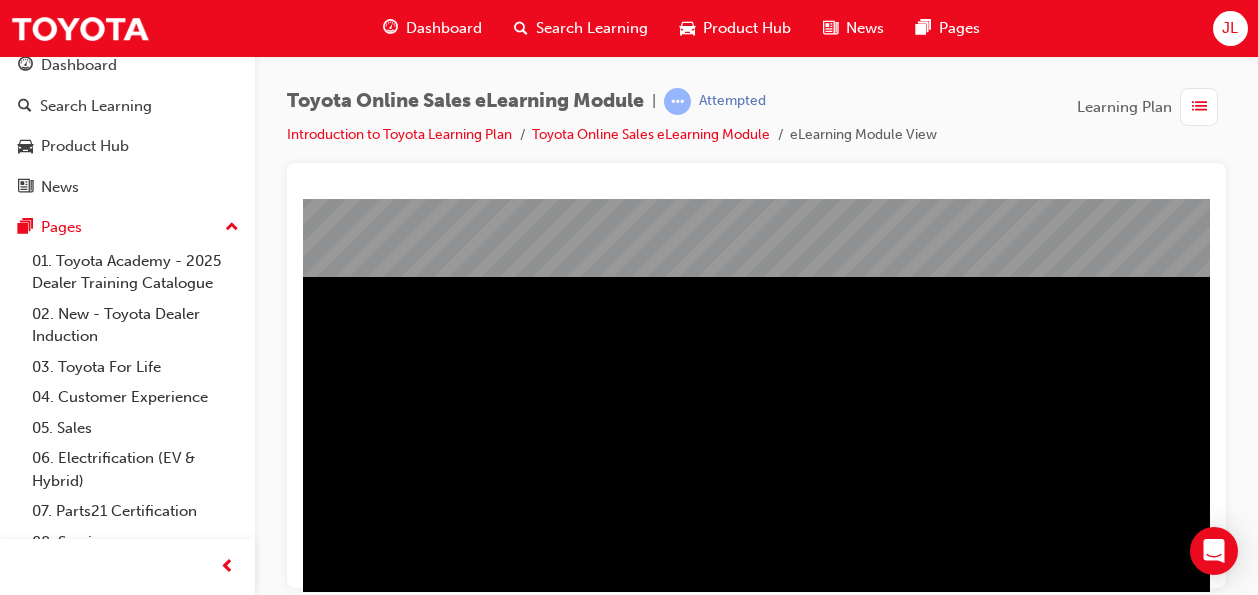 click at bounding box center [829, 789] 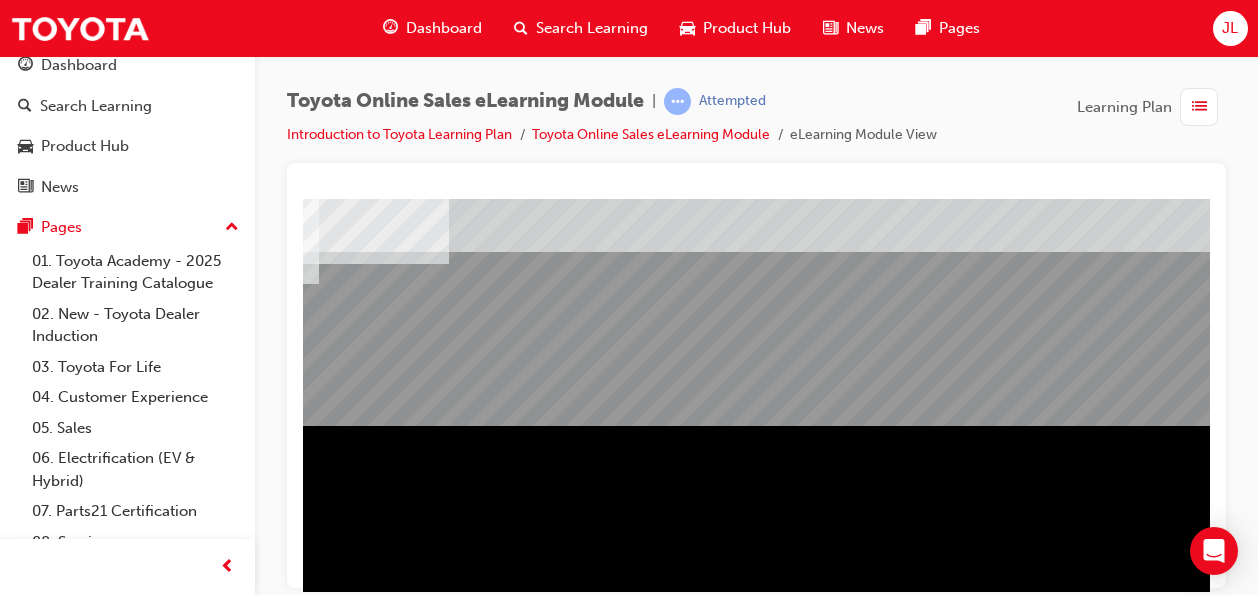 scroll, scrollTop: 84, scrollLeft: 154, axis: both 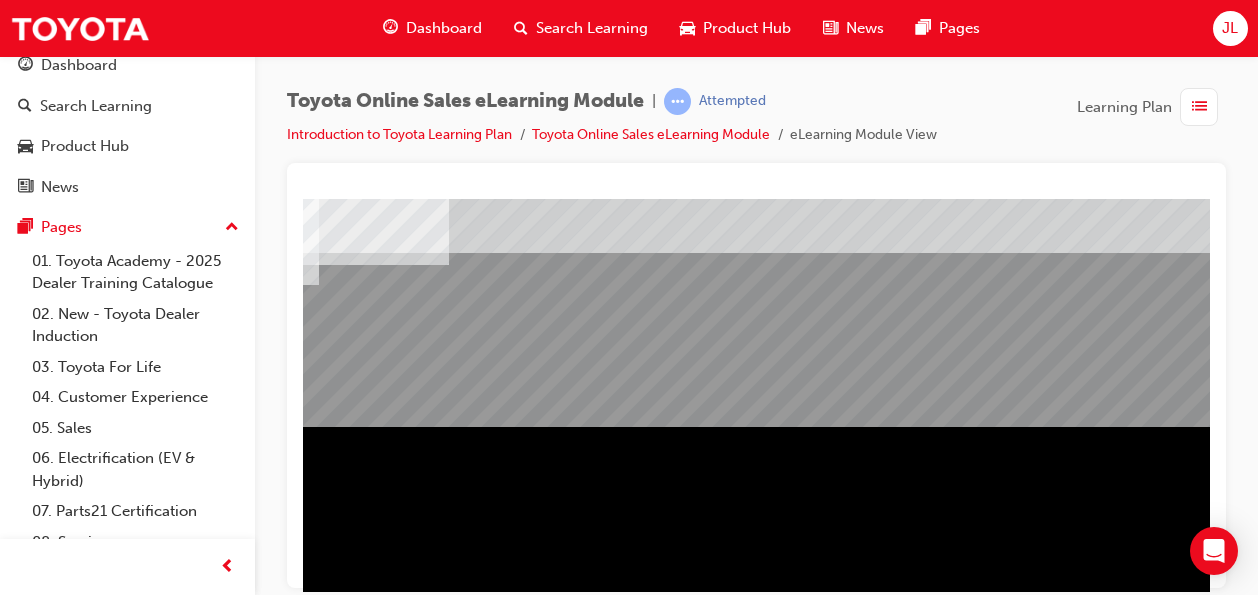 click at bounding box center [230, 1161] 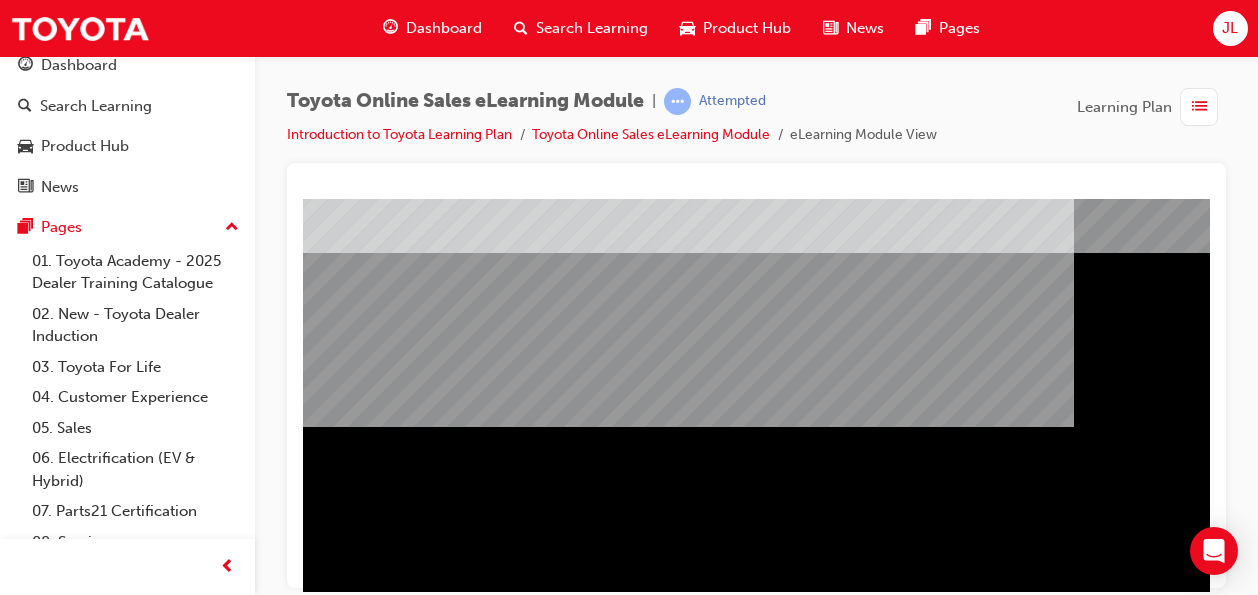 scroll, scrollTop: 372, scrollLeft: 441, axis: both 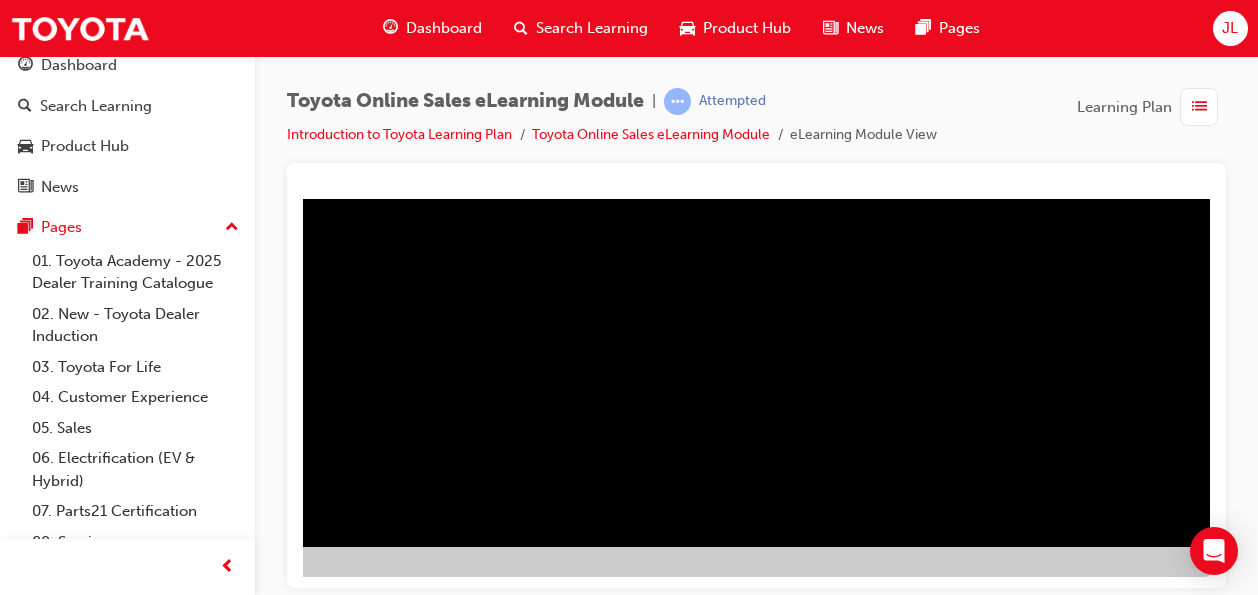 click at bounding box center (-75, 972) 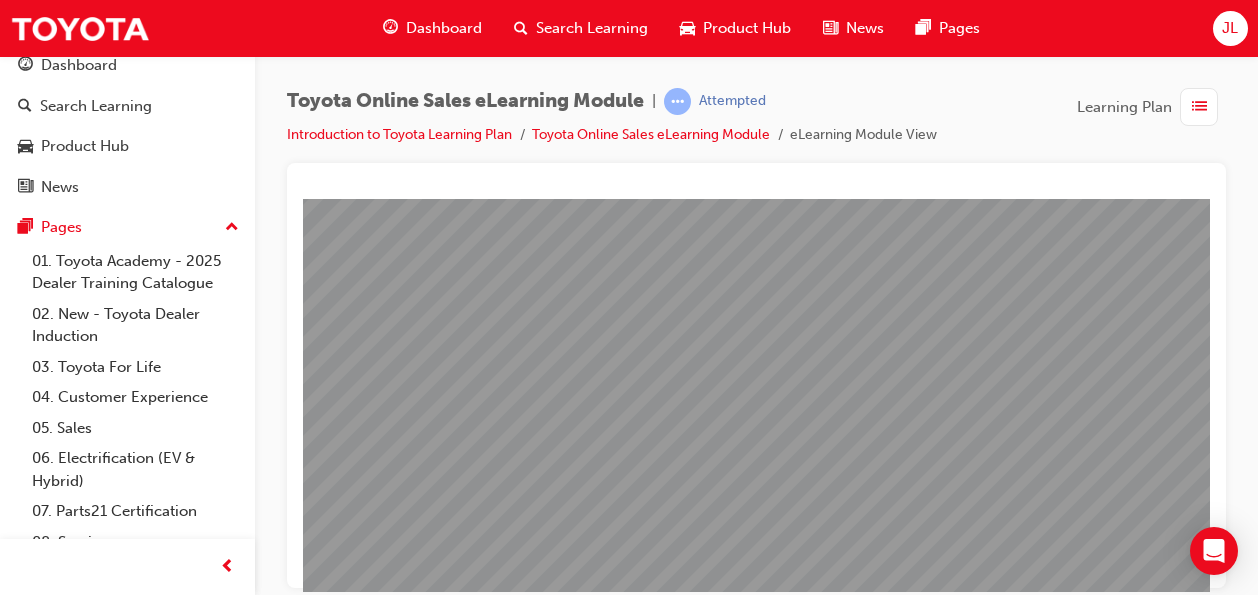 scroll, scrollTop: 324, scrollLeft: 0, axis: vertical 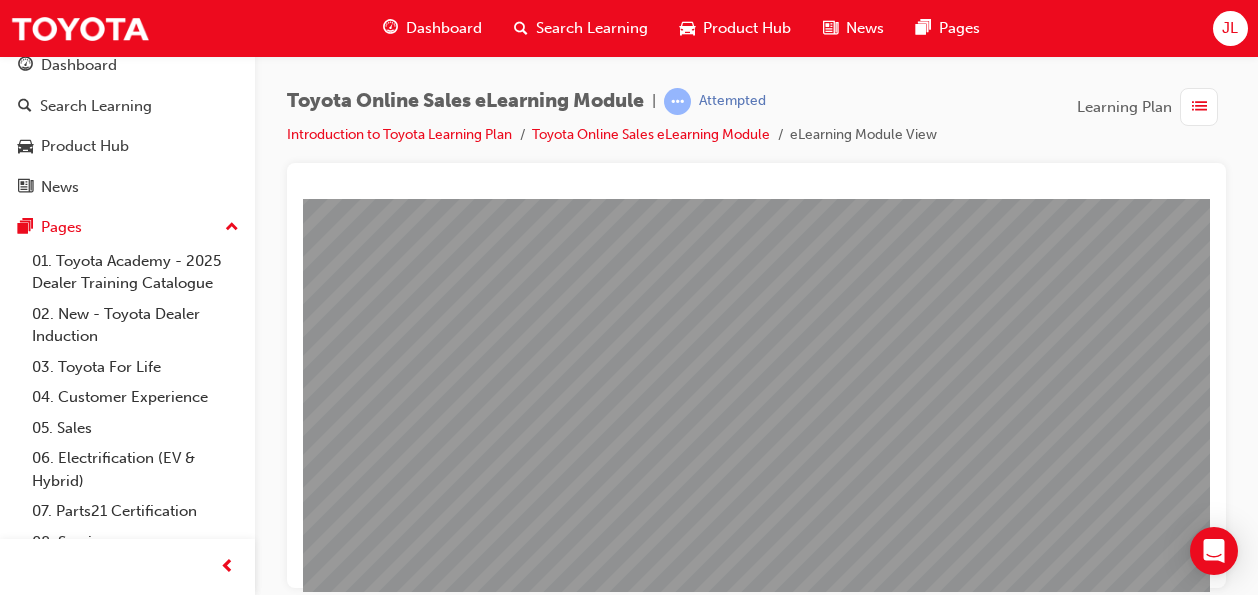 click at bounding box center (373, 4082) 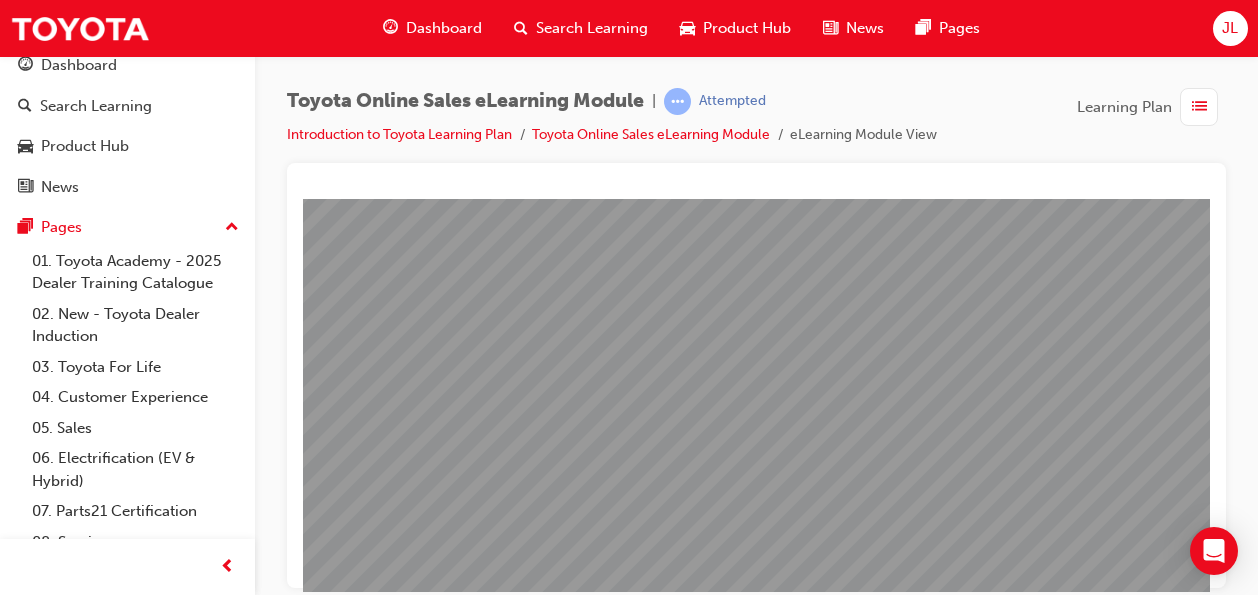 scroll, scrollTop: 324, scrollLeft: 468, axis: both 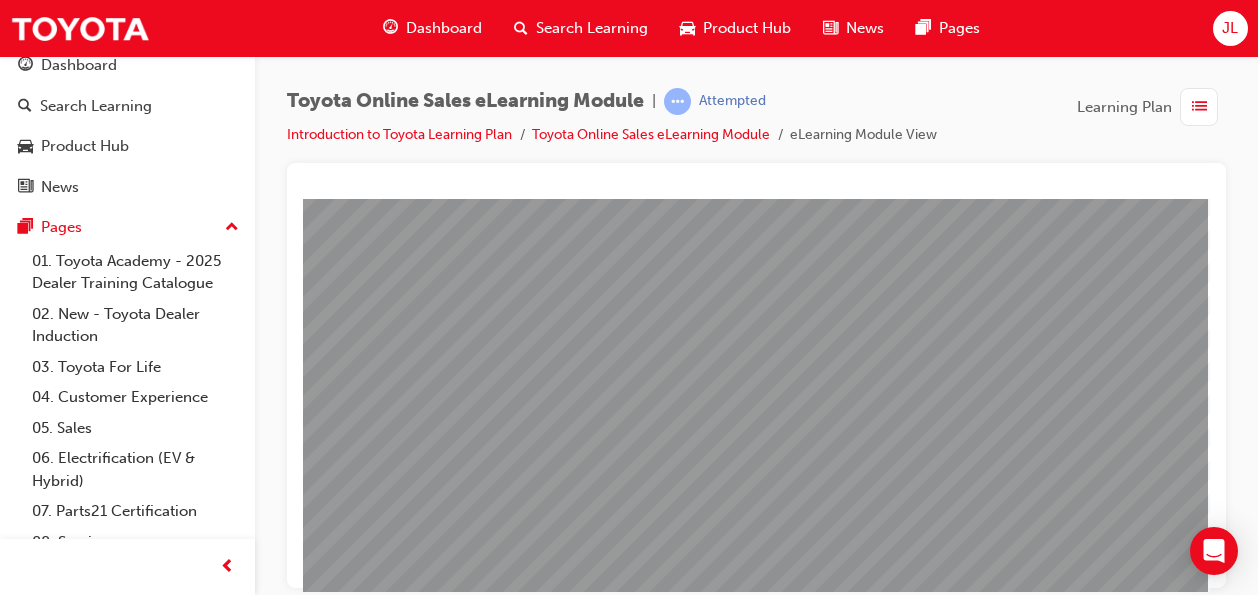 click at bounding box center (-82, 4487) 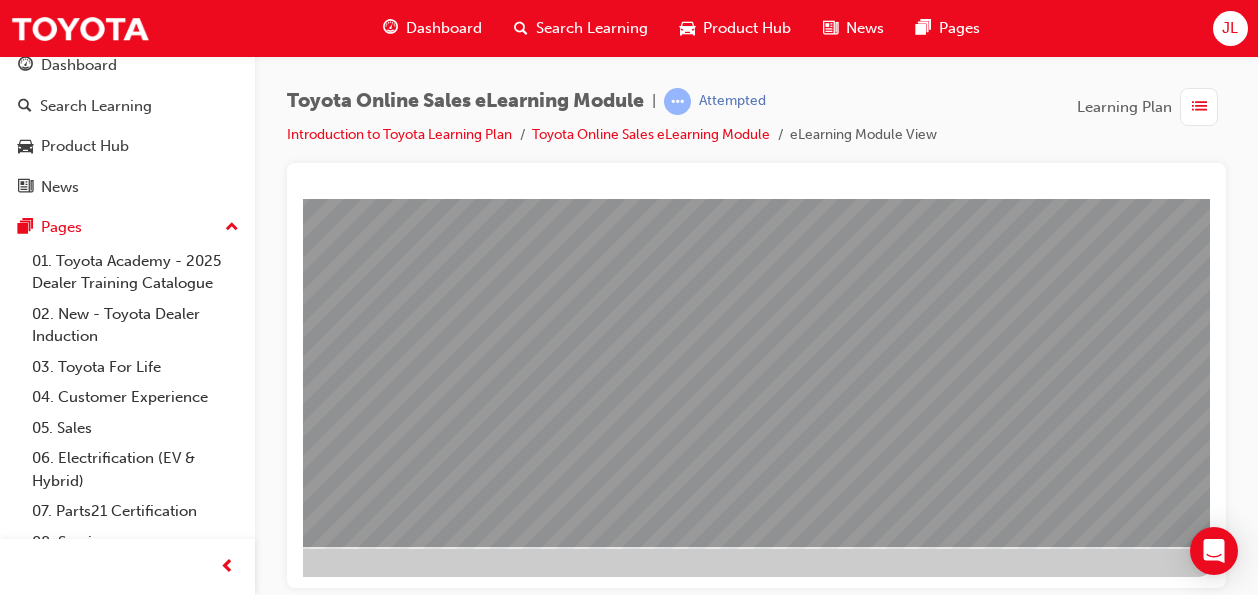 scroll, scrollTop: 372, scrollLeft: 468, axis: both 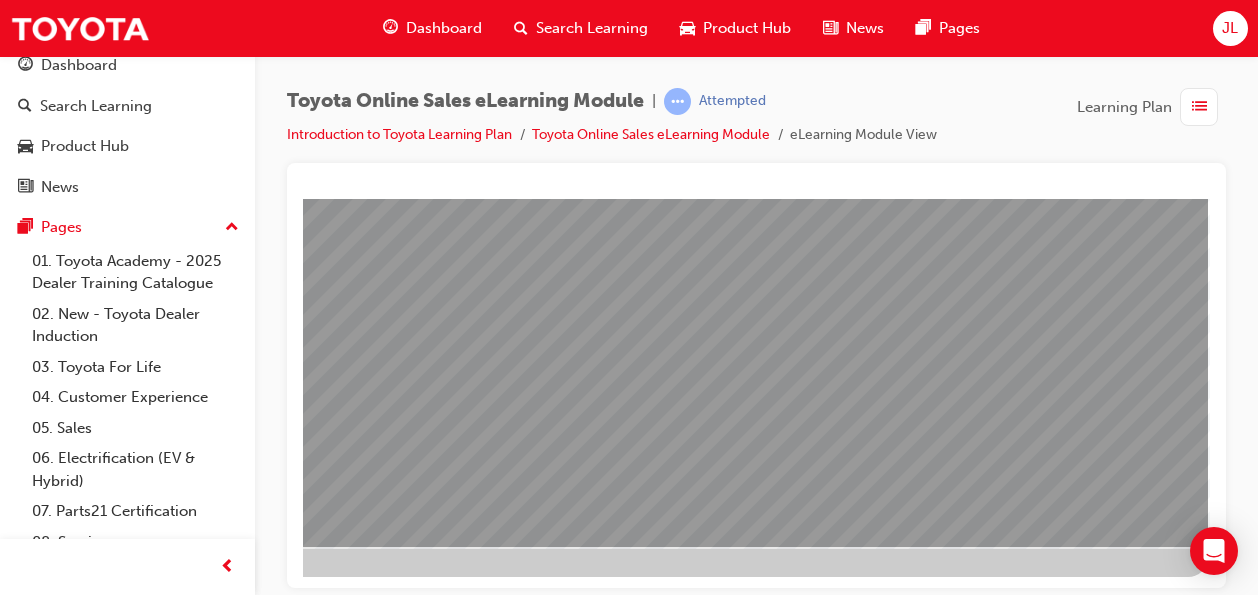 click at bounding box center [-89, 5998] 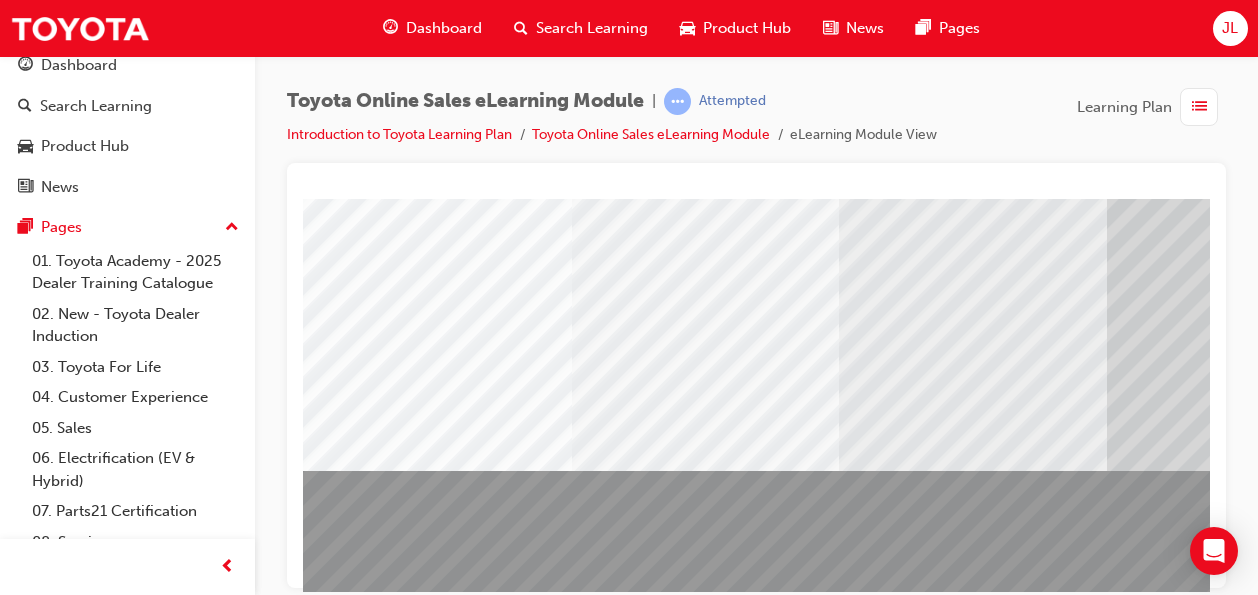 scroll, scrollTop: 202, scrollLeft: 6, axis: both 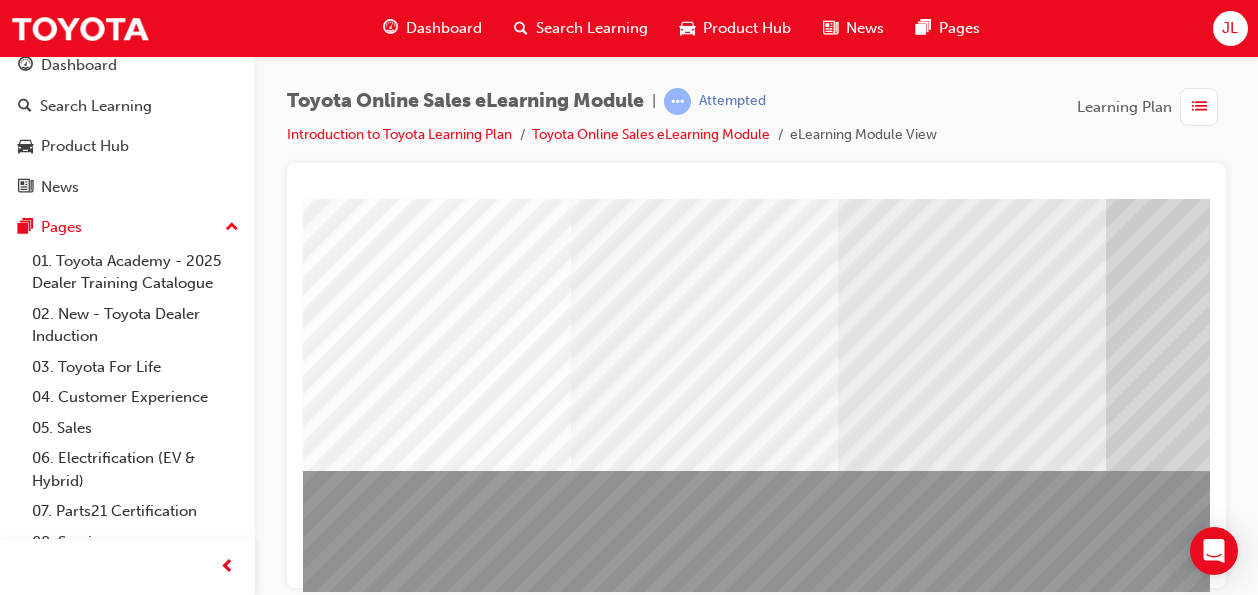 click at bounding box center (978, 1113) 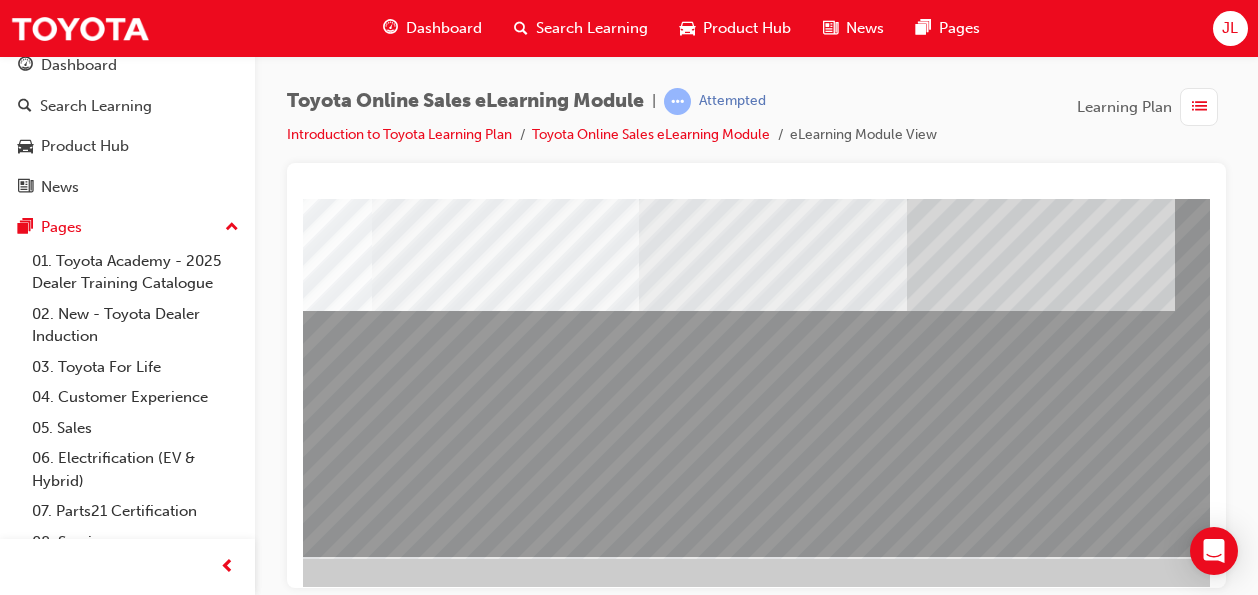 scroll, scrollTop: 362, scrollLeft: 206, axis: both 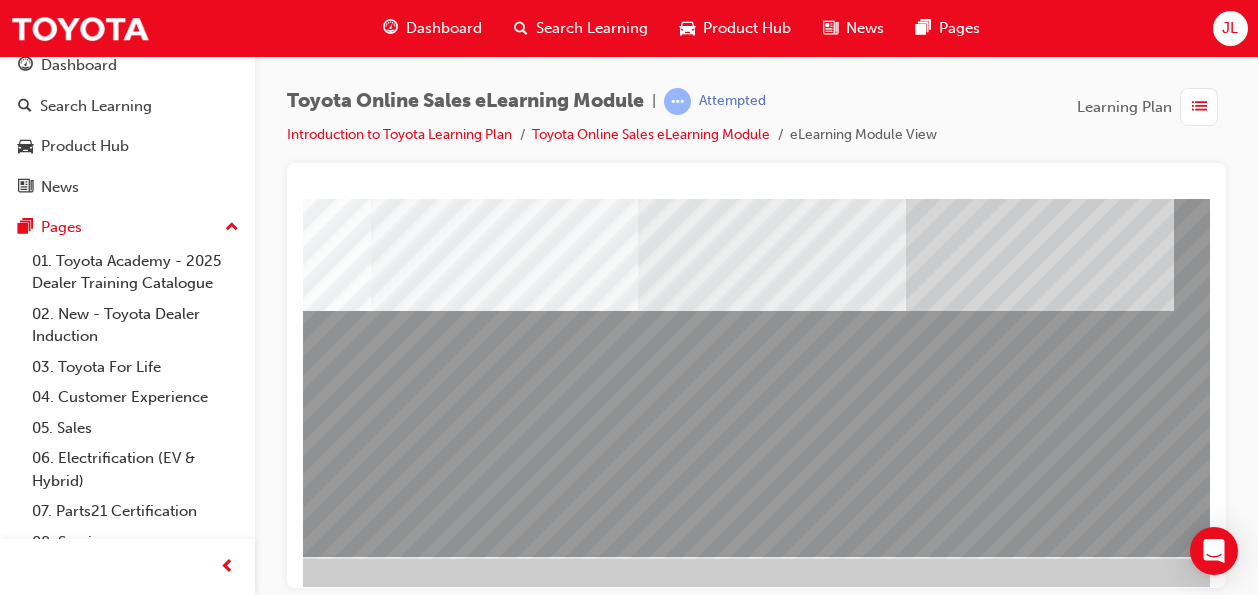 click at bounding box center (160, 3536) 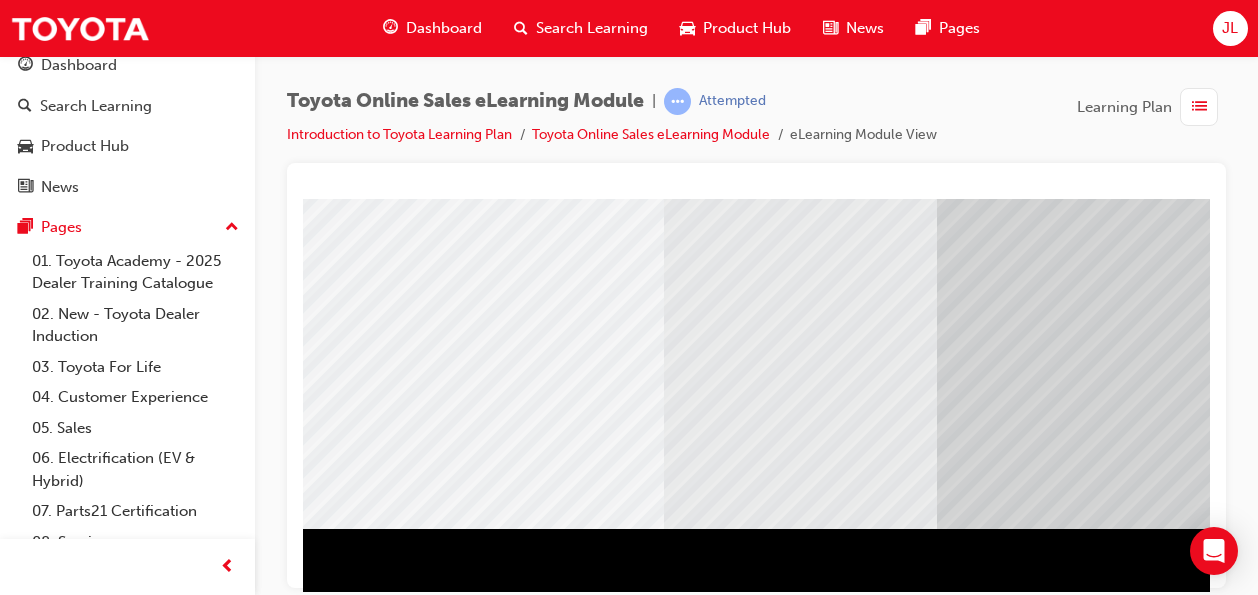 scroll, scrollTop: 239, scrollLeft: 41, axis: both 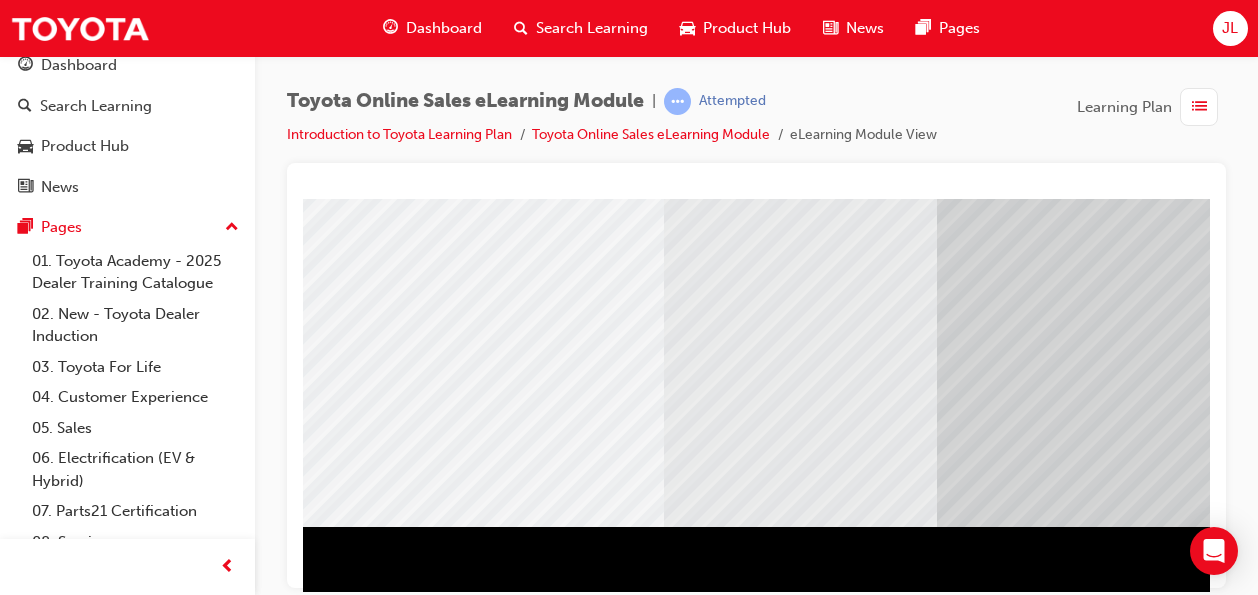 click at bounding box center [392, 927] 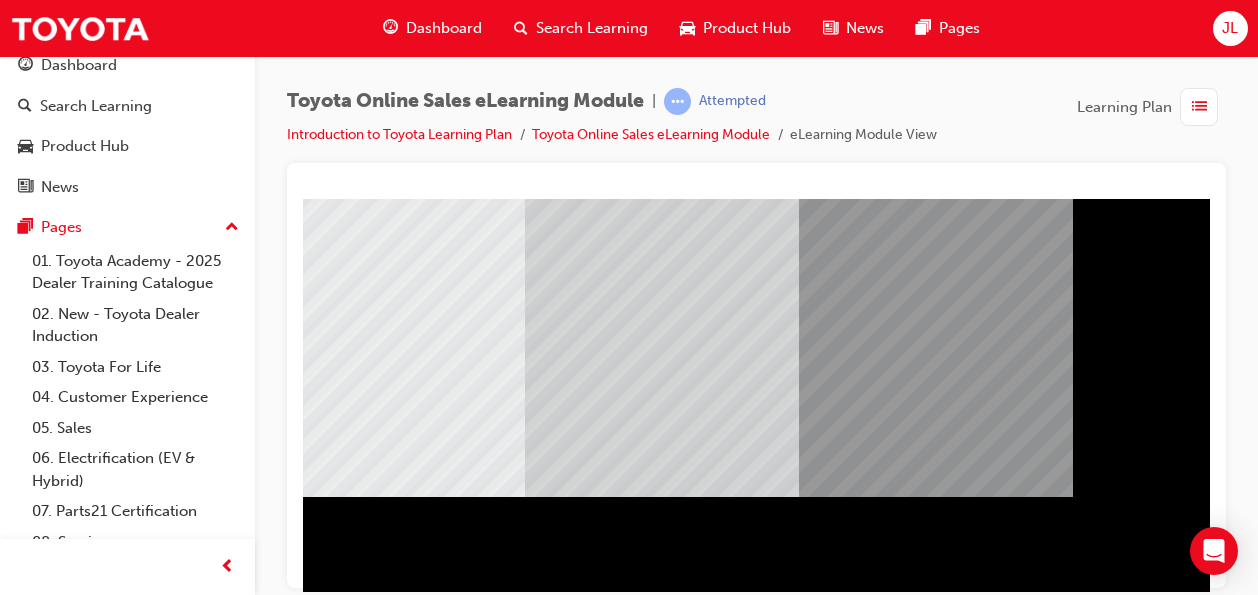 scroll, scrollTop: 372, scrollLeft: 468, axis: both 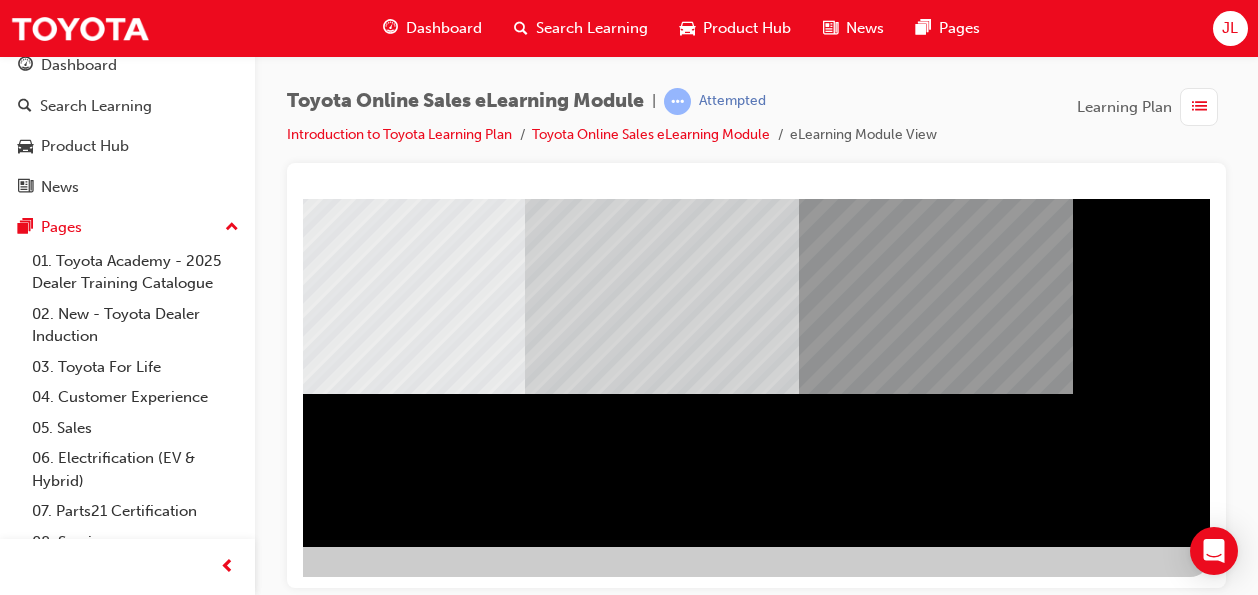 click at bounding box center (-87, 1898) 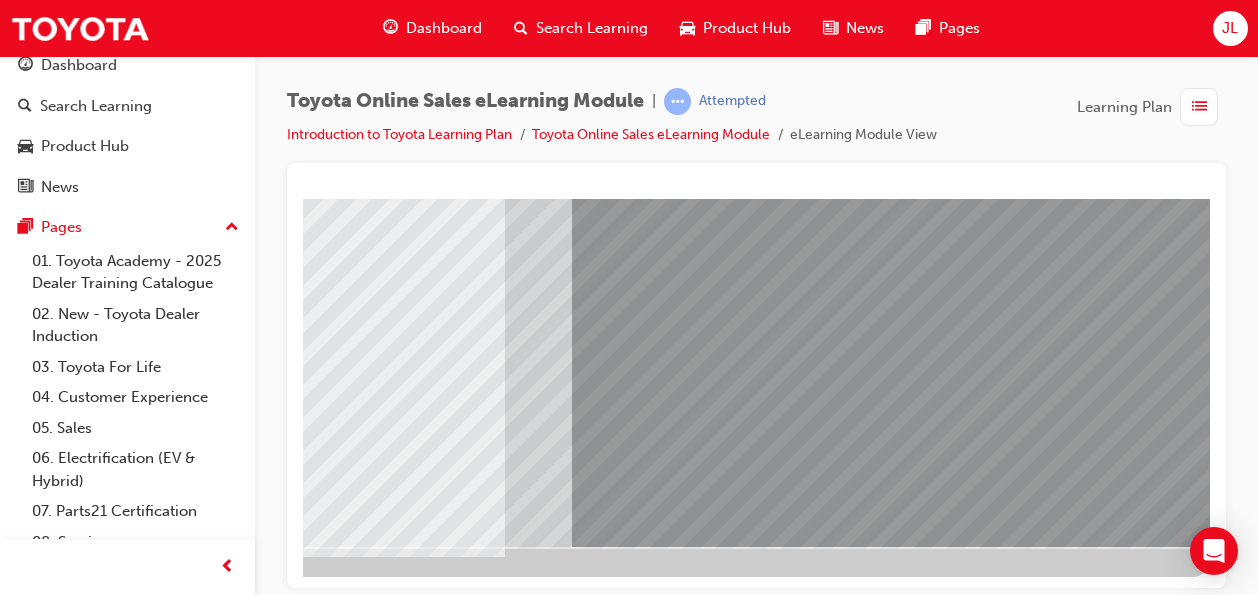scroll, scrollTop: 372, scrollLeft: 468, axis: both 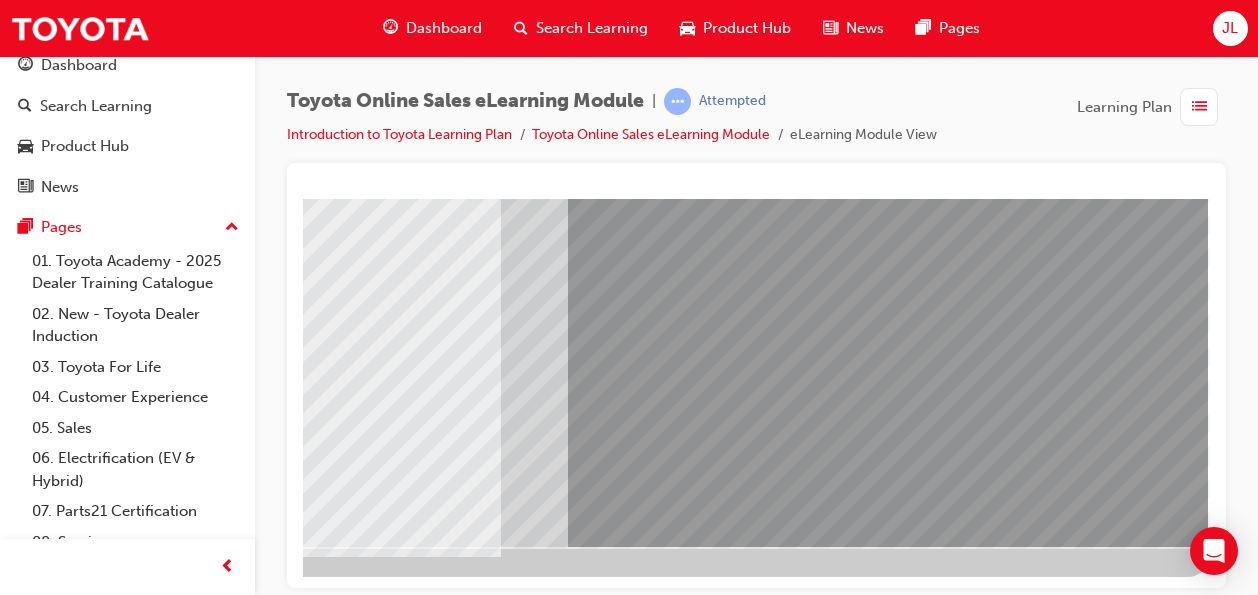 click at bounding box center [-89, 3528] 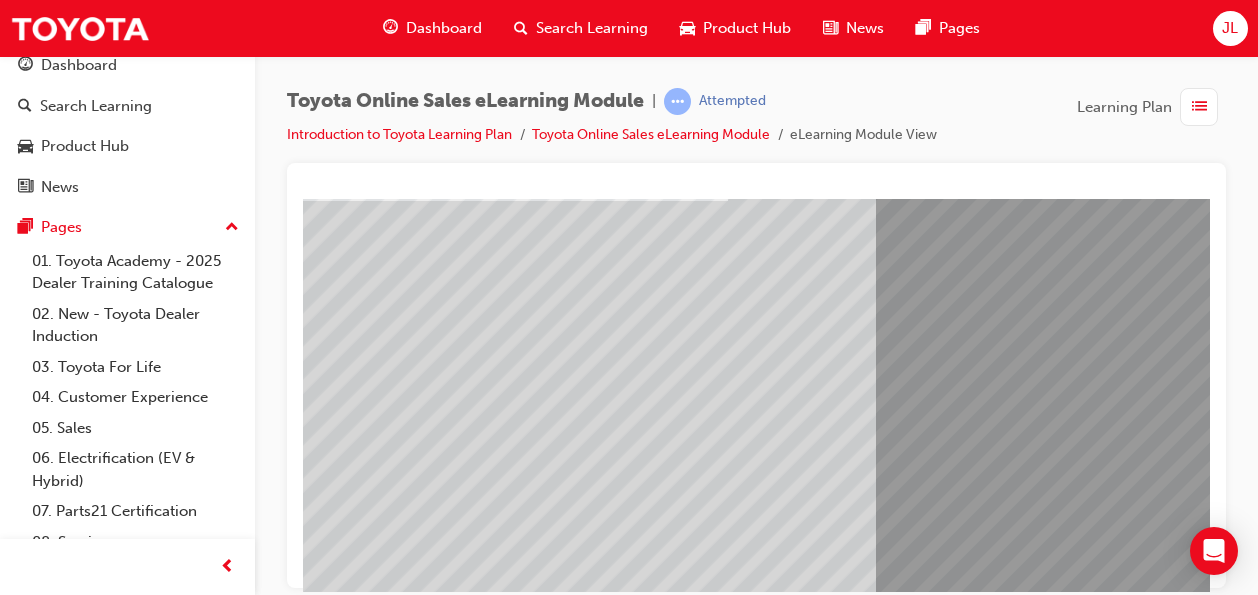 scroll, scrollTop: 273, scrollLeft: 0, axis: vertical 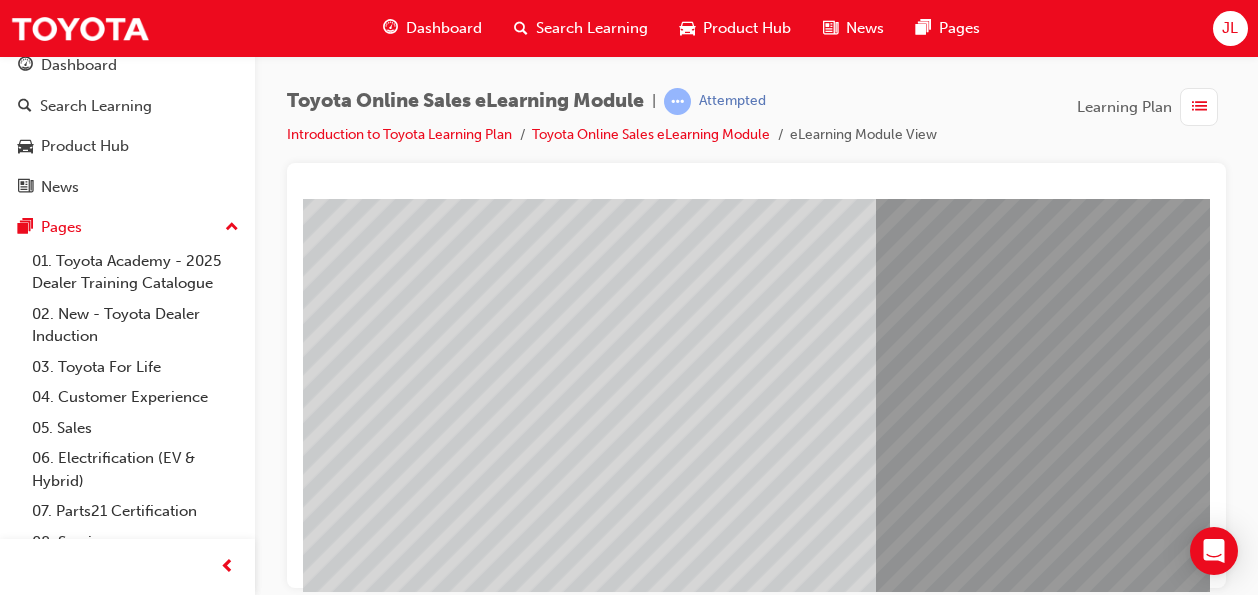 click at bounding box center [328, 4078] 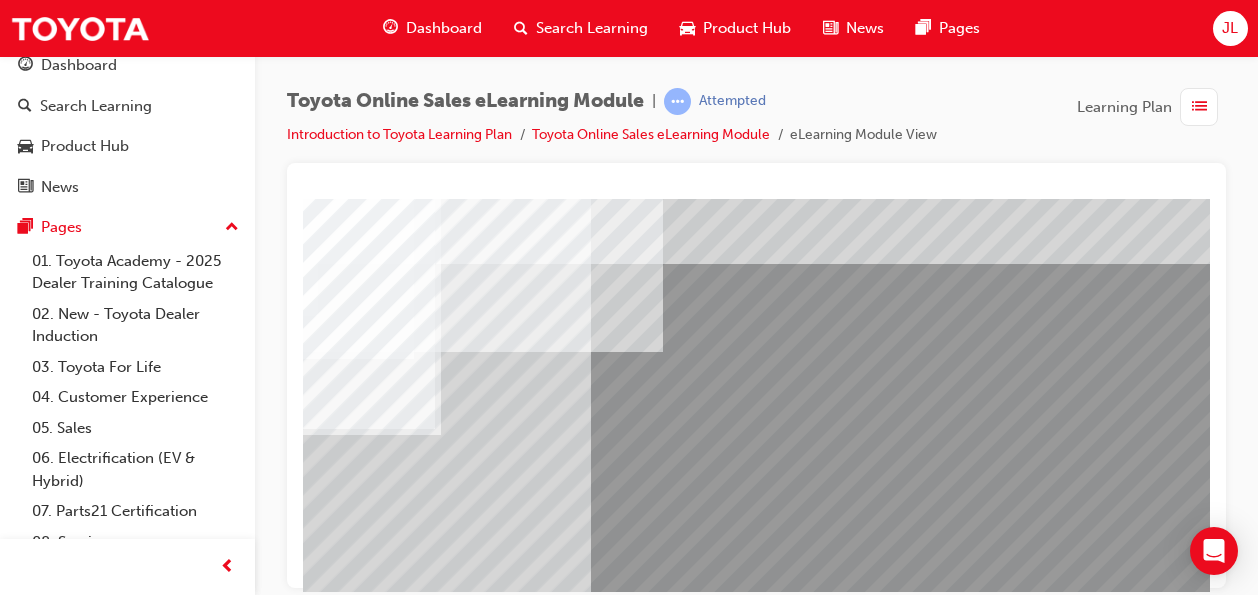 scroll, scrollTop: 33, scrollLeft: 286, axis: both 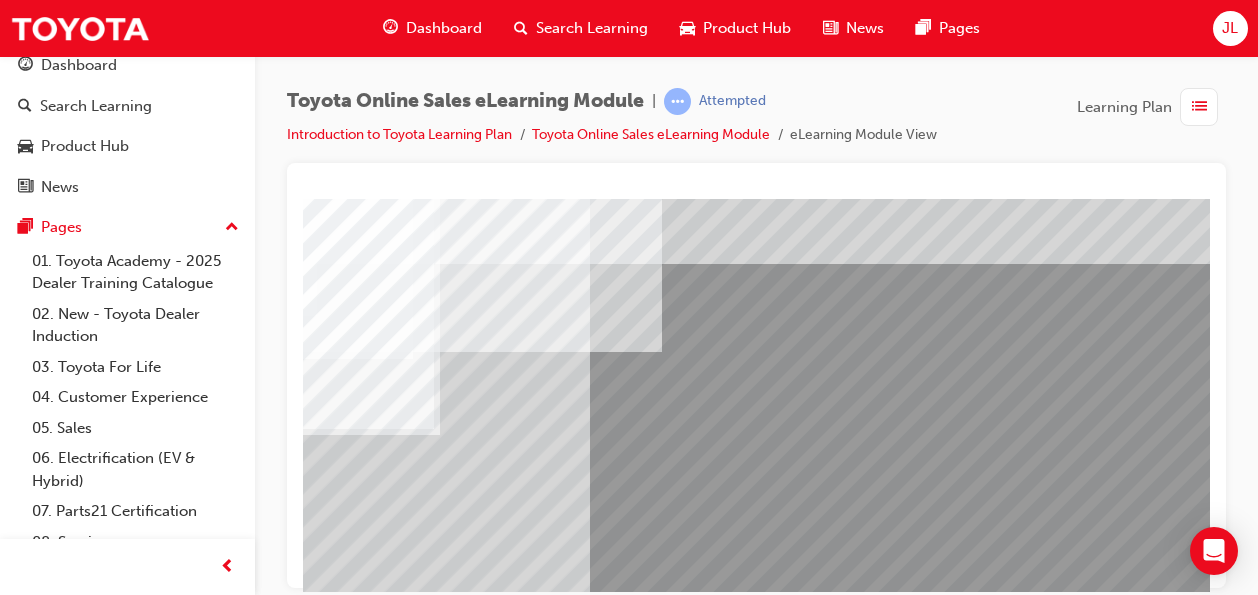 click at bounding box center [42, 4418] 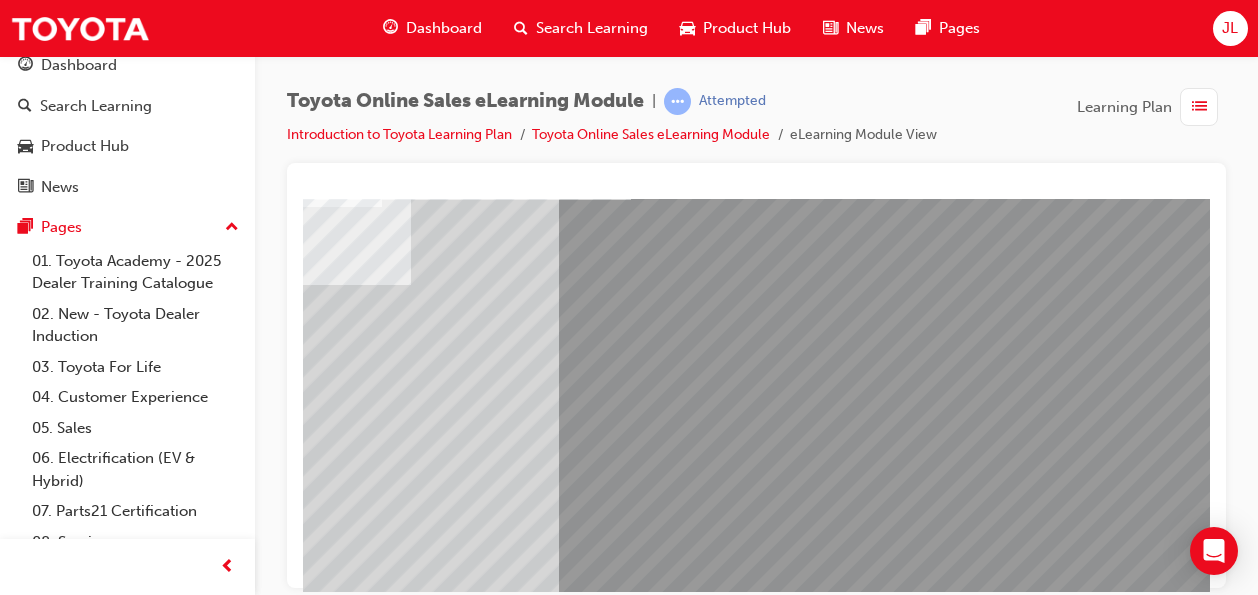 scroll, scrollTop: 372, scrollLeft: 317, axis: both 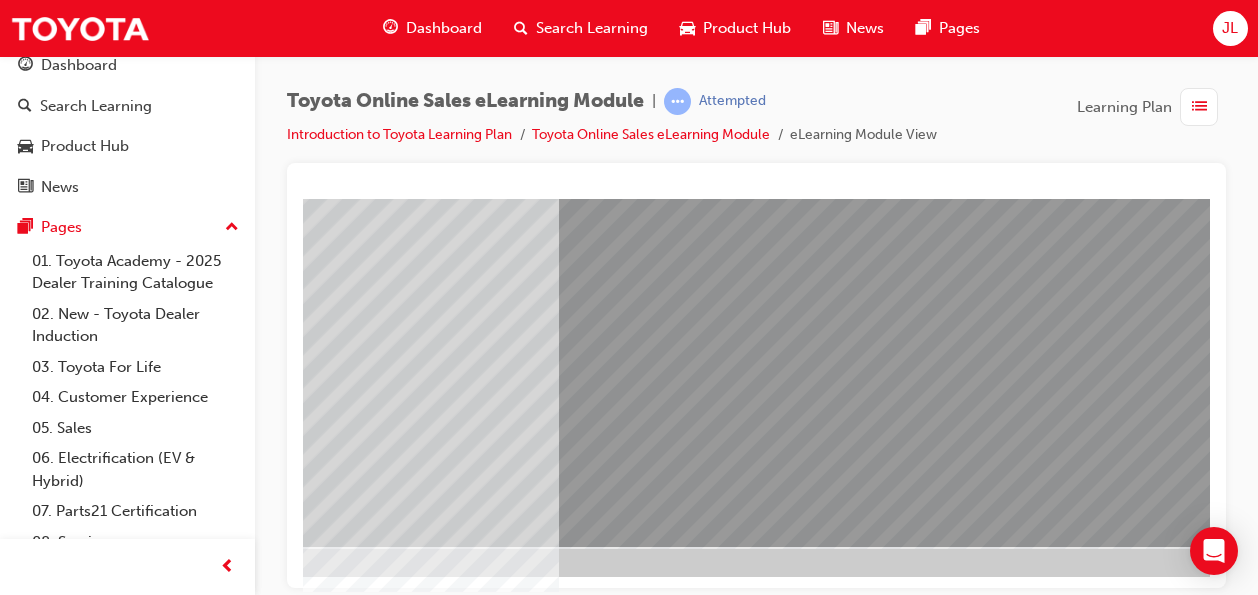 click at bounding box center [11, 4129] 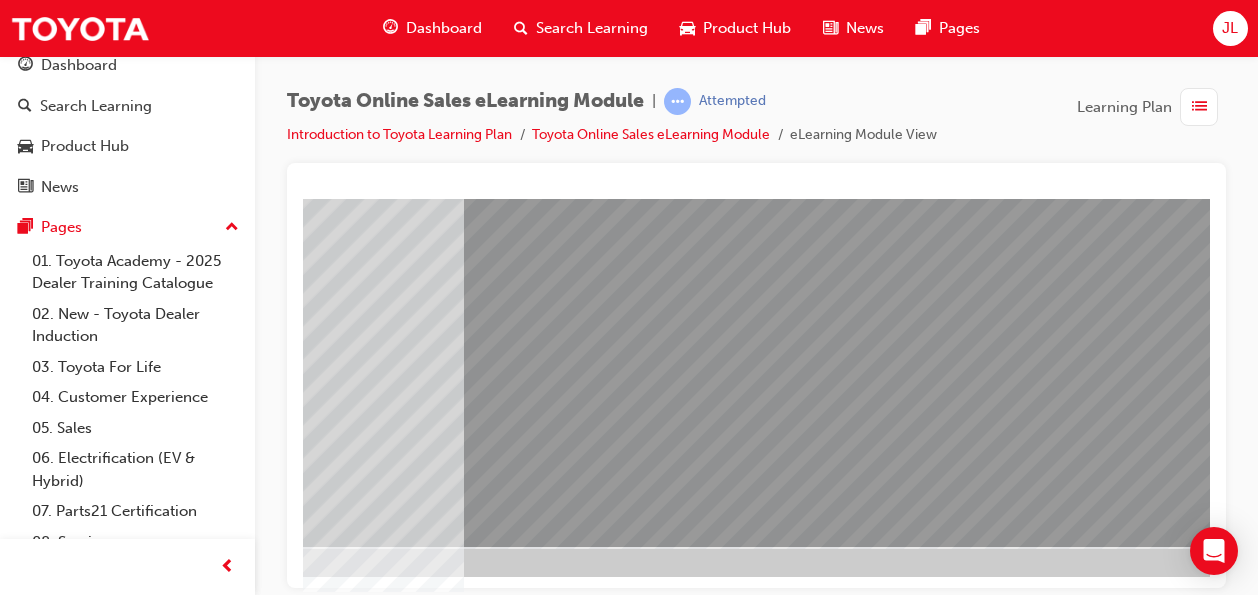 scroll, scrollTop: 372, scrollLeft: 410, axis: both 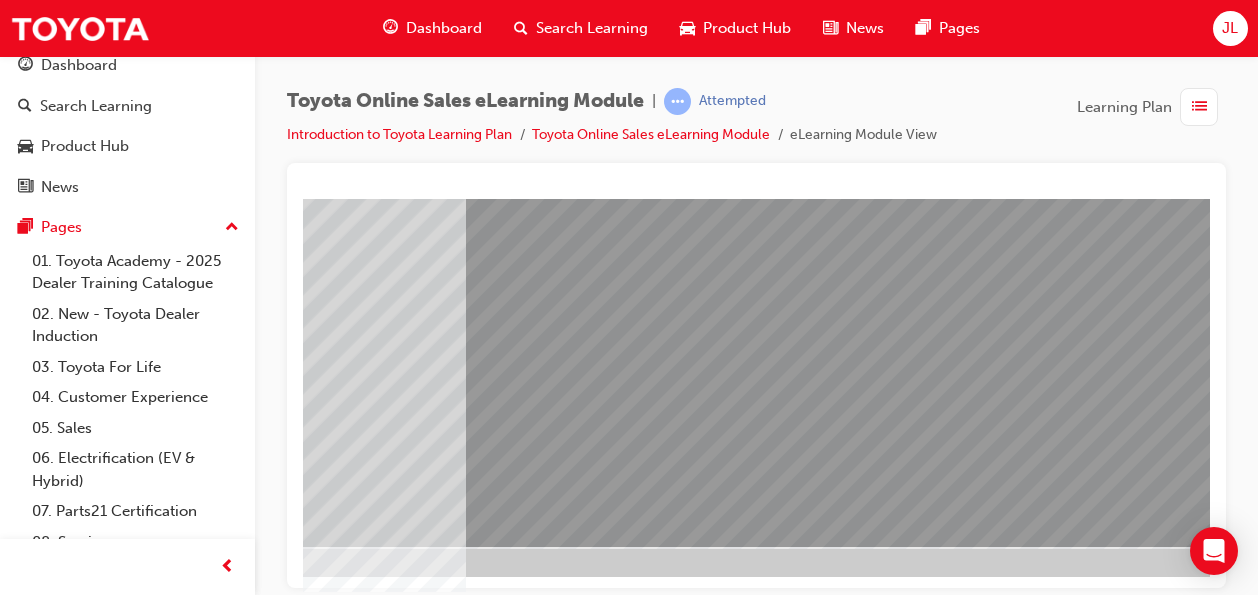 click at bounding box center [-44, 4924] 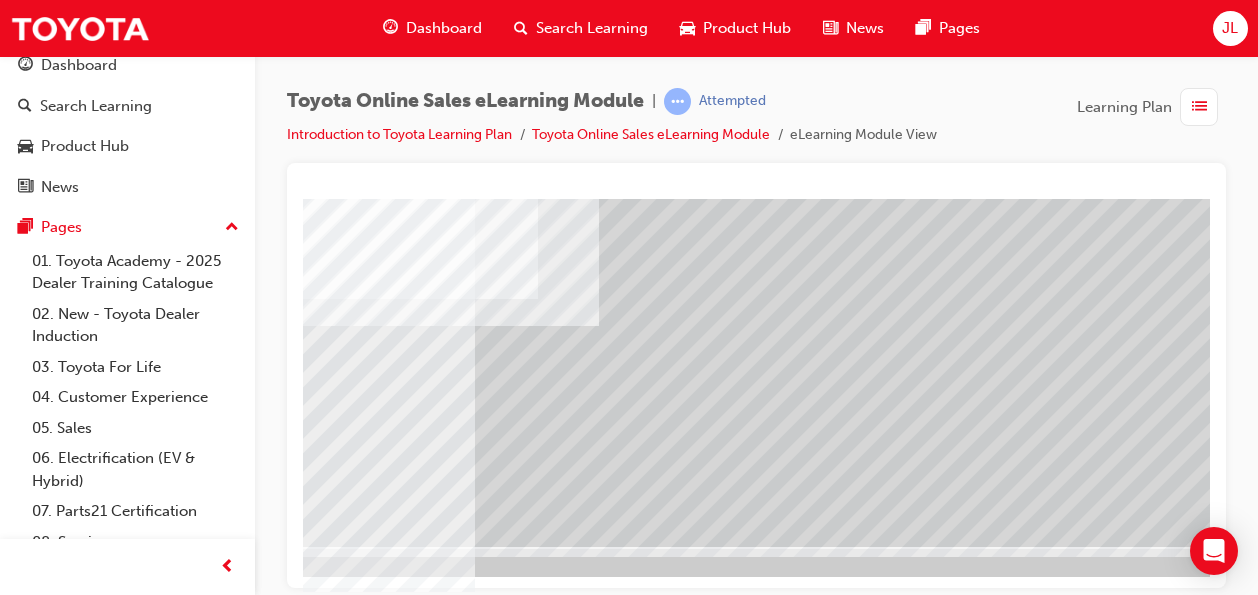 scroll, scrollTop: 372, scrollLeft: 396, axis: both 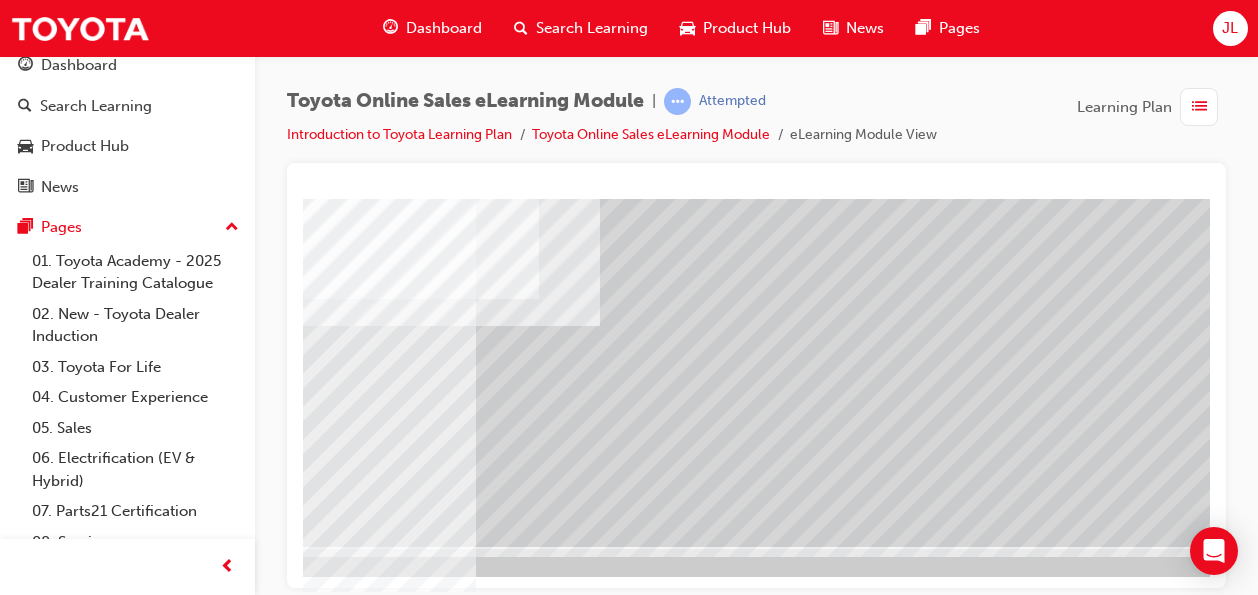 click at bounding box center [-30, 3783] 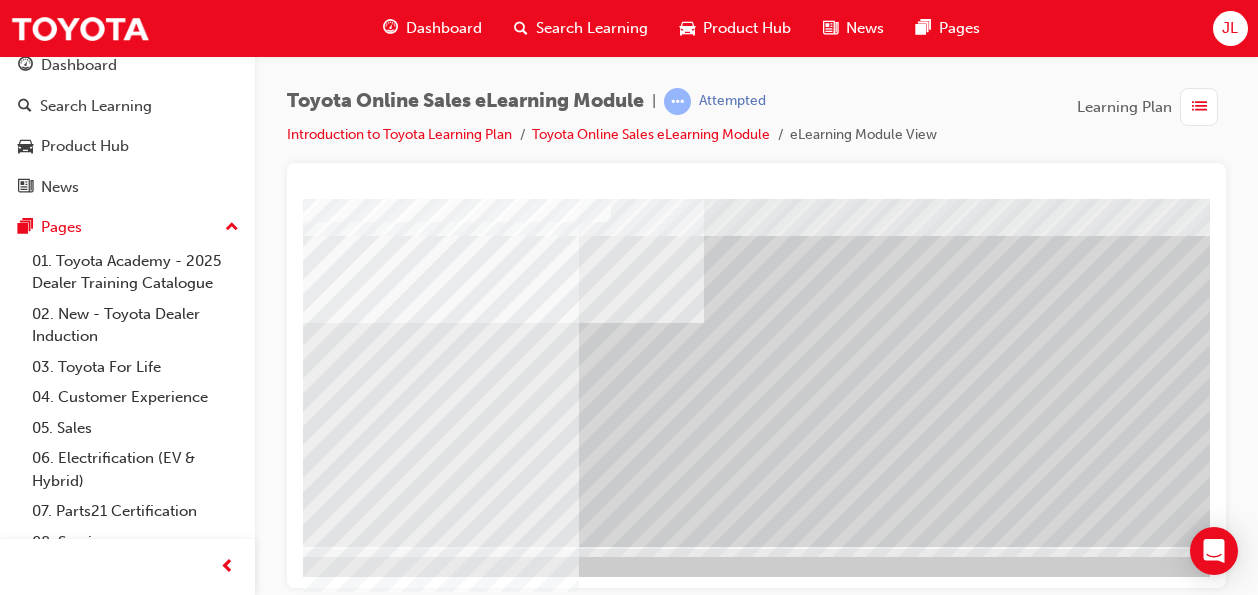 scroll, scrollTop: 372, scrollLeft: 468, axis: both 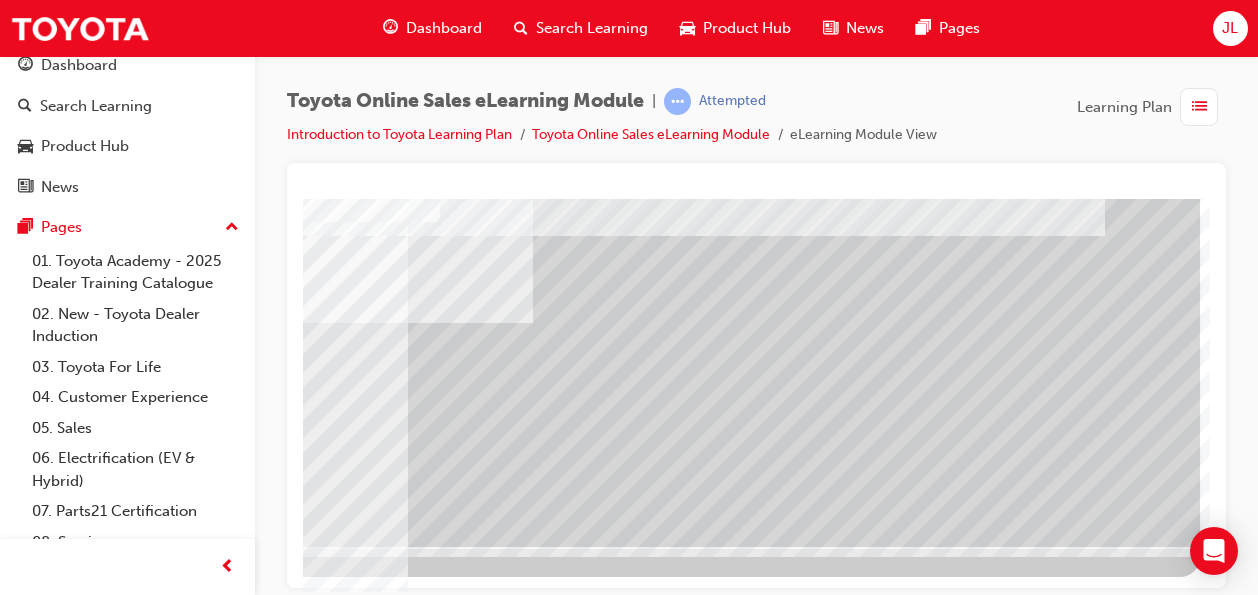 click at bounding box center [-97, 3432] 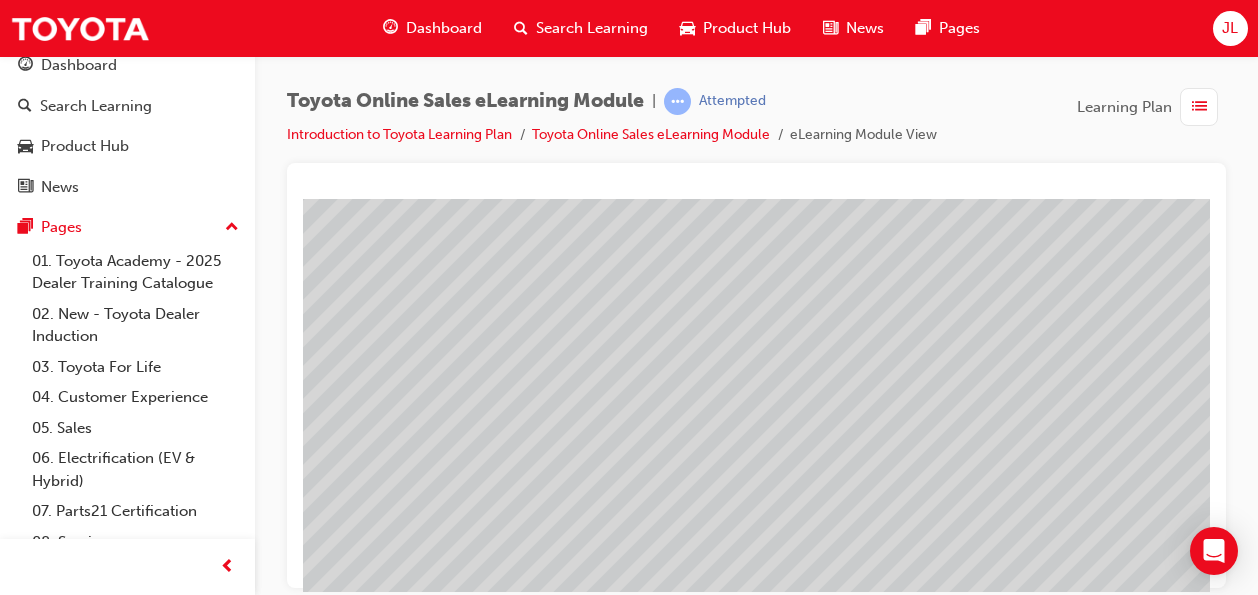 scroll, scrollTop: 372, scrollLeft: 0, axis: vertical 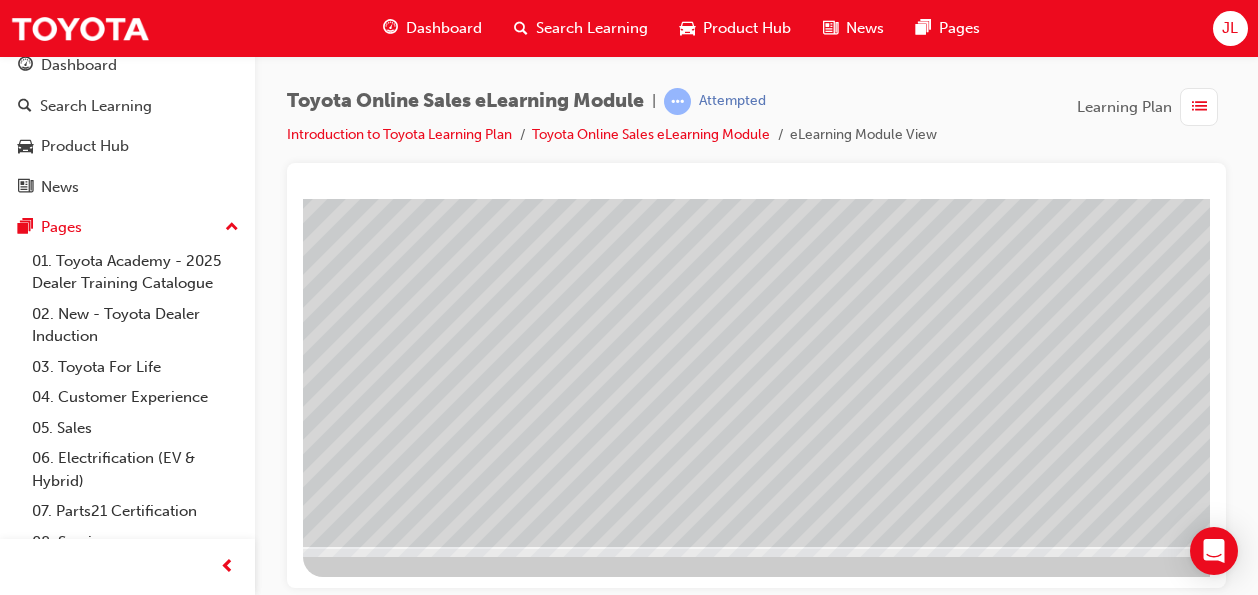 click at bounding box center (393, 4407) 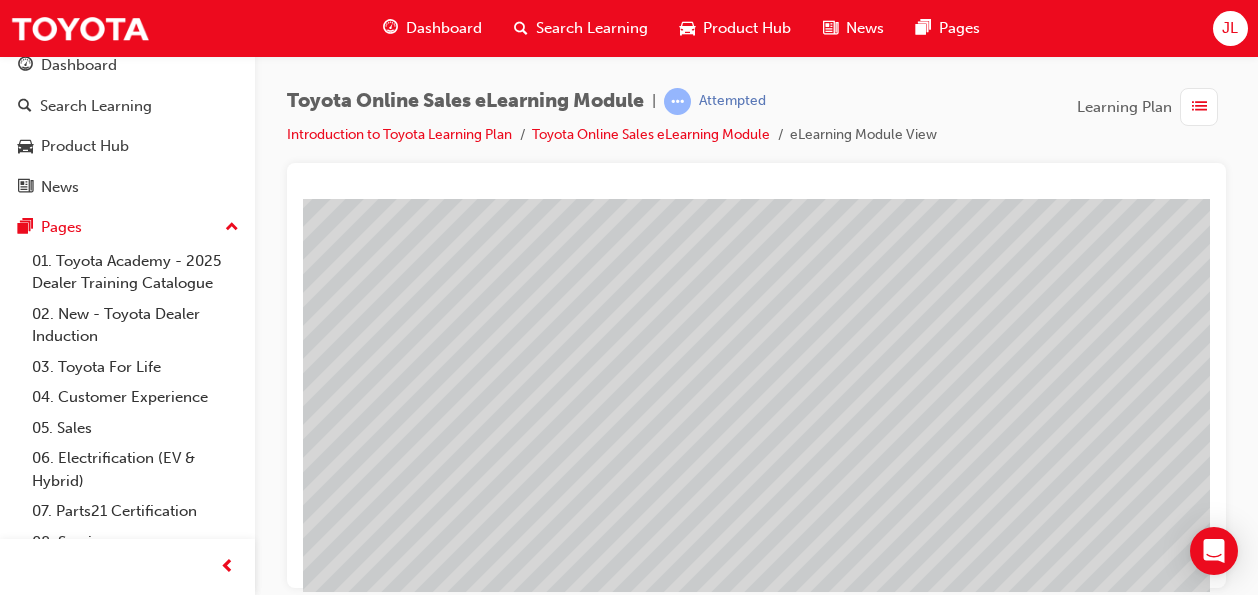 scroll, scrollTop: 256, scrollLeft: 0, axis: vertical 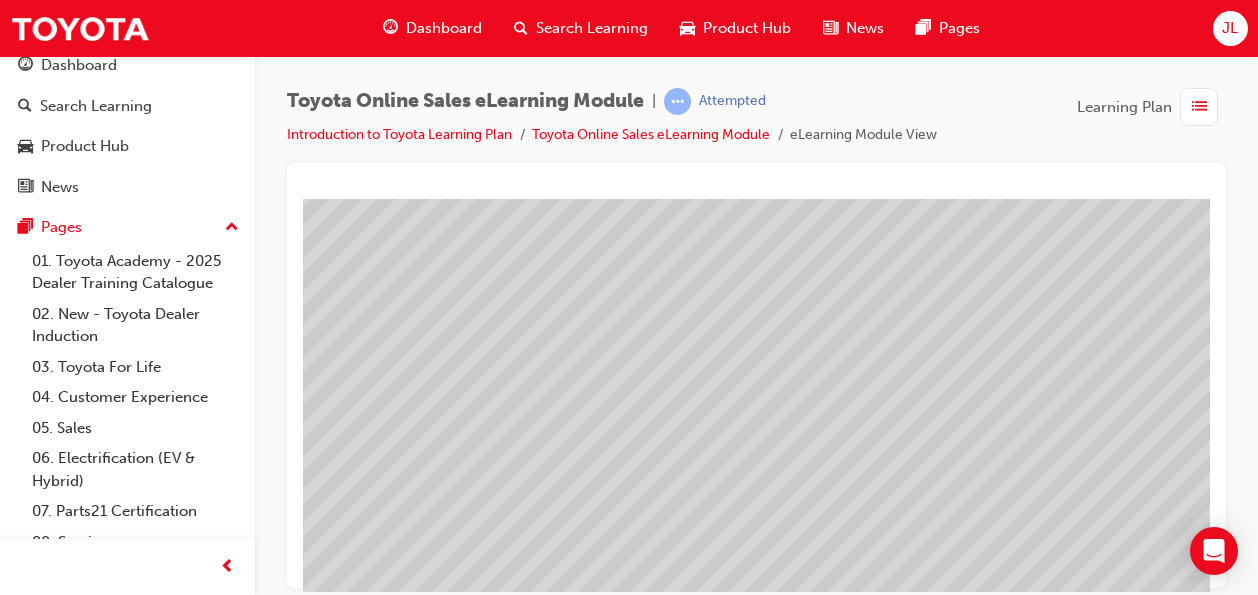 click at bounding box center [393, 4663] 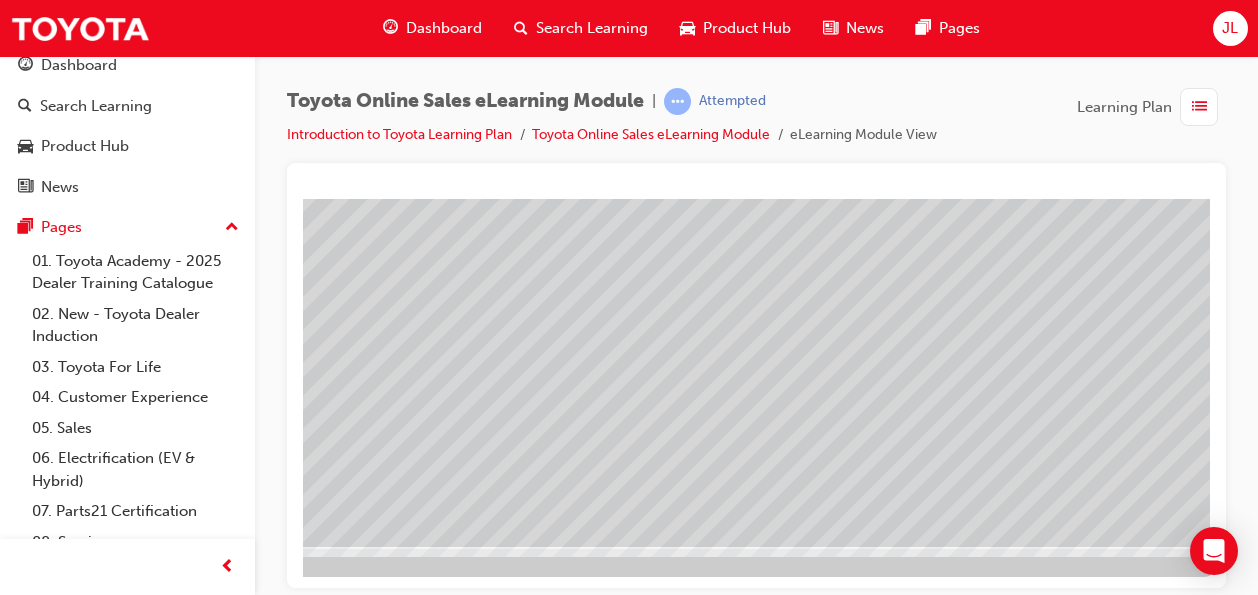 scroll, scrollTop: 372, scrollLeft: 468, axis: both 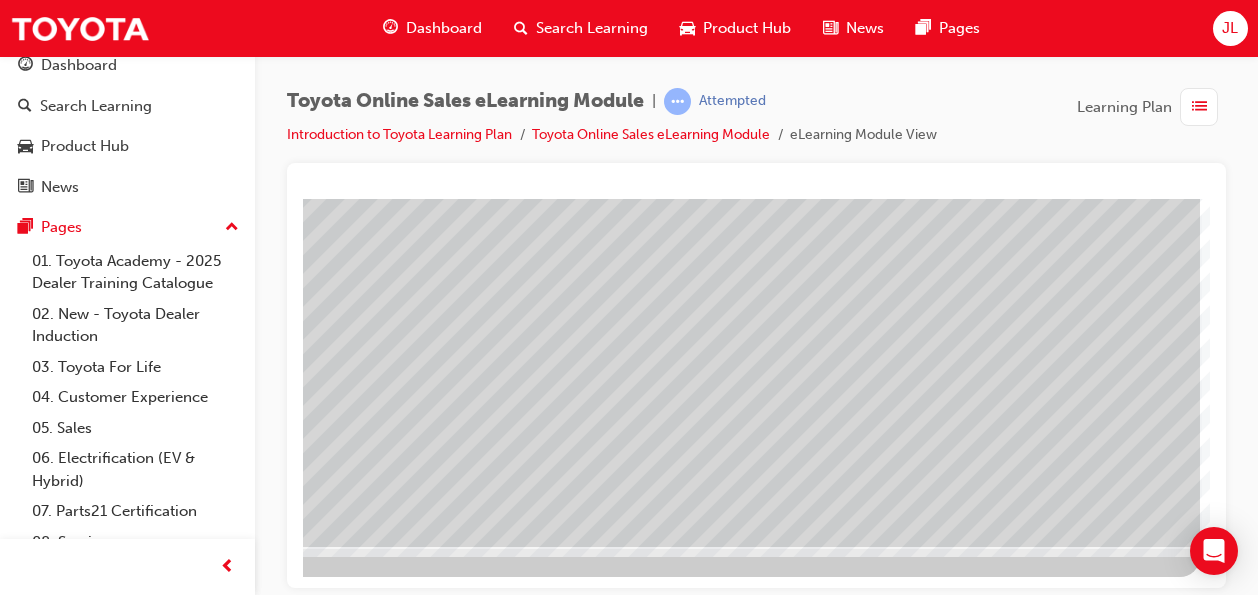 click at bounding box center [-70, 4687] 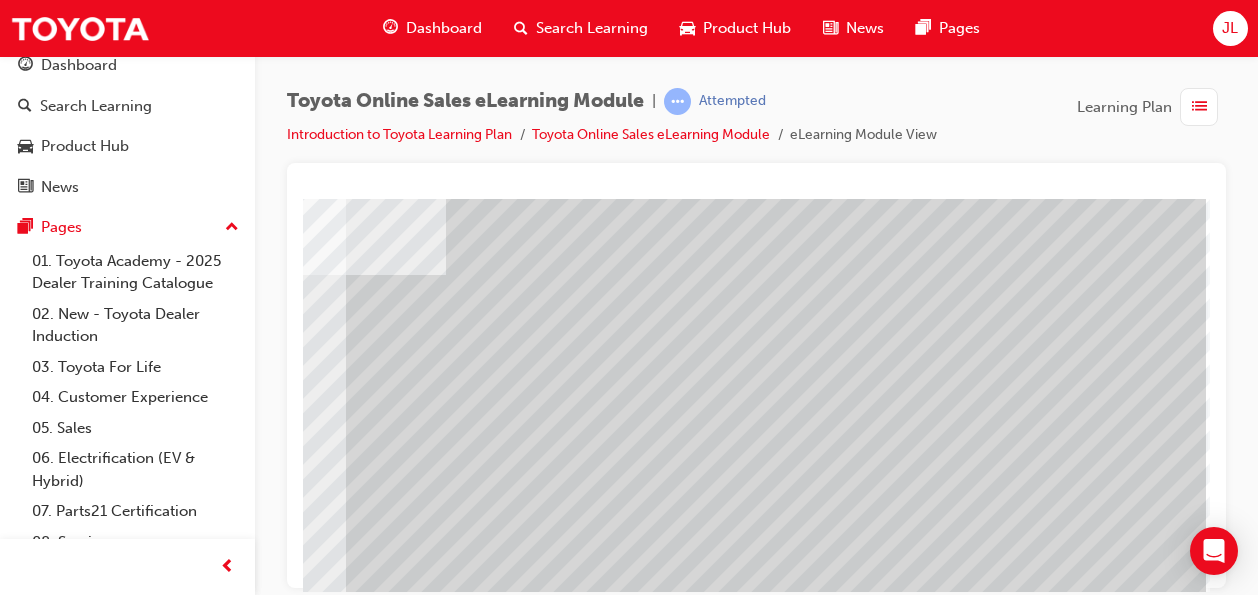 scroll, scrollTop: 372, scrollLeft: 466, axis: both 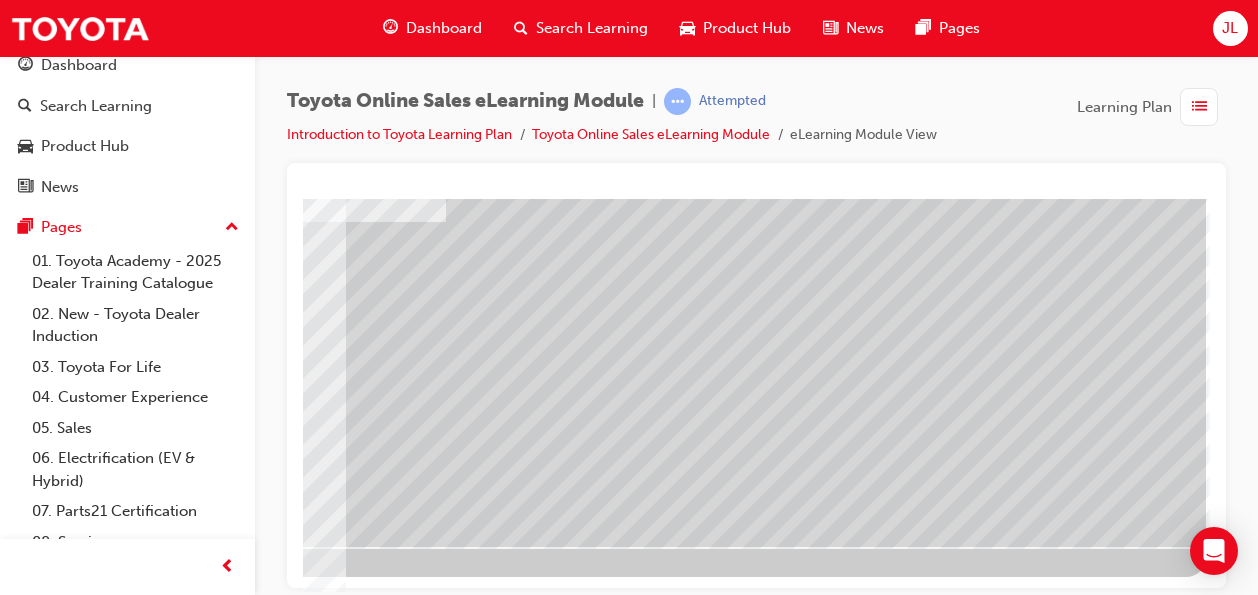 click at bounding box center (-91, 4225) 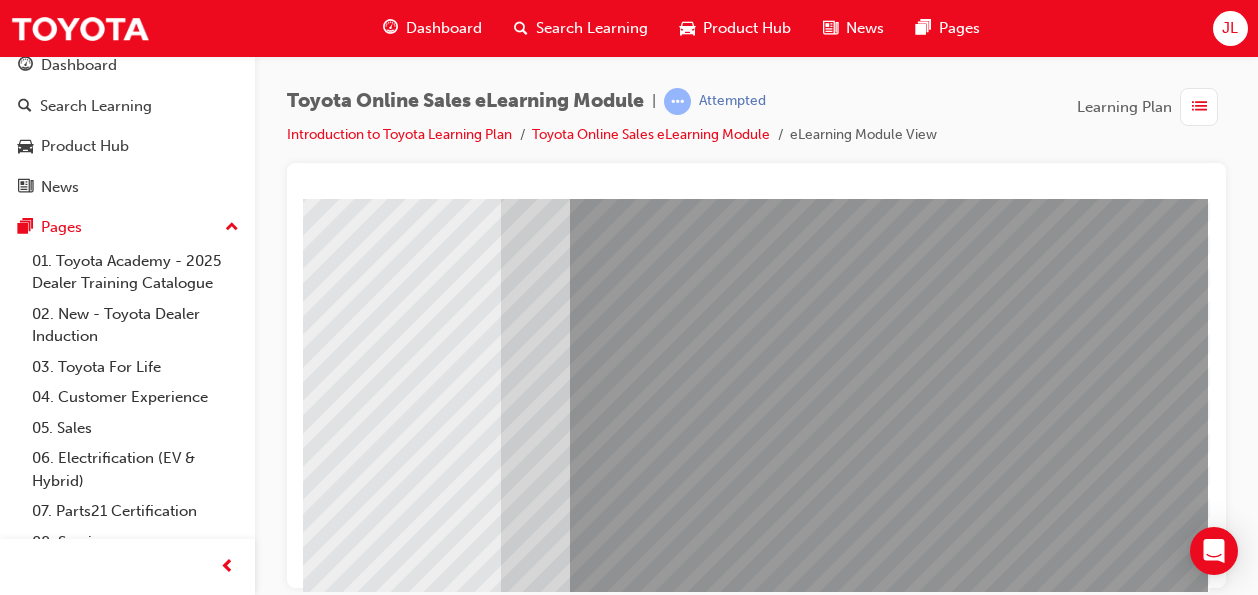 scroll, scrollTop: 372, scrollLeft: 464, axis: both 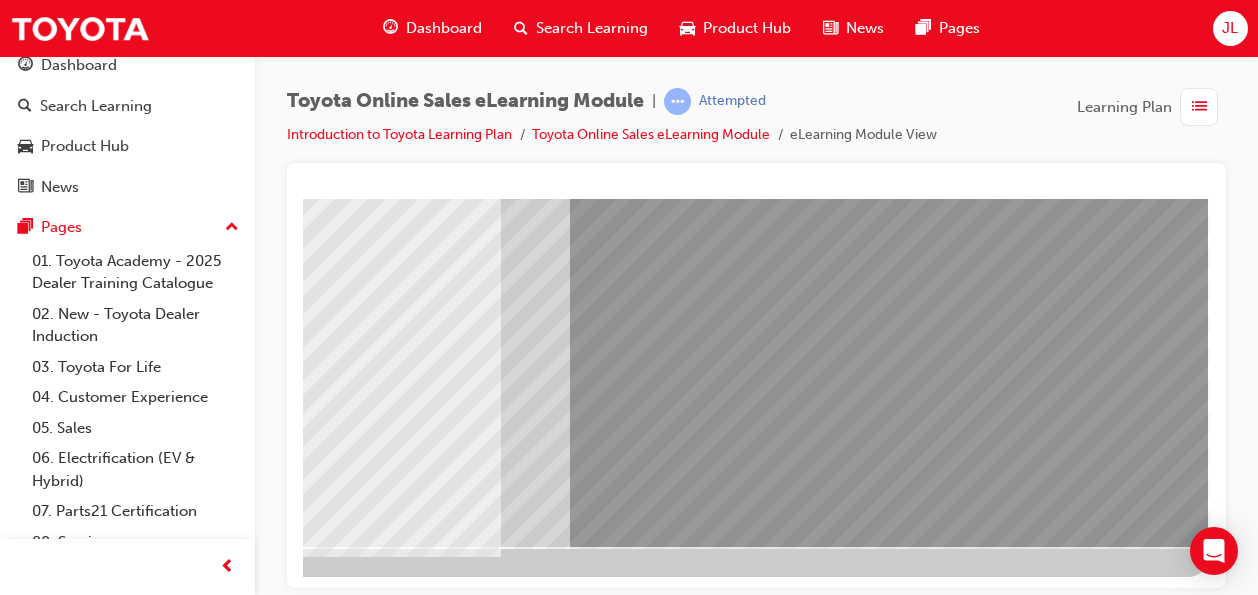 click at bounding box center (-89, 3059) 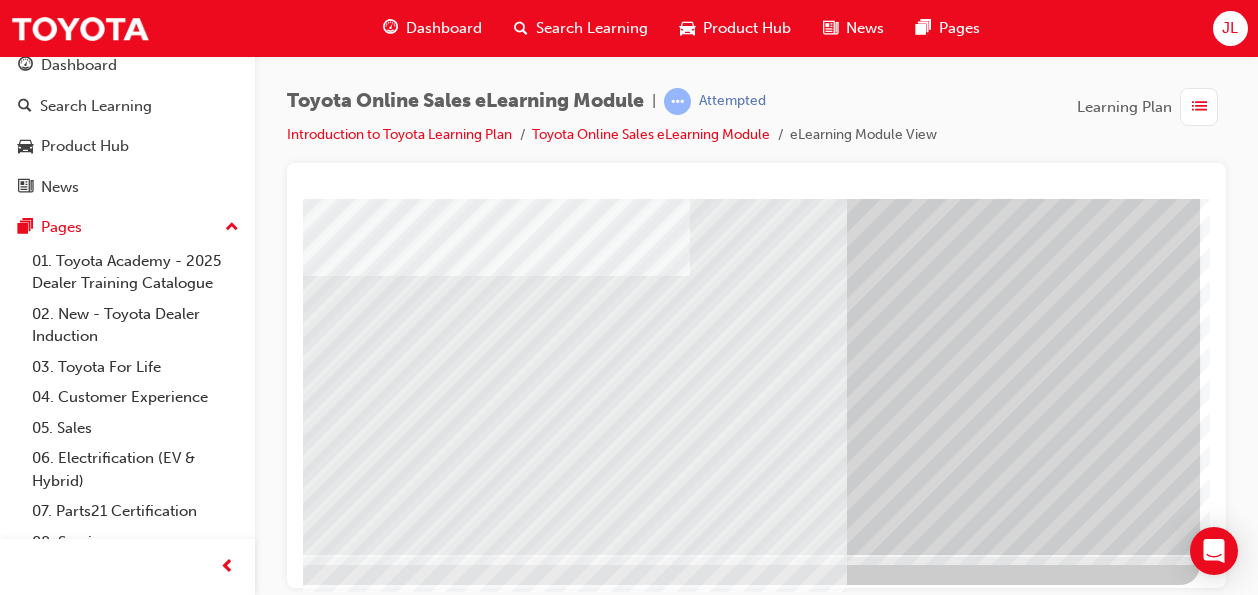 scroll, scrollTop: 372, scrollLeft: 468, axis: both 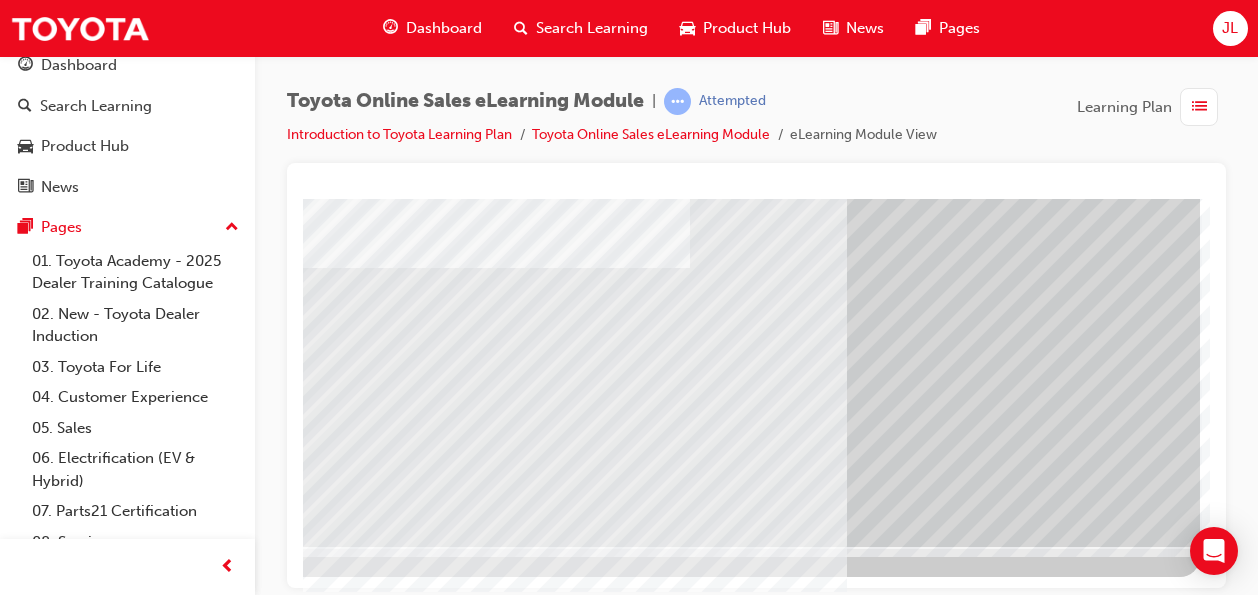 click at bounding box center [40, 2903] 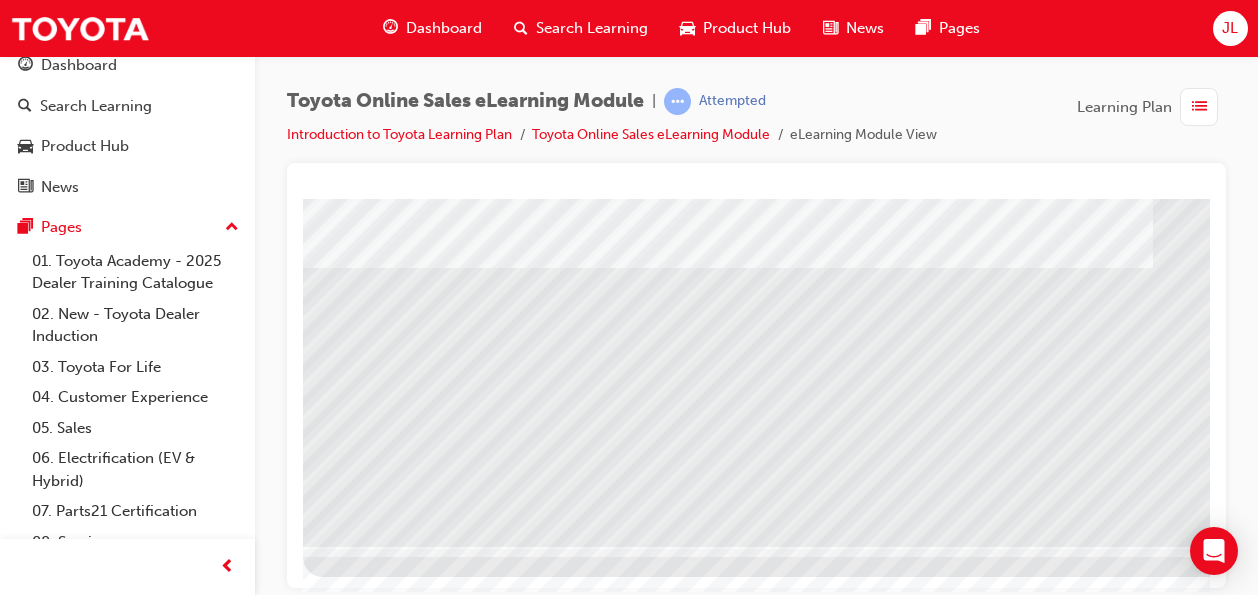 click at bounding box center (603, 3835) 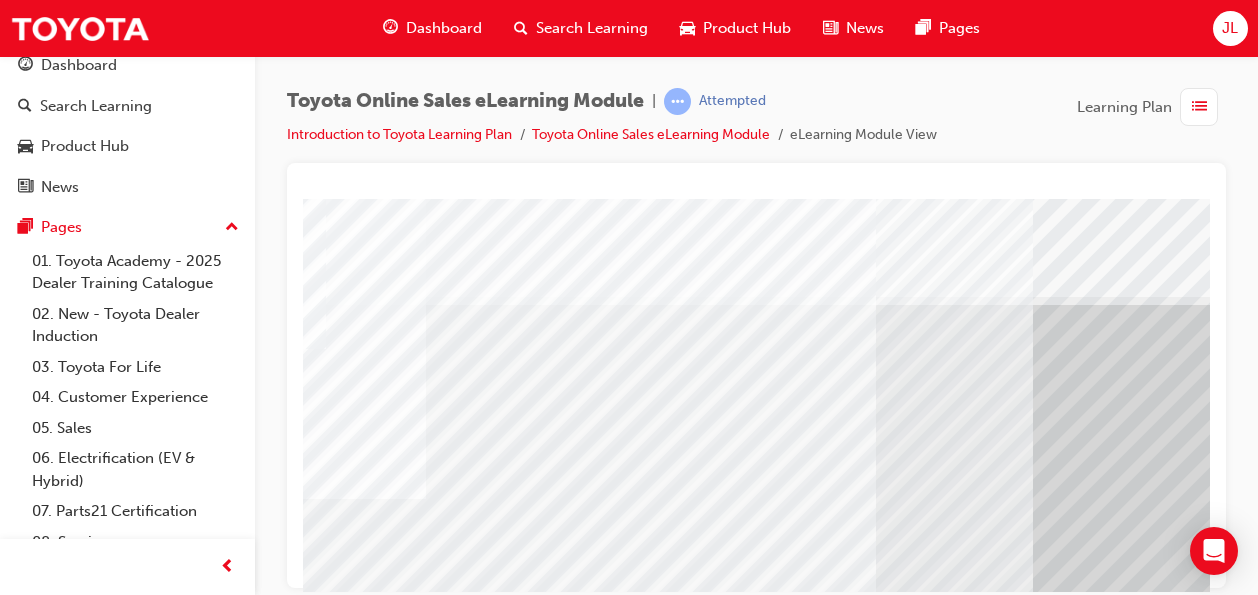 scroll, scrollTop: 0, scrollLeft: 276, axis: horizontal 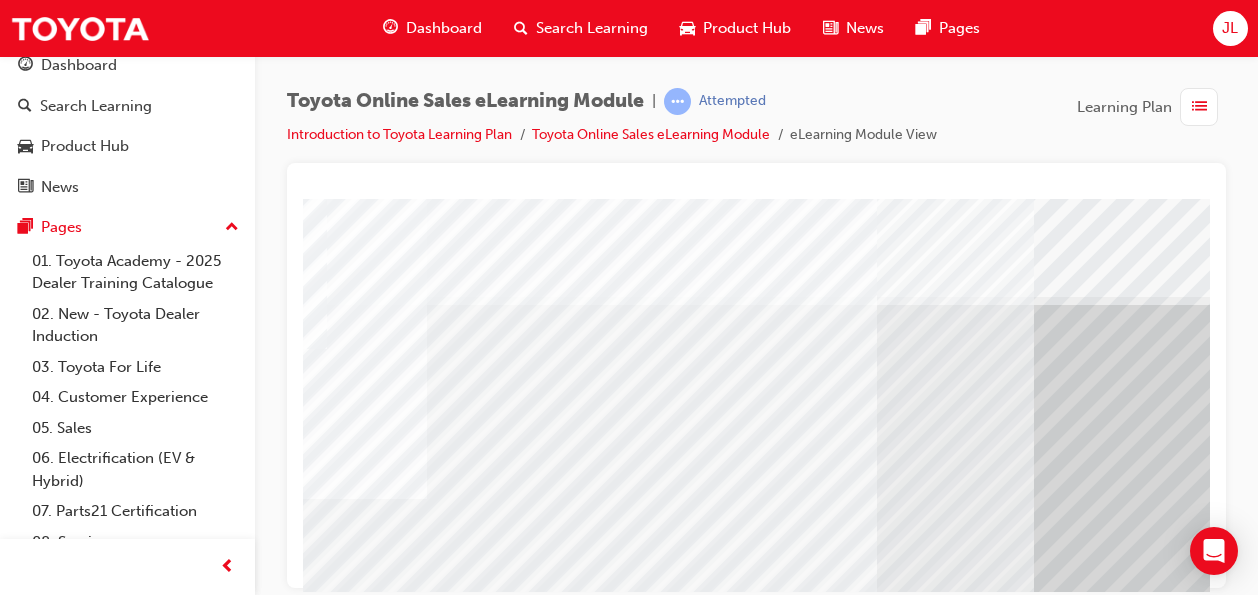 click at bounding box center (201, 4872) 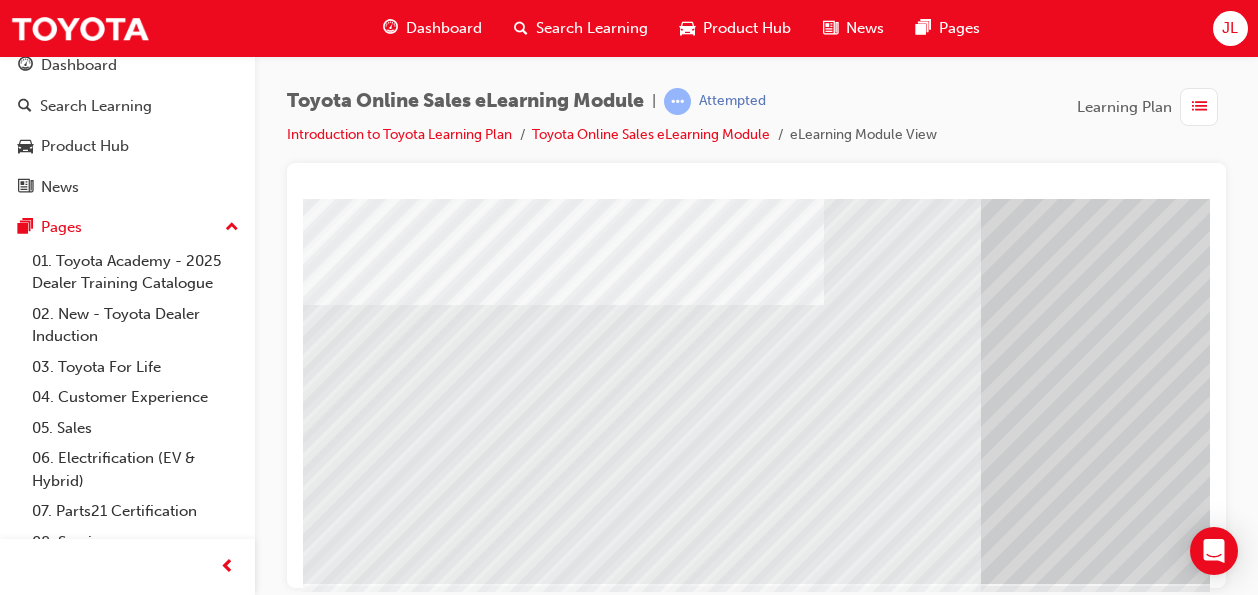 scroll, scrollTop: 335, scrollLeft: 468, axis: both 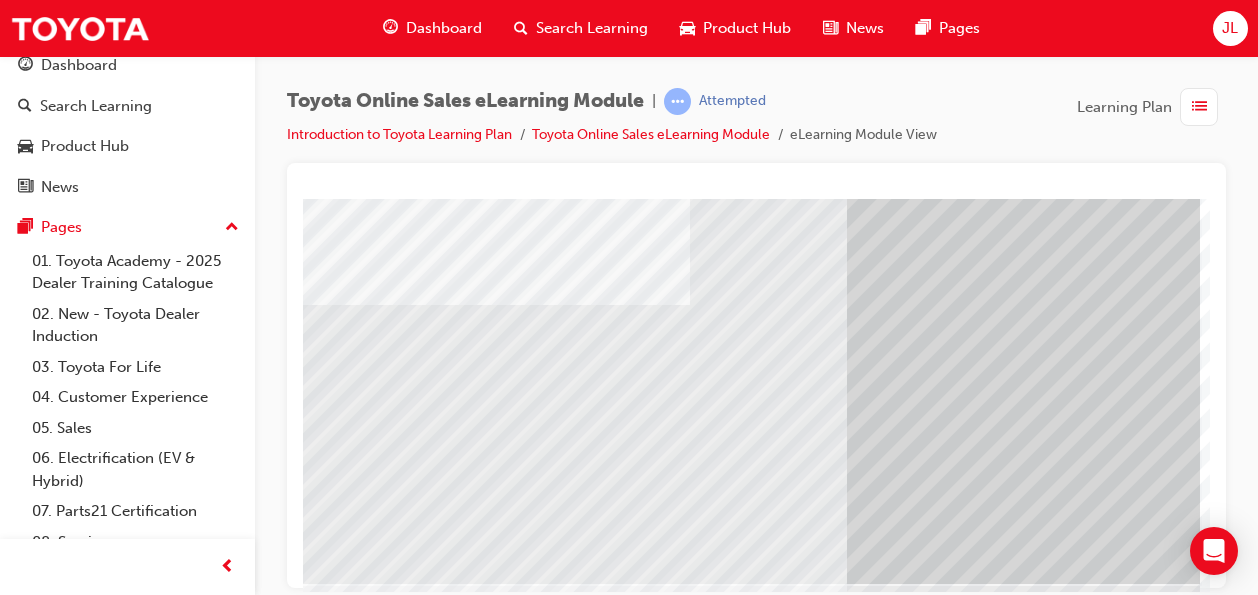 click at bounding box center [-97, 2517] 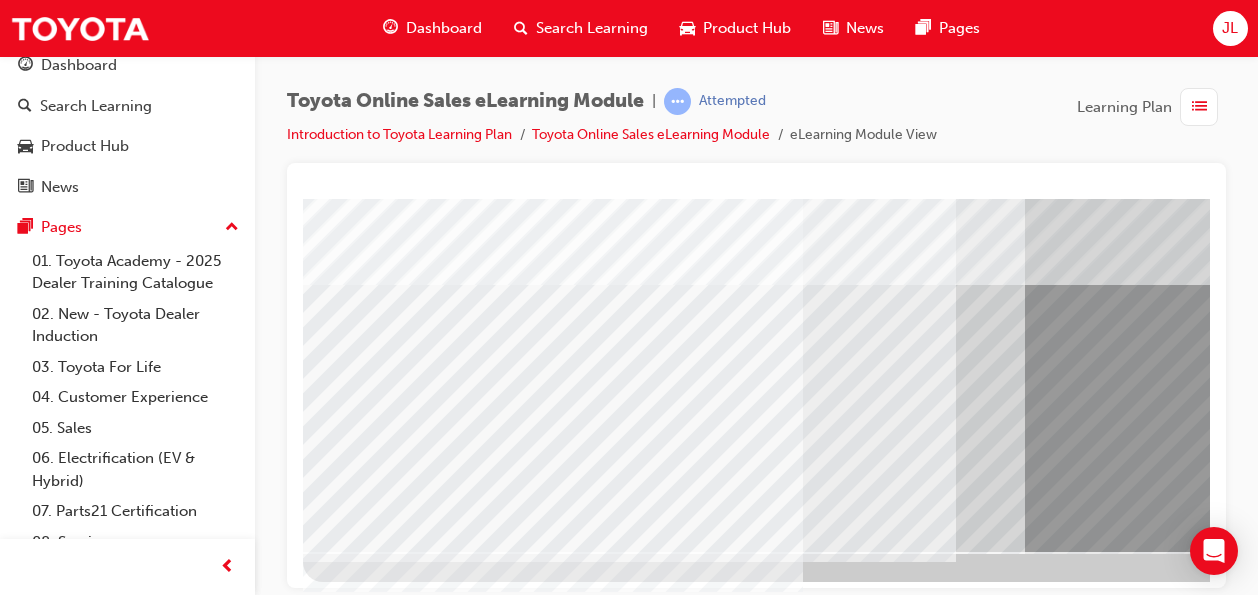 scroll, scrollTop: 372, scrollLeft: 0, axis: vertical 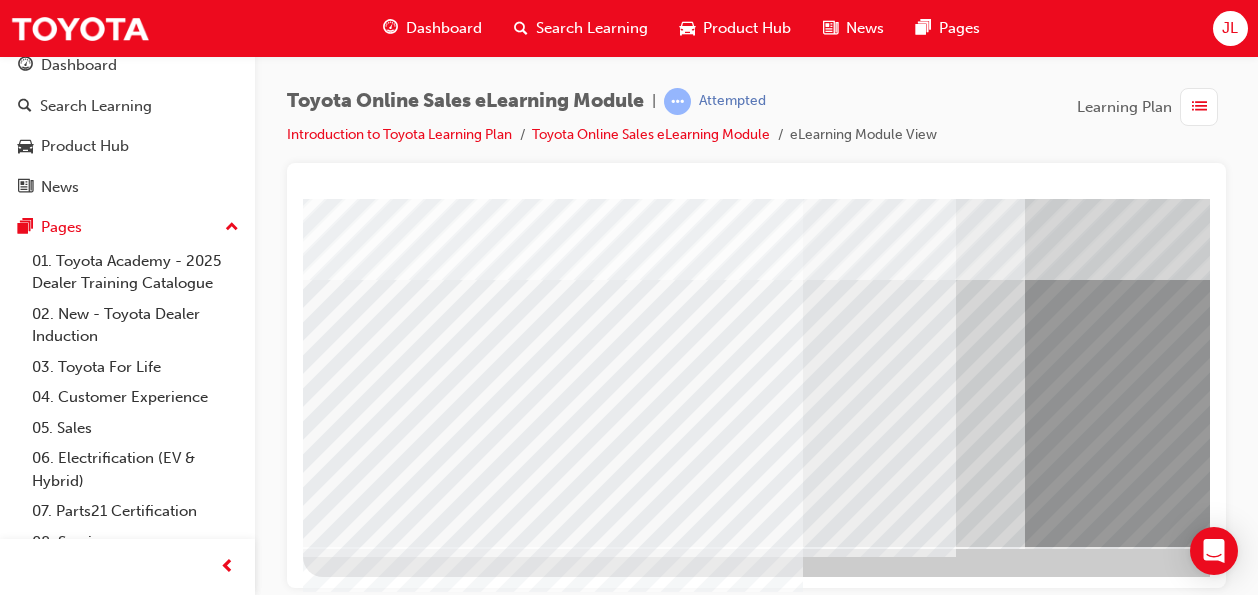 click at bounding box center [366, 4216] 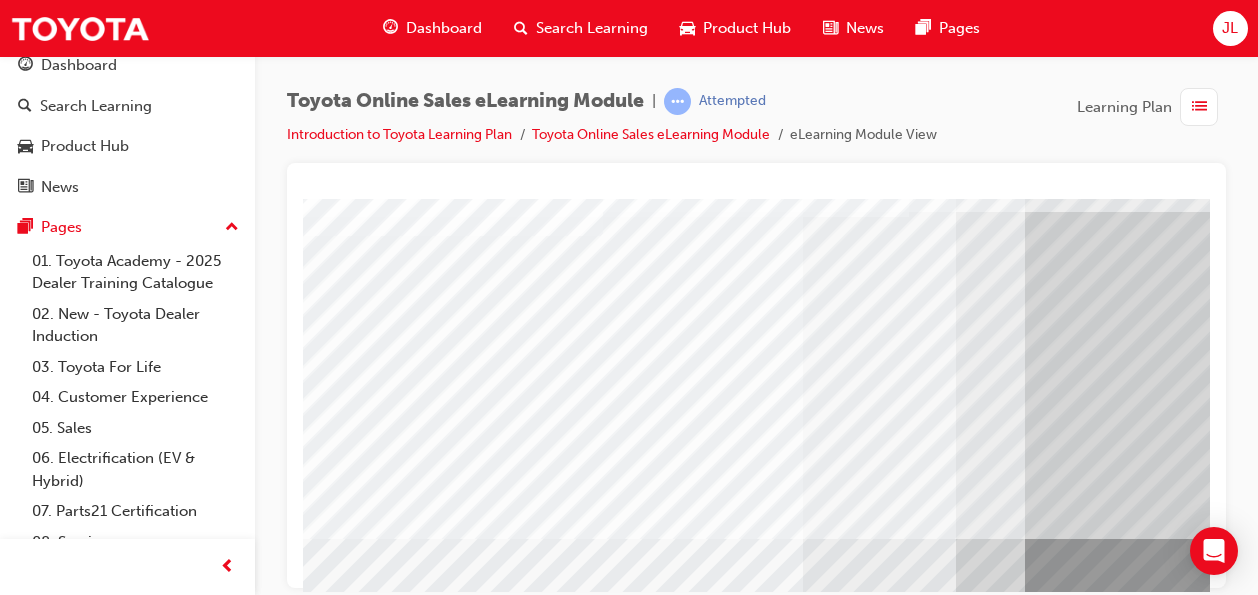 scroll, scrollTop: 104, scrollLeft: 0, axis: vertical 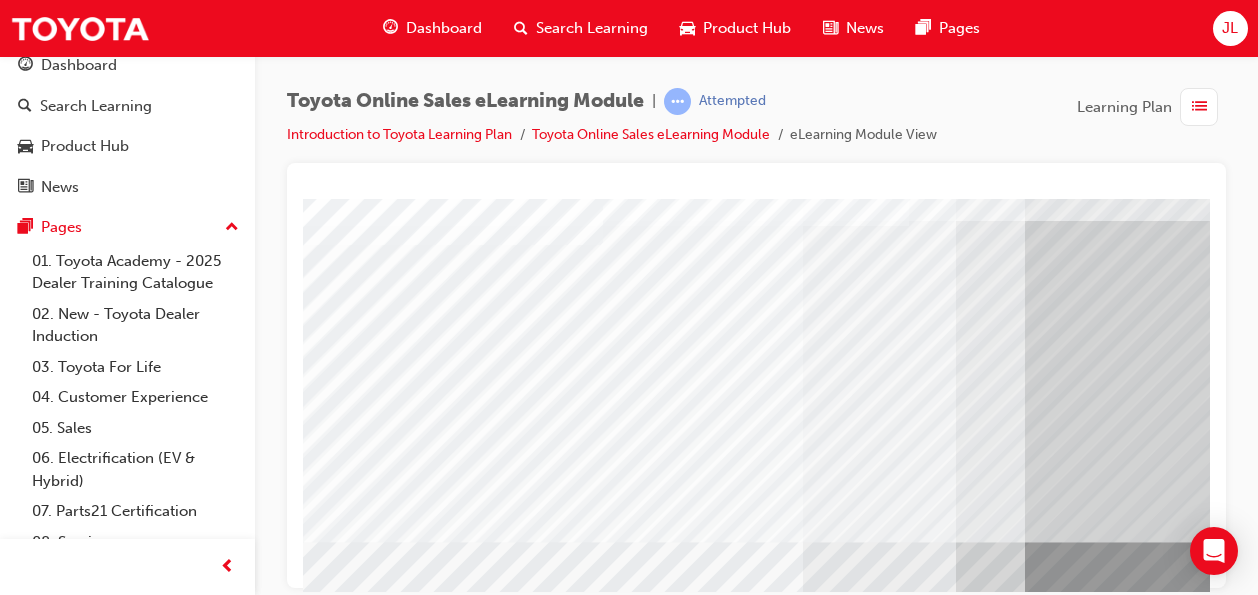 click at bounding box center [507, 4736] 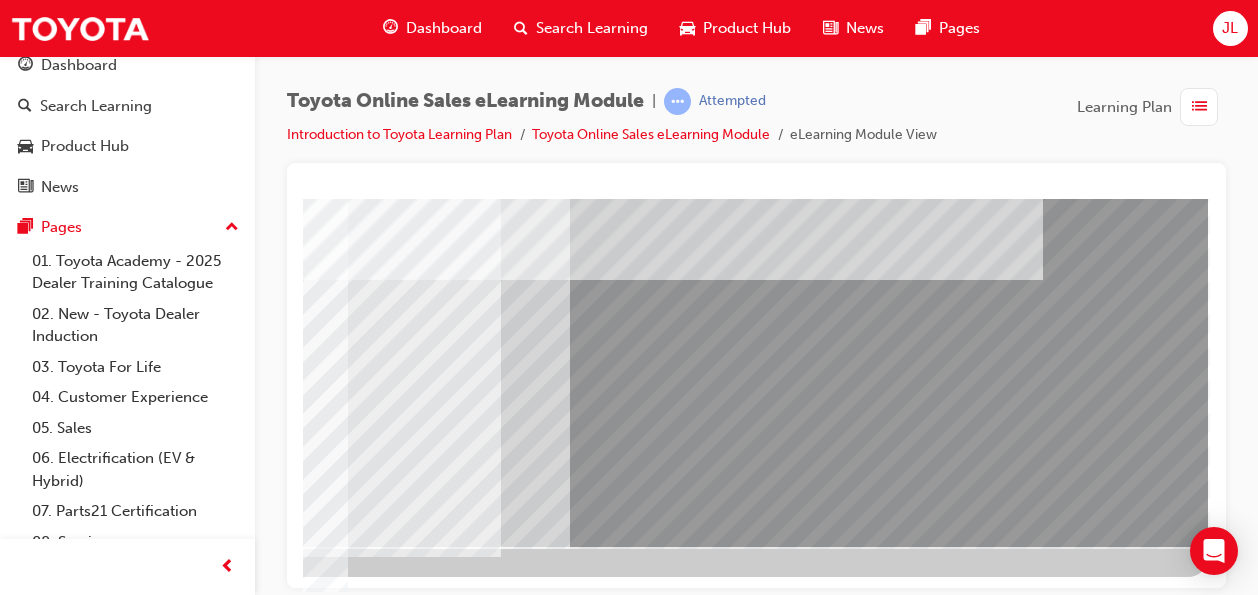 scroll, scrollTop: 372, scrollLeft: 468, axis: both 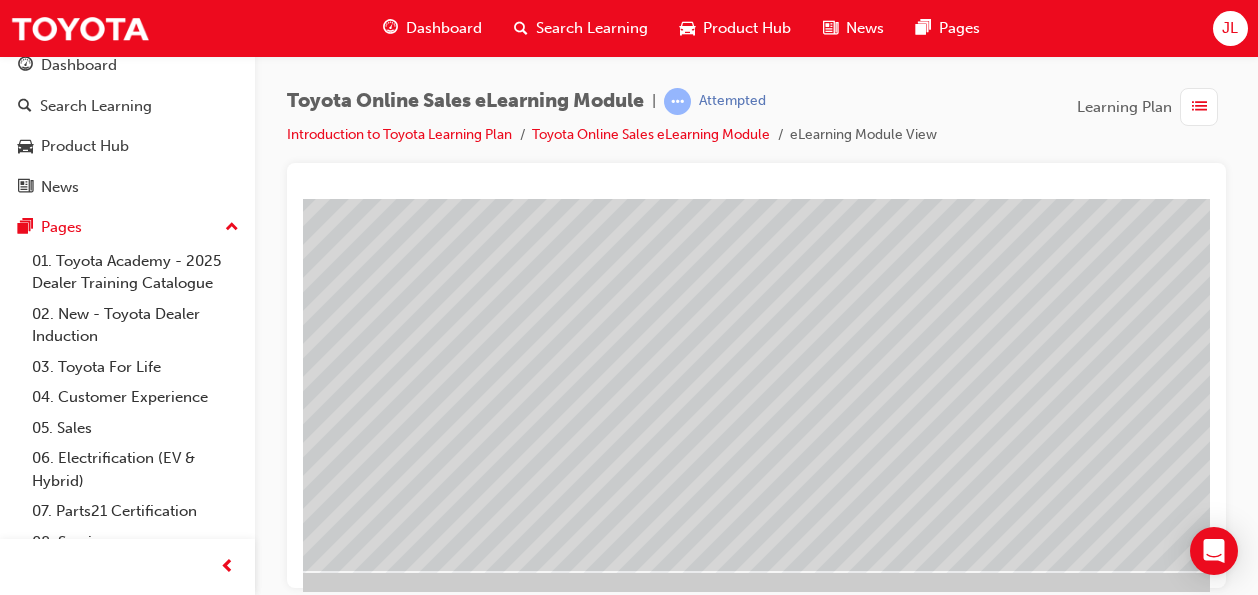click at bounding box center [-51, 2856] 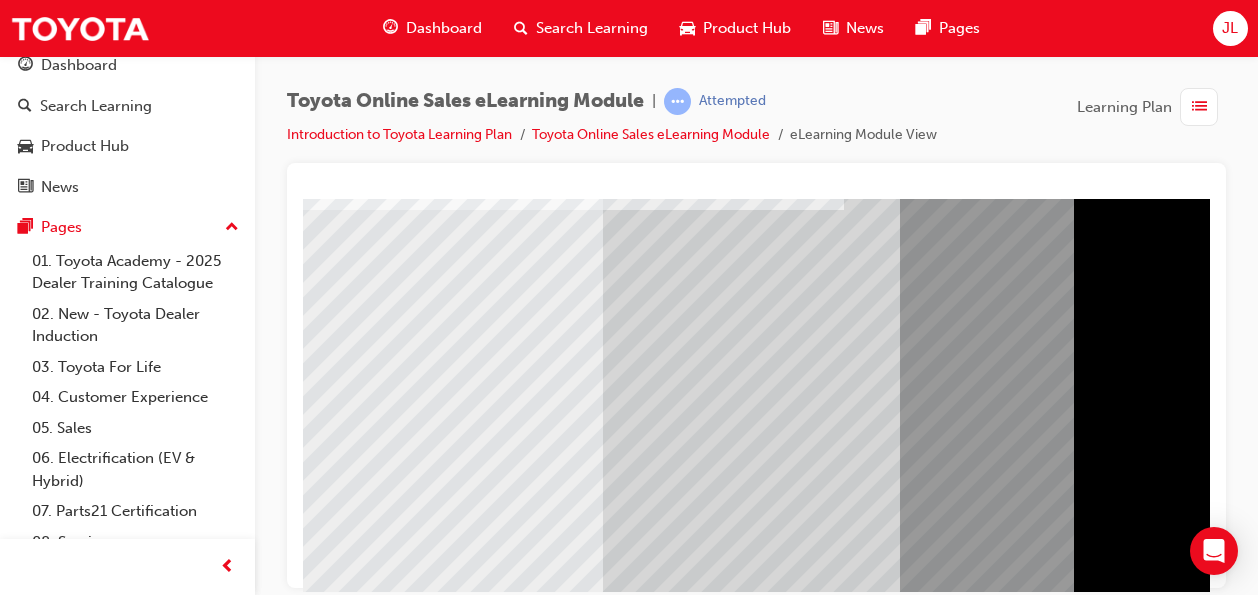 scroll, scrollTop: 266, scrollLeft: 468, axis: both 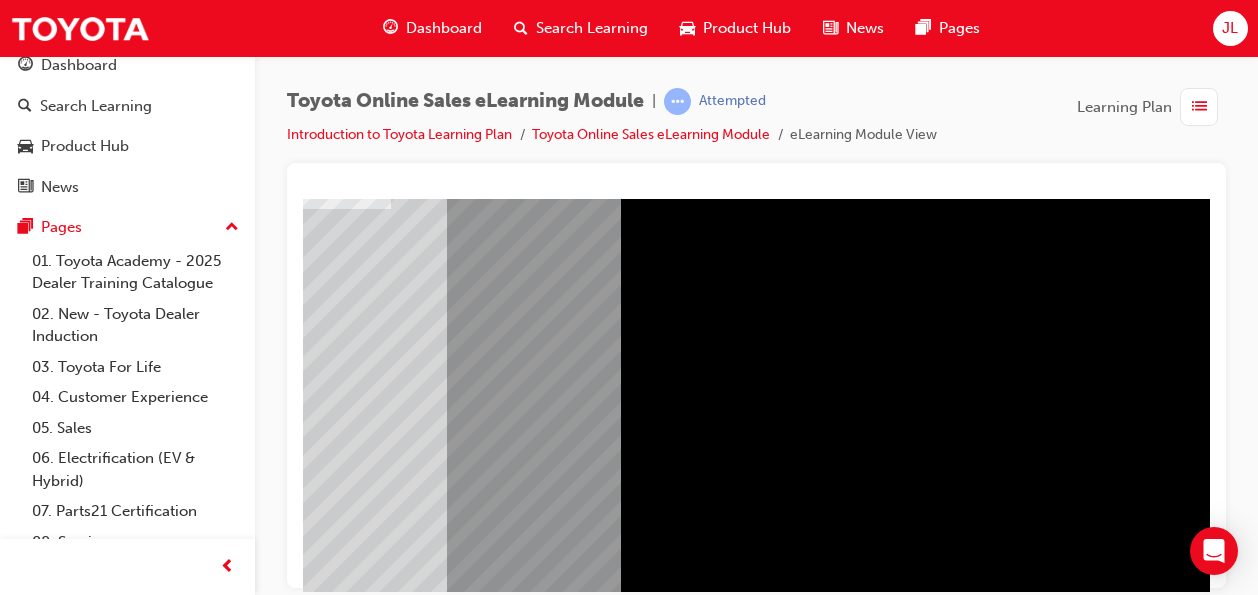 click at bounding box center [65, 4368] 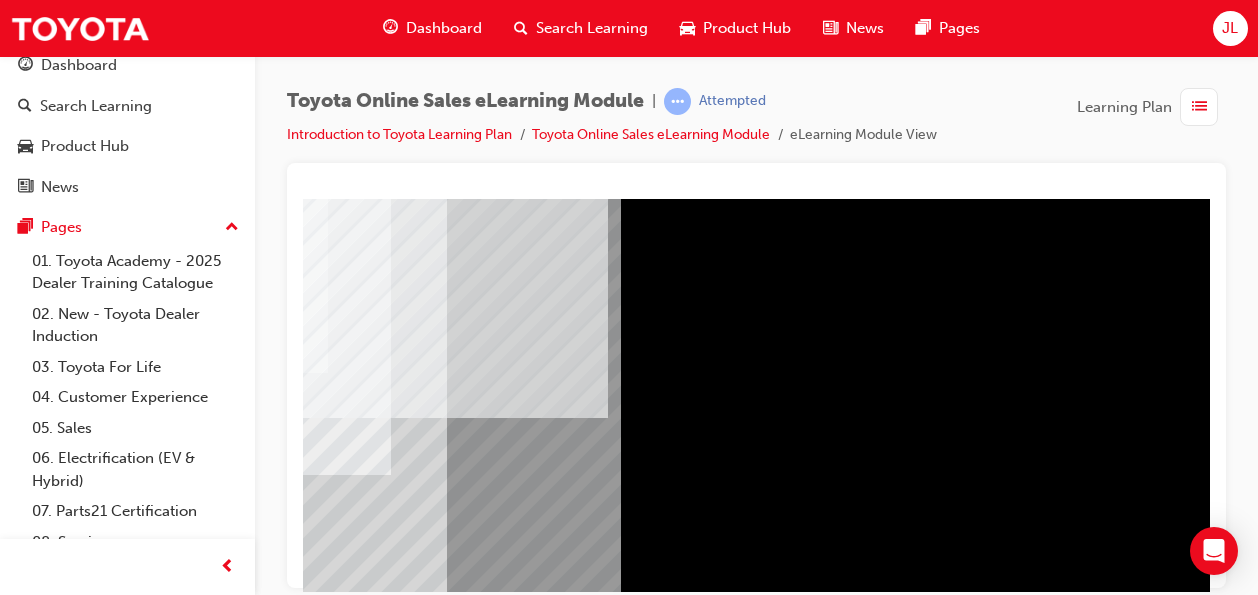 click at bounding box center [2, 3182] 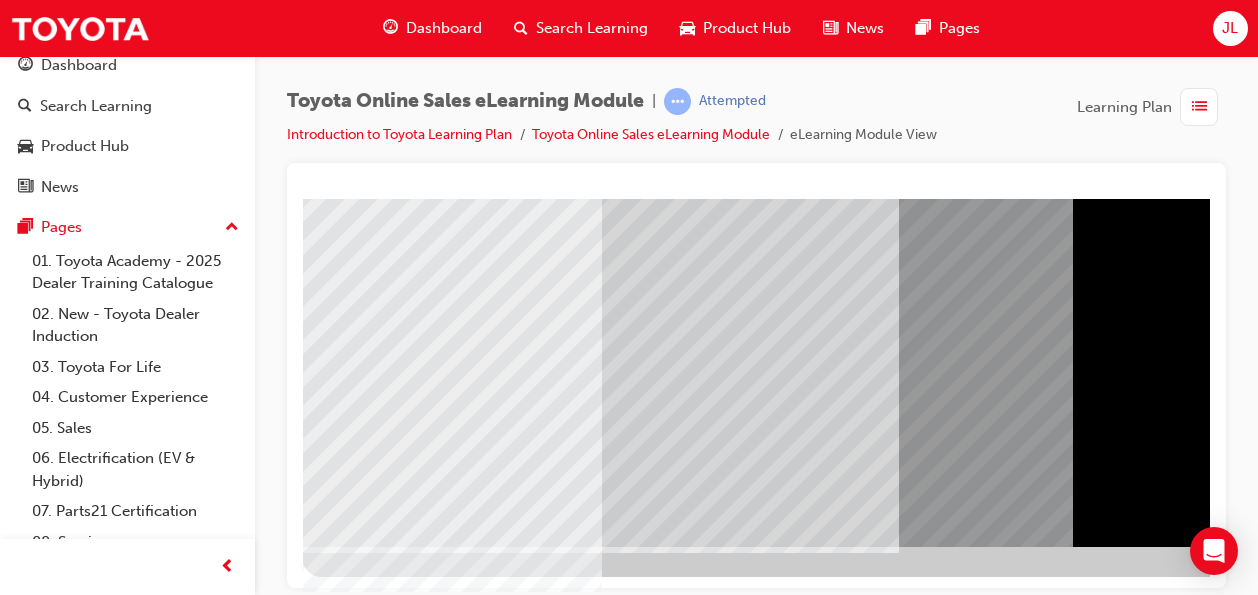 scroll, scrollTop: 372, scrollLeft: 468, axis: both 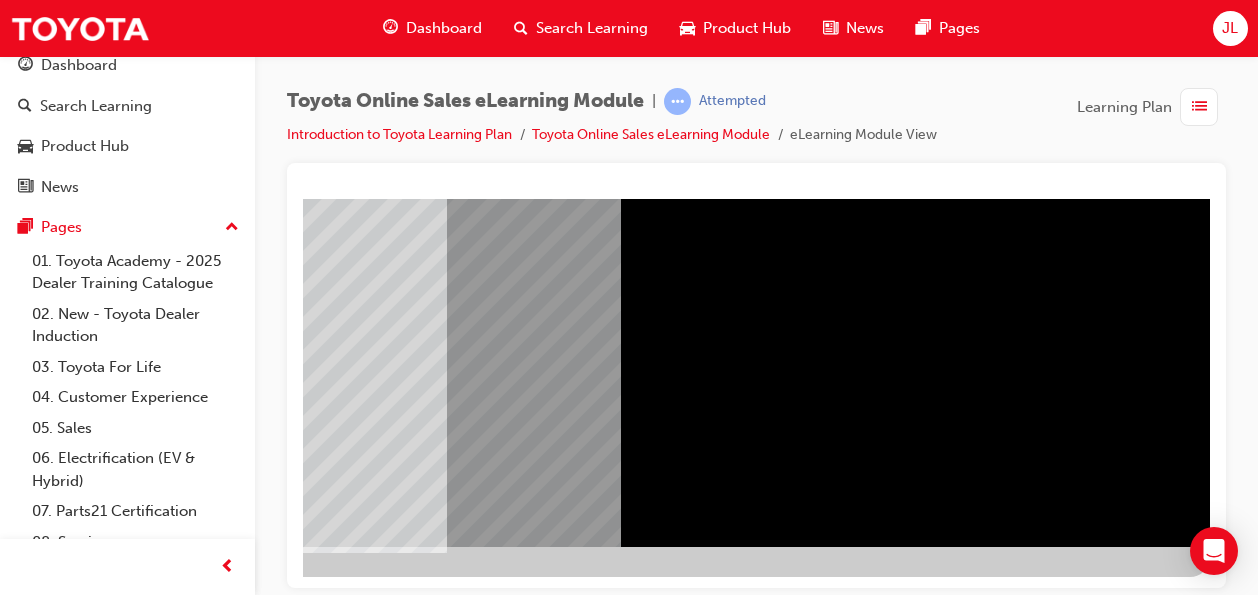 click at bounding box center [-87, 4323] 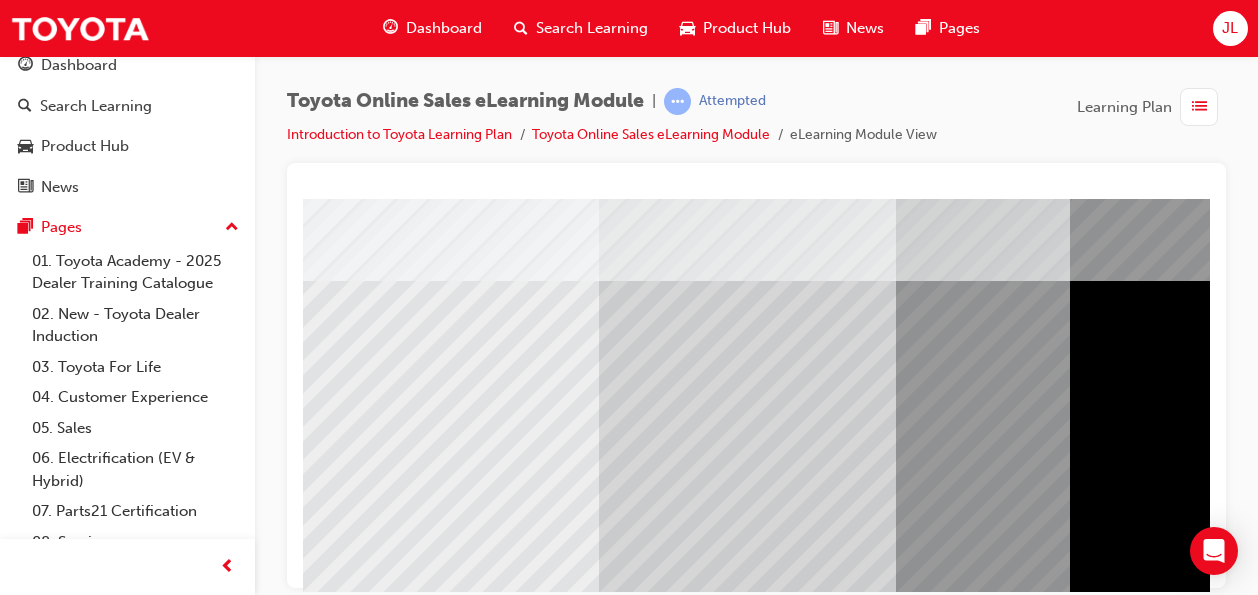 scroll, scrollTop: 322, scrollLeft: 4, axis: both 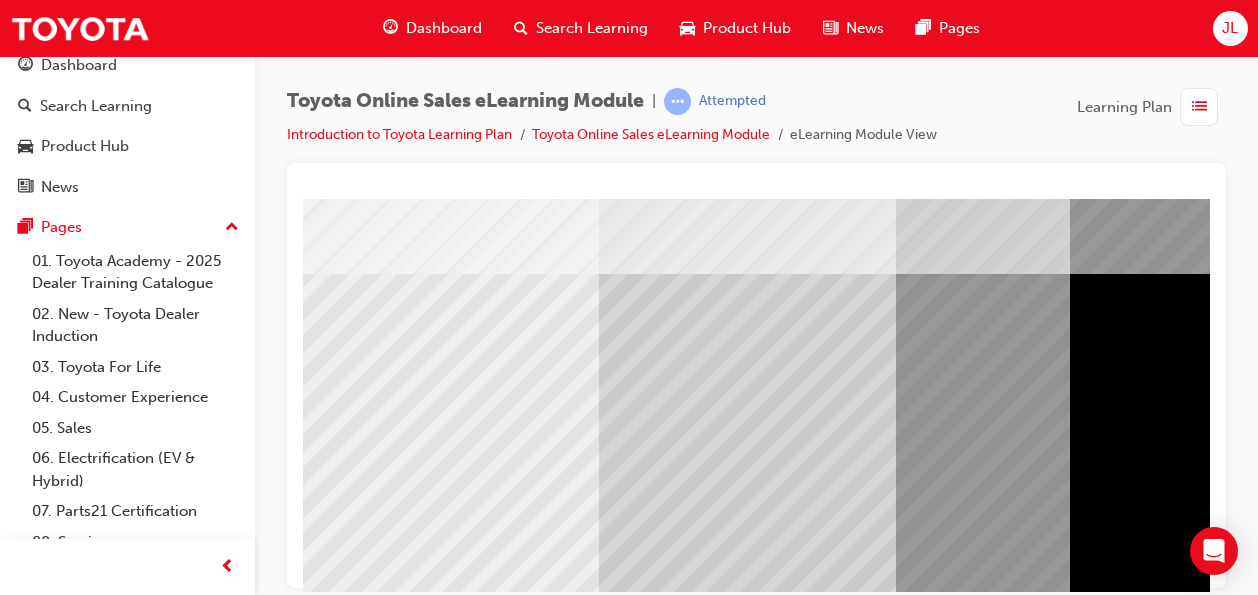 click at bounding box center (318, 4834) 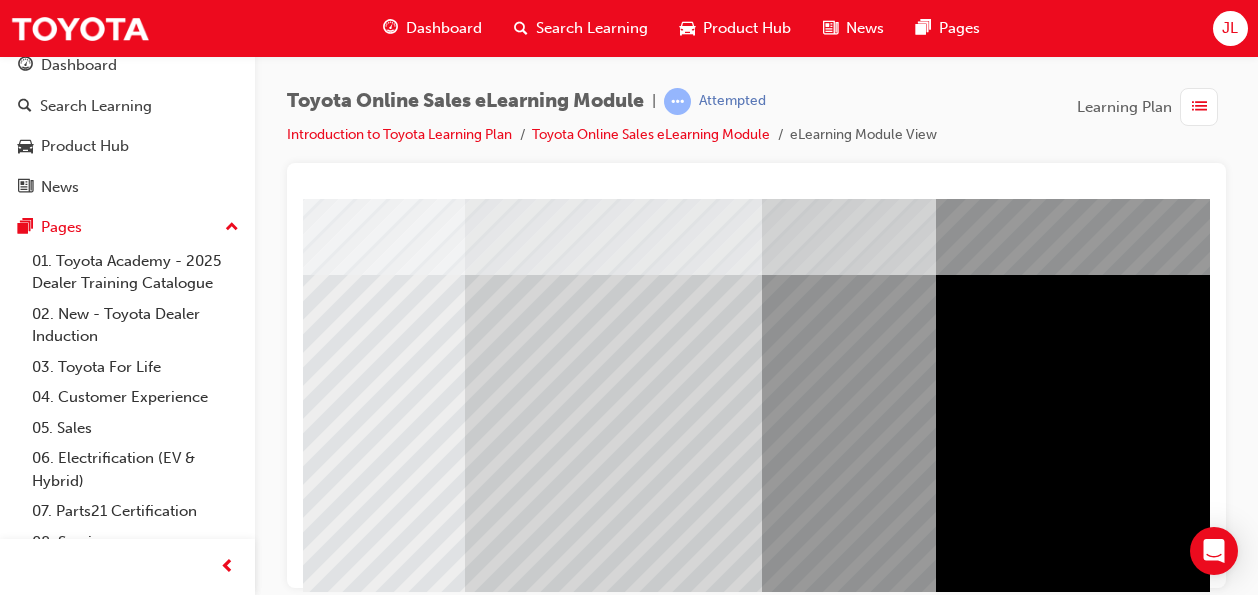scroll, scrollTop: 322, scrollLeft: 138, axis: both 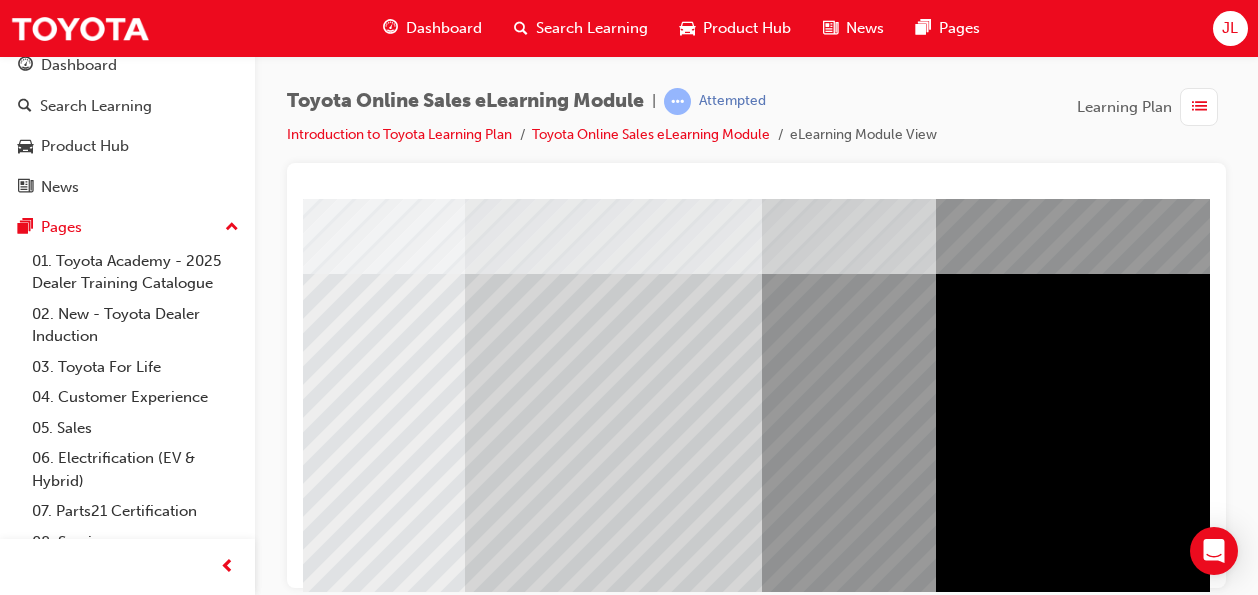 click at bounding box center [275, 4669] 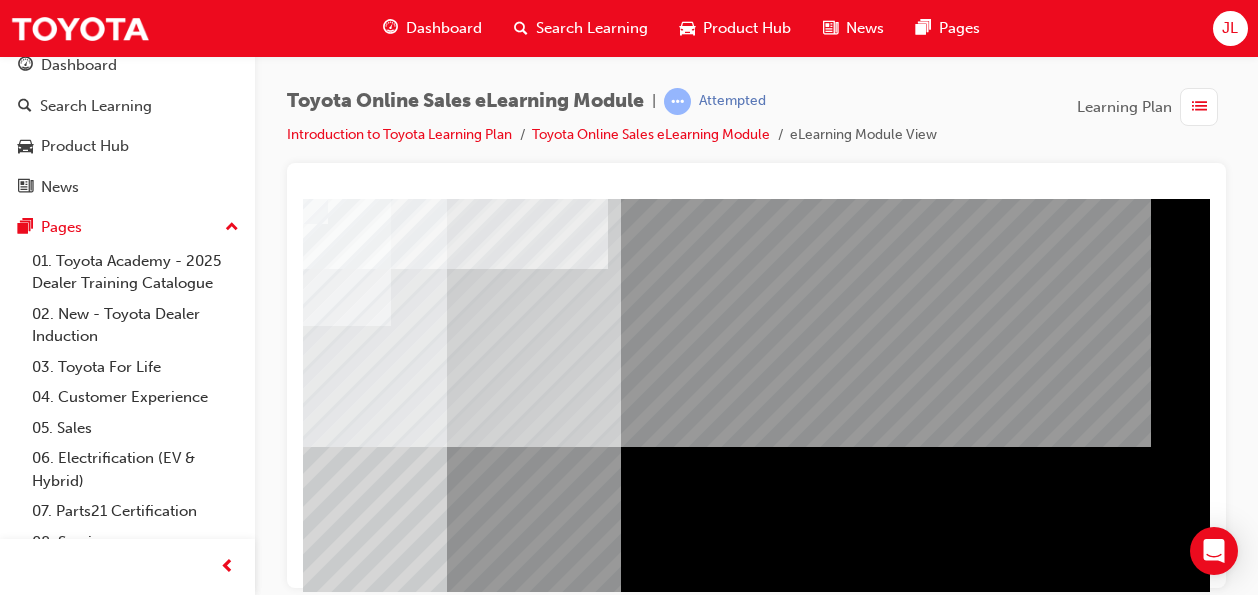 scroll, scrollTop: 372, scrollLeft: 468, axis: both 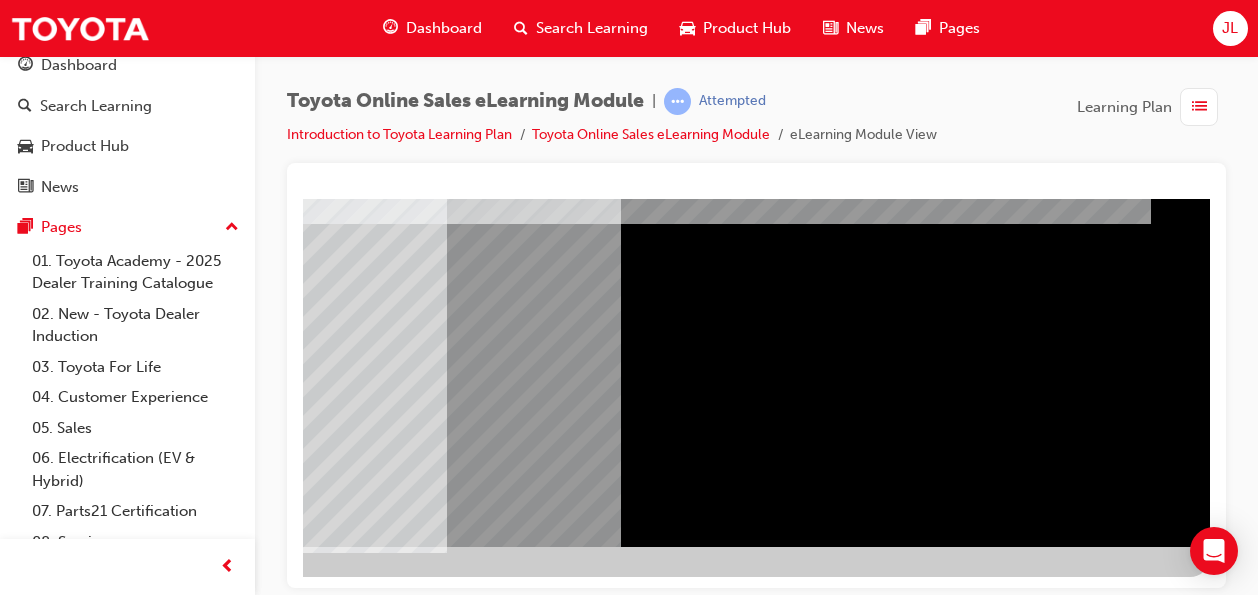 click at bounding box center (-87, 4747) 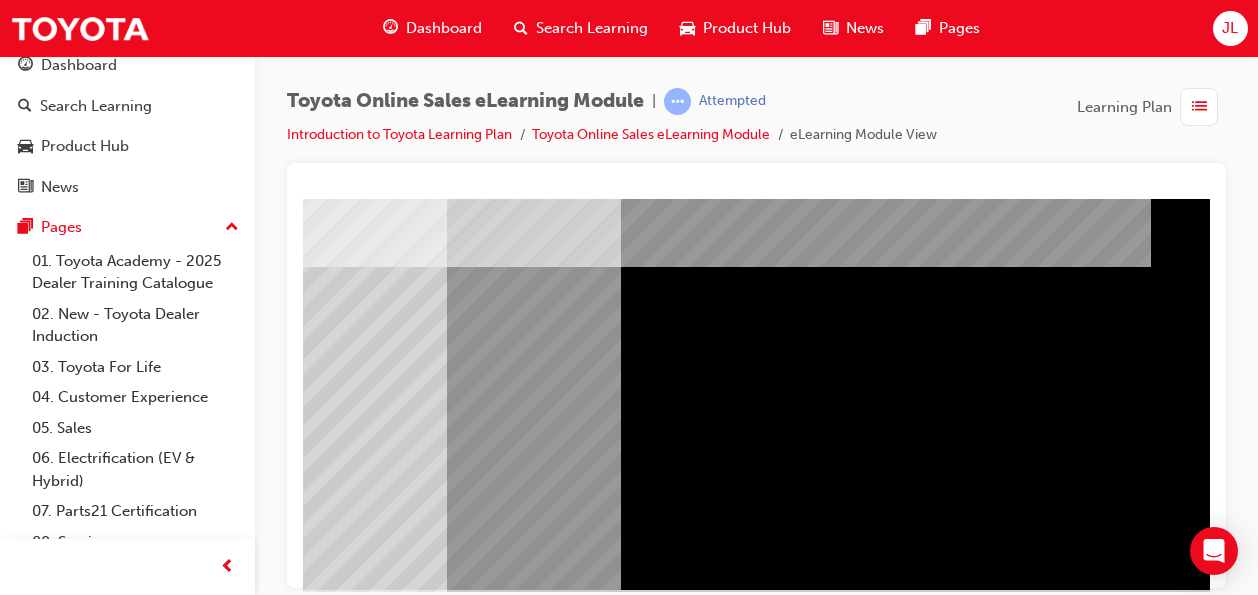 scroll, scrollTop: 340, scrollLeft: 458, axis: both 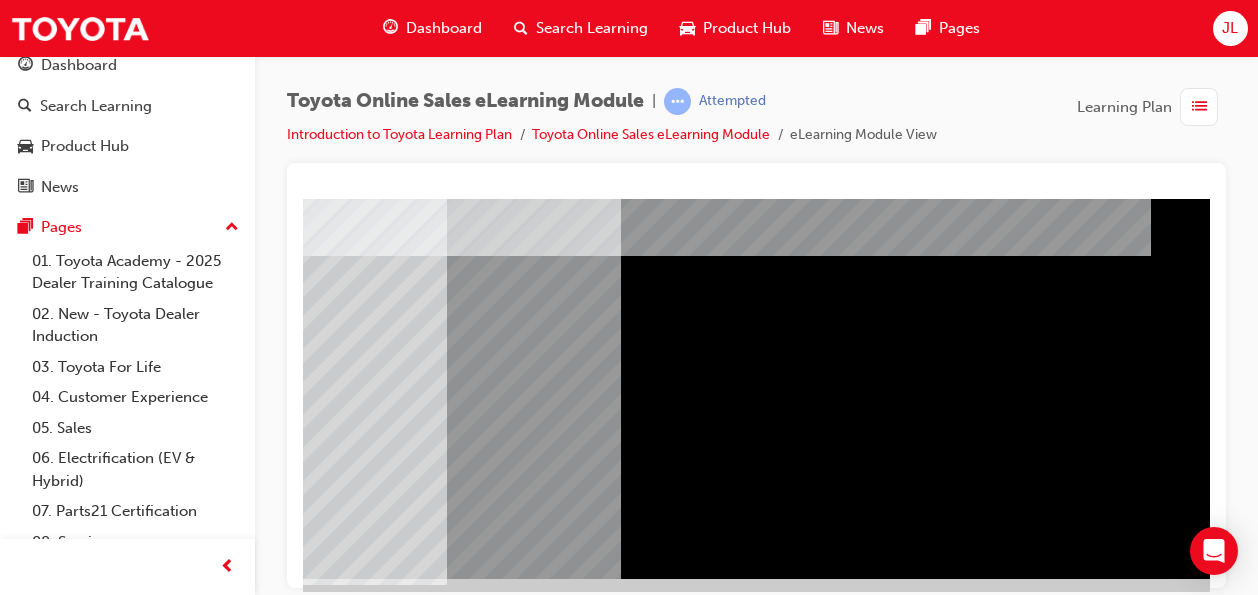 click at bounding box center [-87, 4892] 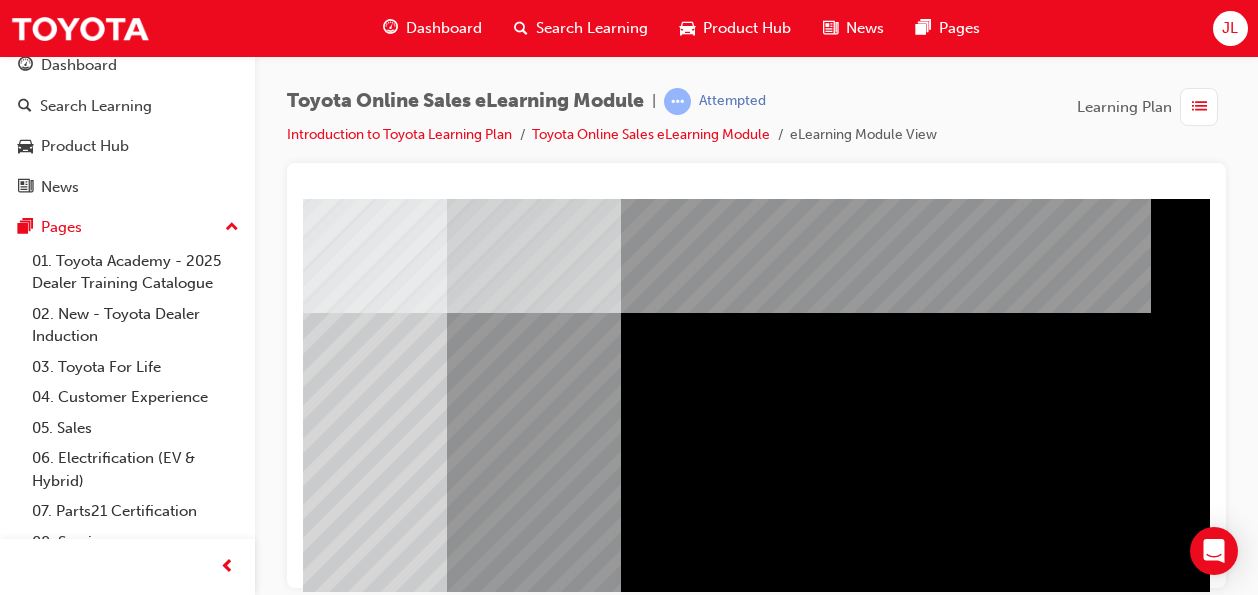 scroll, scrollTop: 372, scrollLeft: 468, axis: both 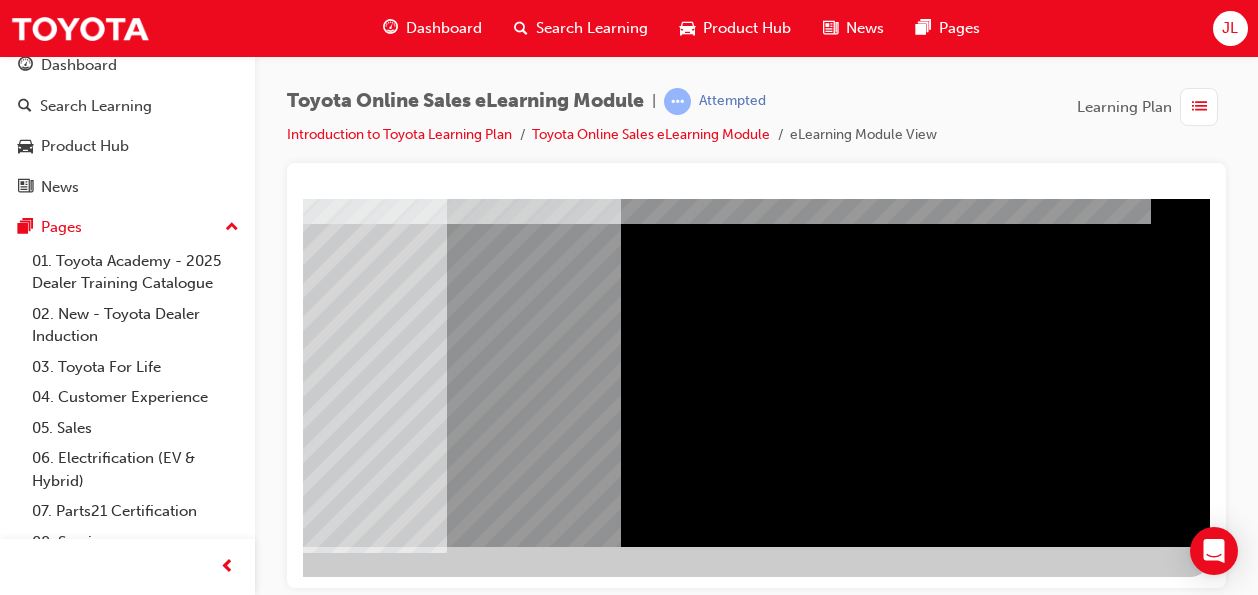 click at bounding box center [-87, 4887] 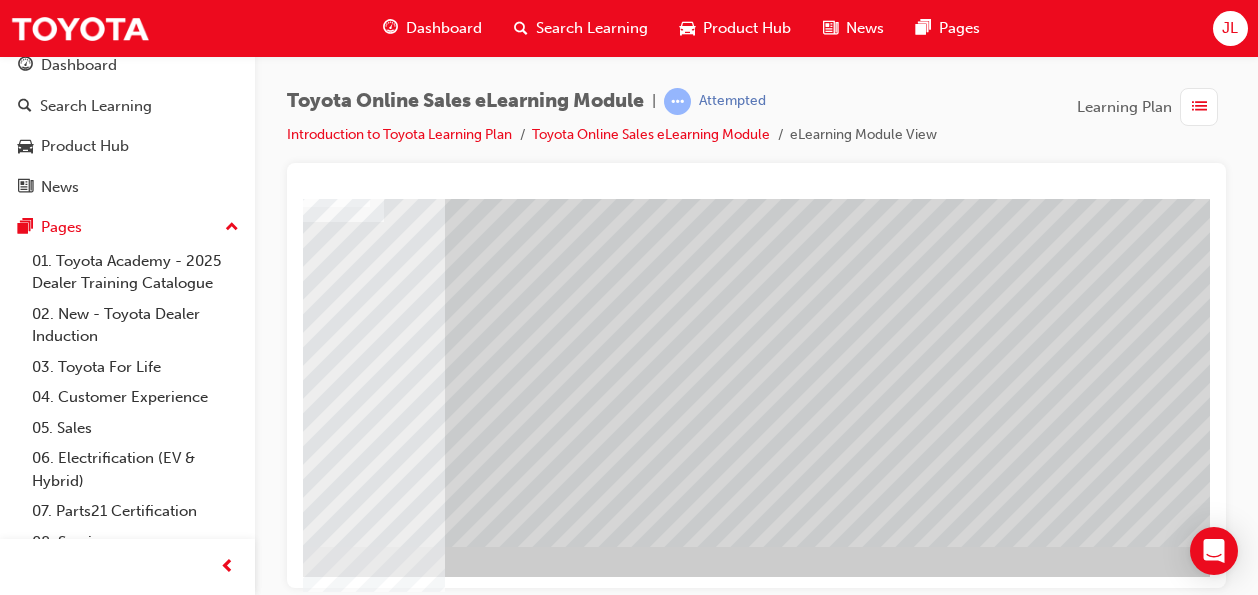 scroll, scrollTop: 372, scrollLeft: 468, axis: both 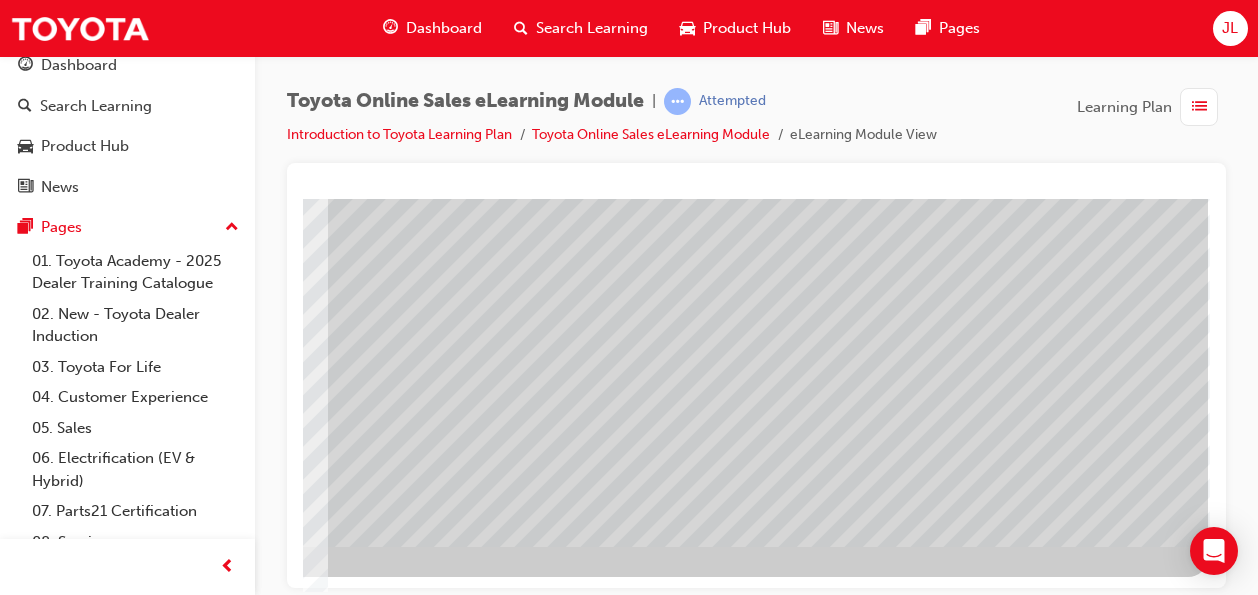 click at bounding box center [-89, 5747] 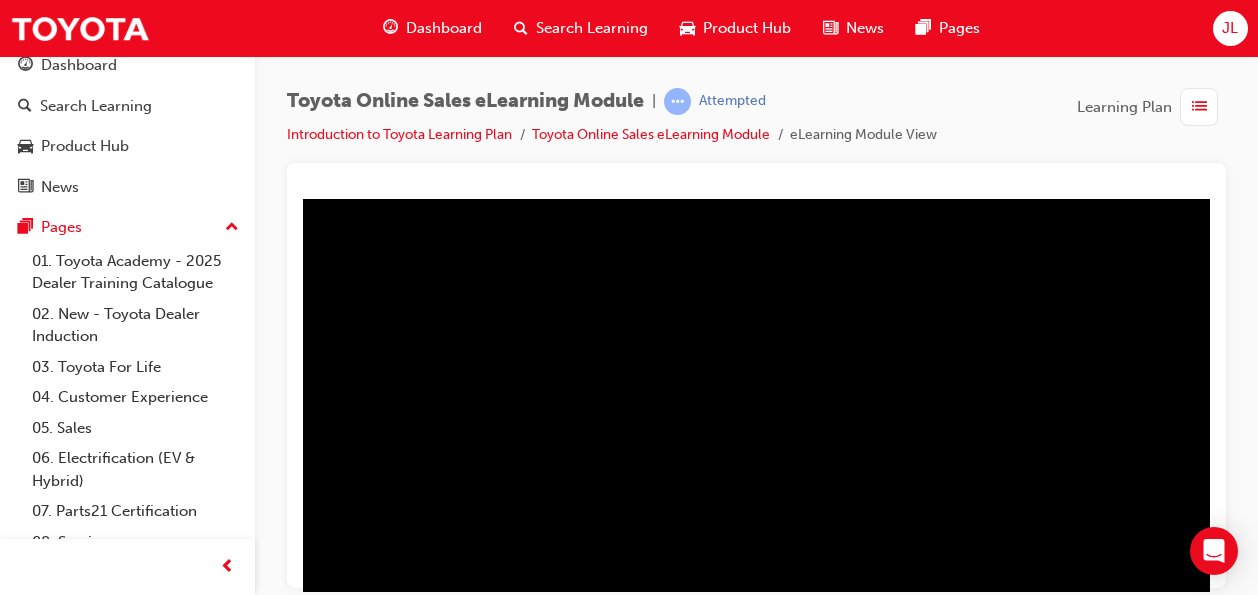 scroll, scrollTop: 0, scrollLeft: 468, axis: horizontal 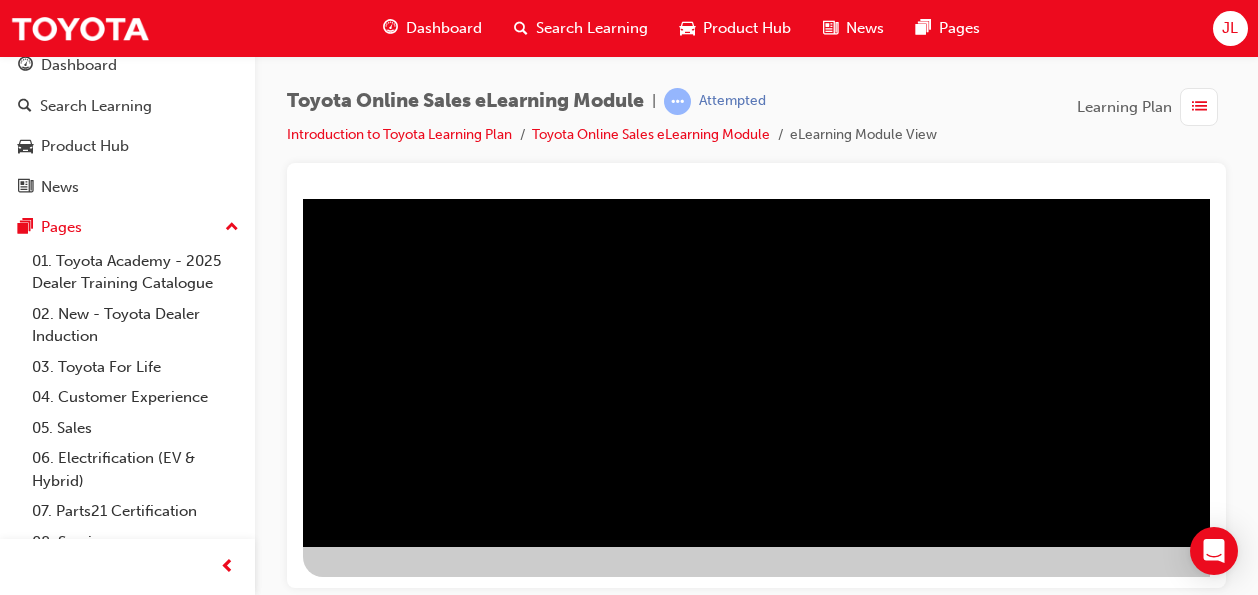 click at bounding box center [583, 1165] 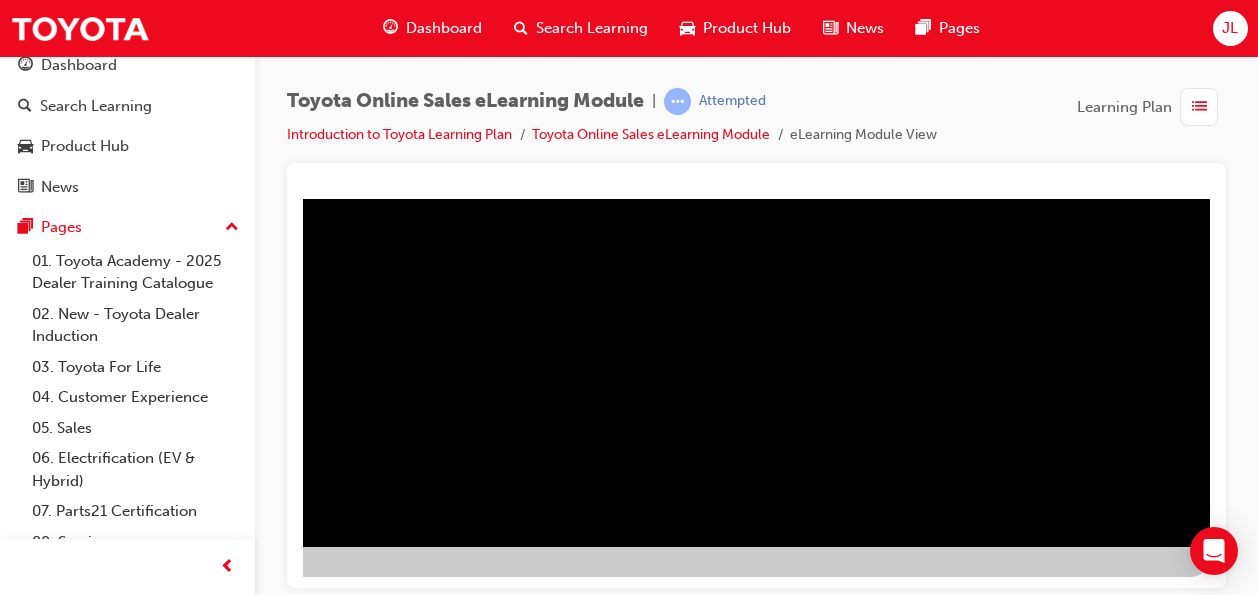 click at bounding box center (130, 1389) 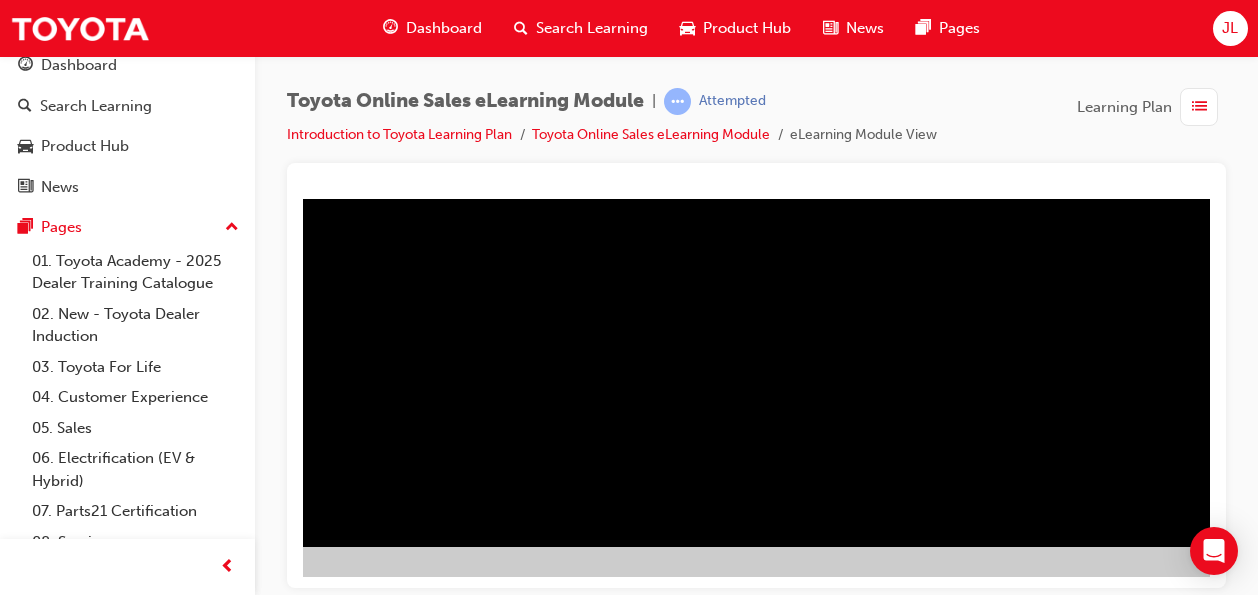 scroll, scrollTop: 372, scrollLeft: 468, axis: both 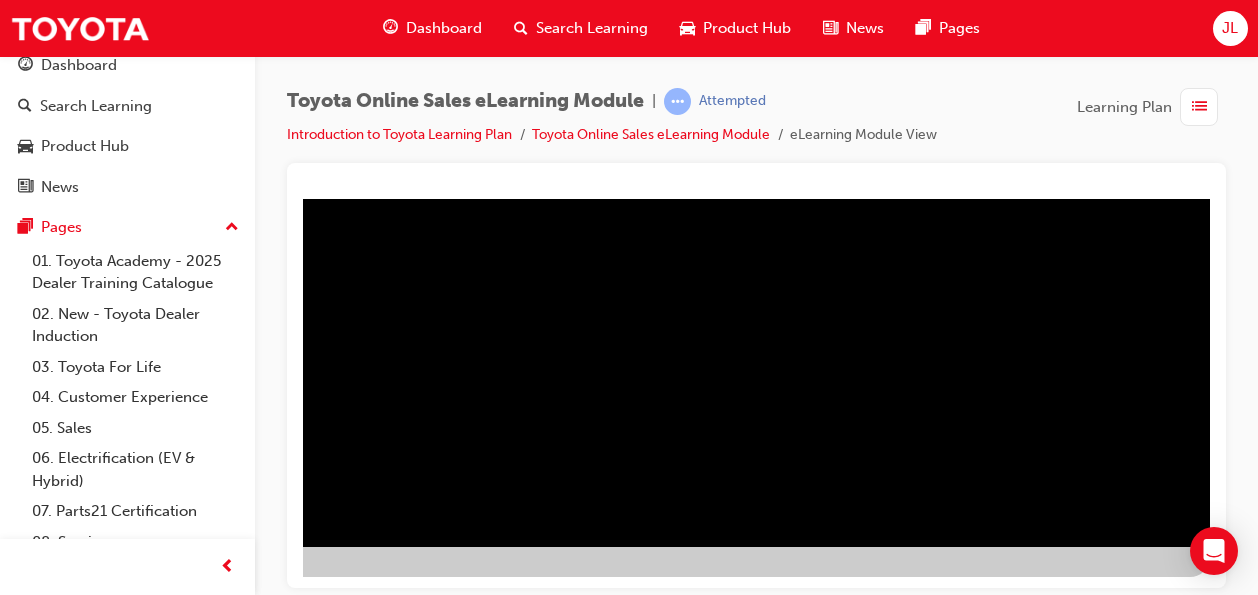 click at bounding box center (-87, 2057) 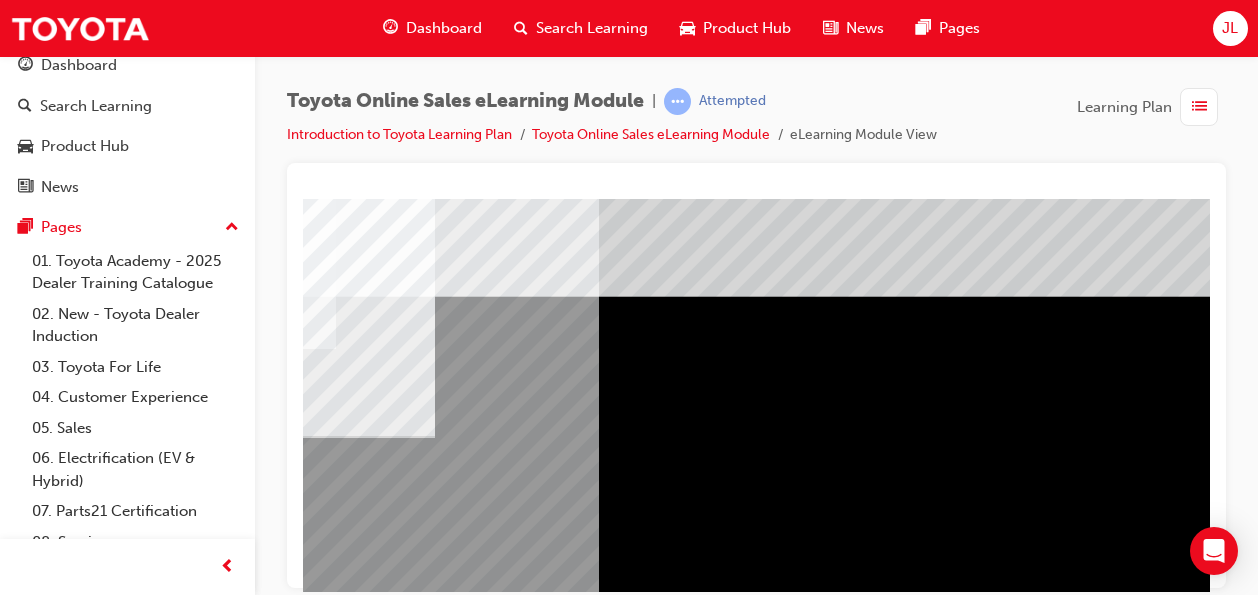 scroll, scrollTop: 0, scrollLeft: 0, axis: both 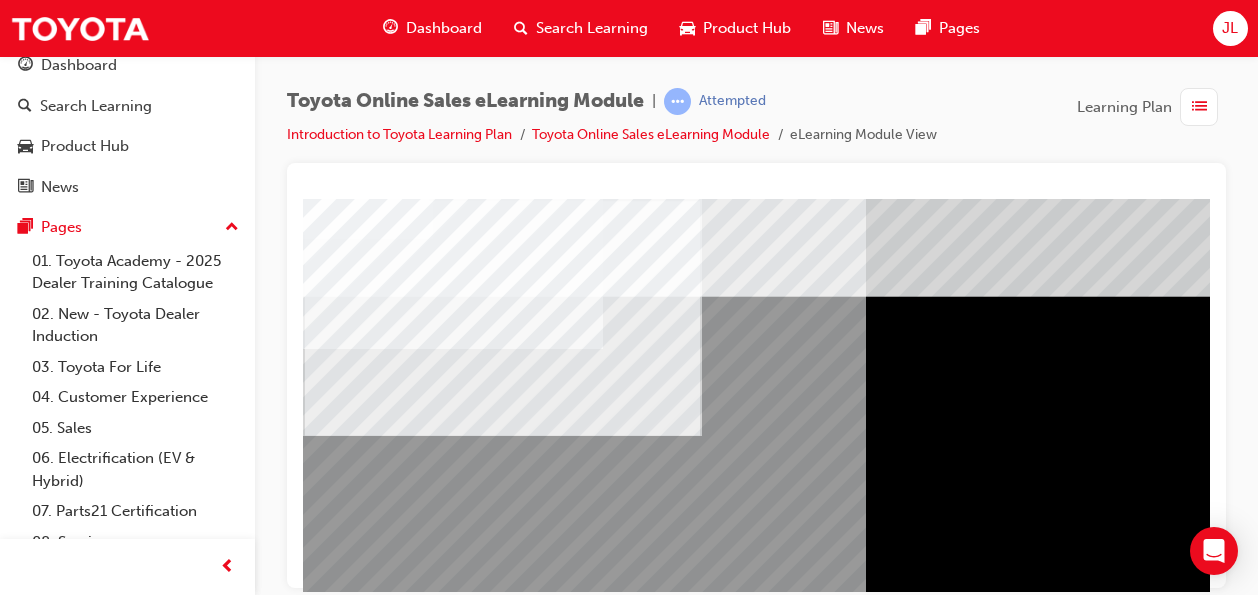 click at bounding box center (502, 1447) 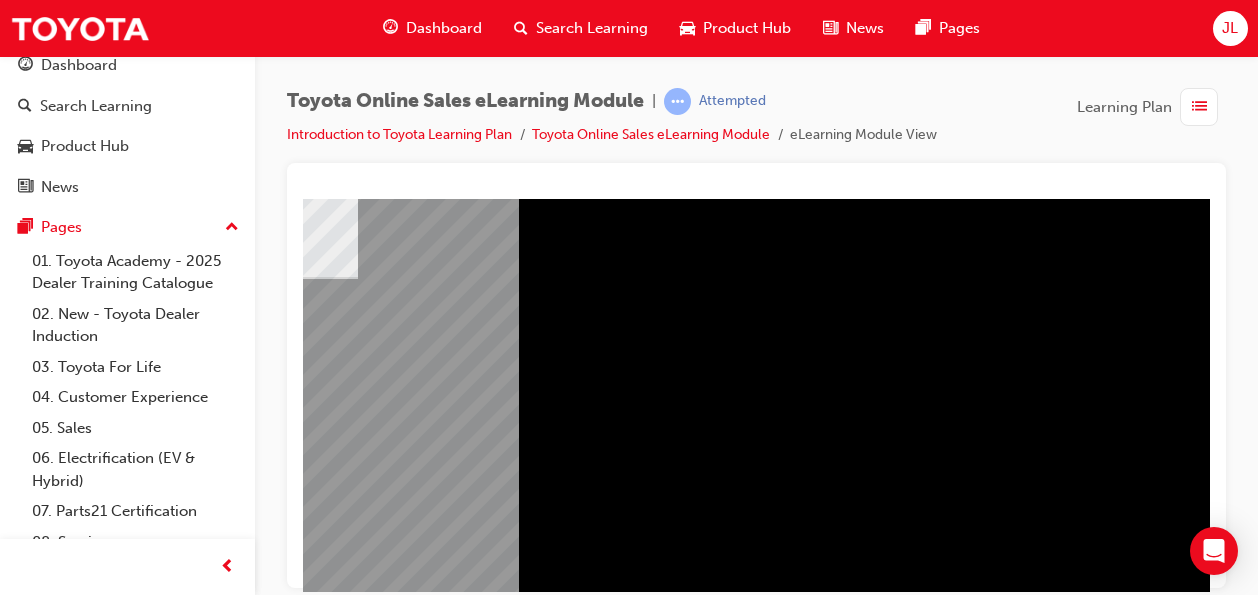 scroll, scrollTop: 159, scrollLeft: 468, axis: both 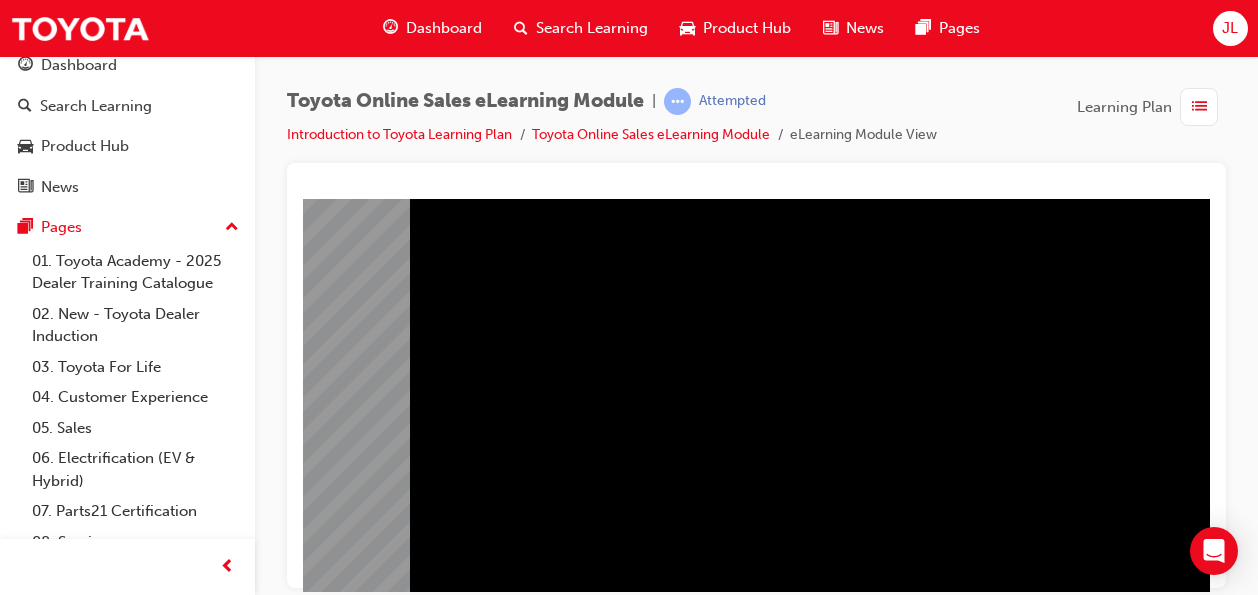 click at bounding box center (49, 1492) 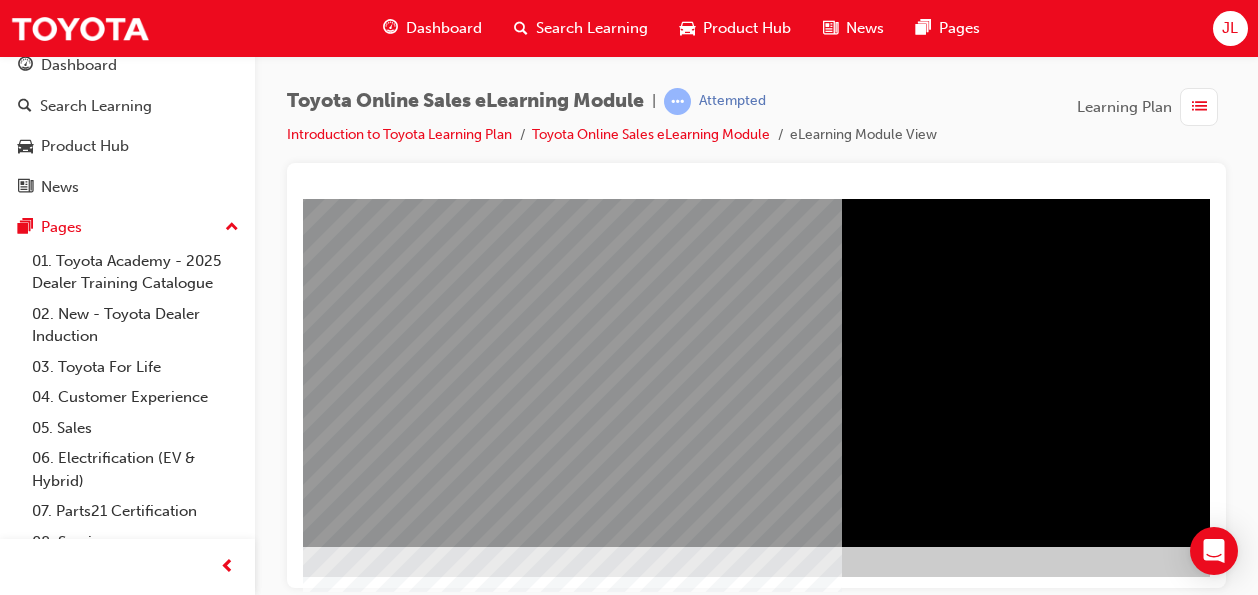 scroll, scrollTop: 372, scrollLeft: 17, axis: both 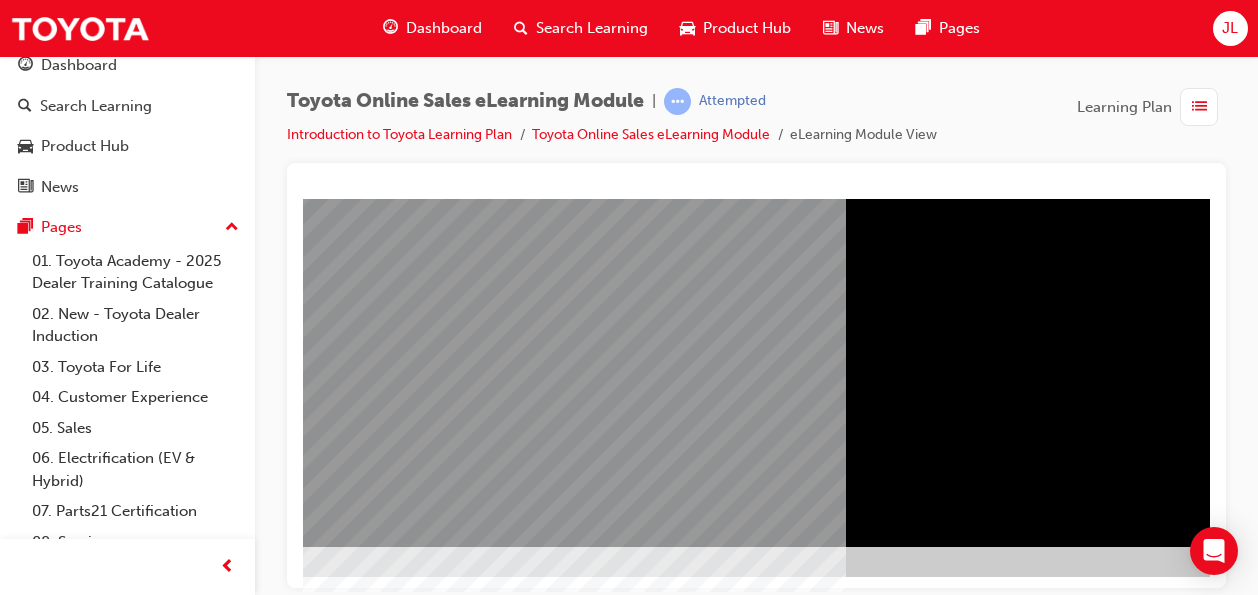 click at bounding box center (349, 1399) 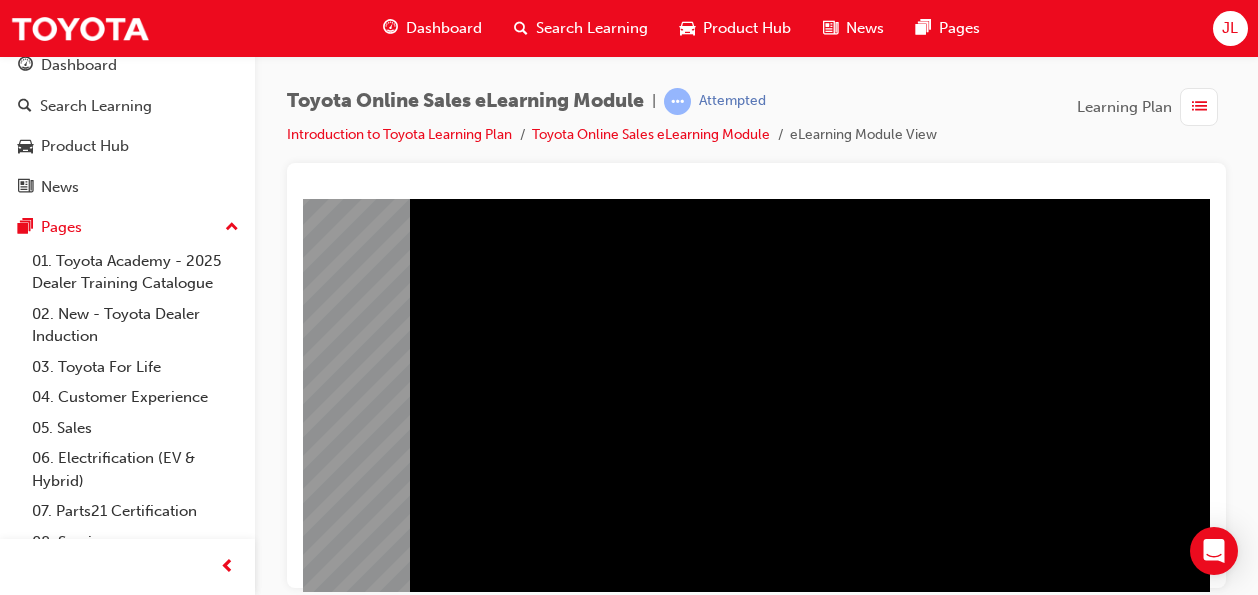scroll, scrollTop: 201, scrollLeft: 468, axis: both 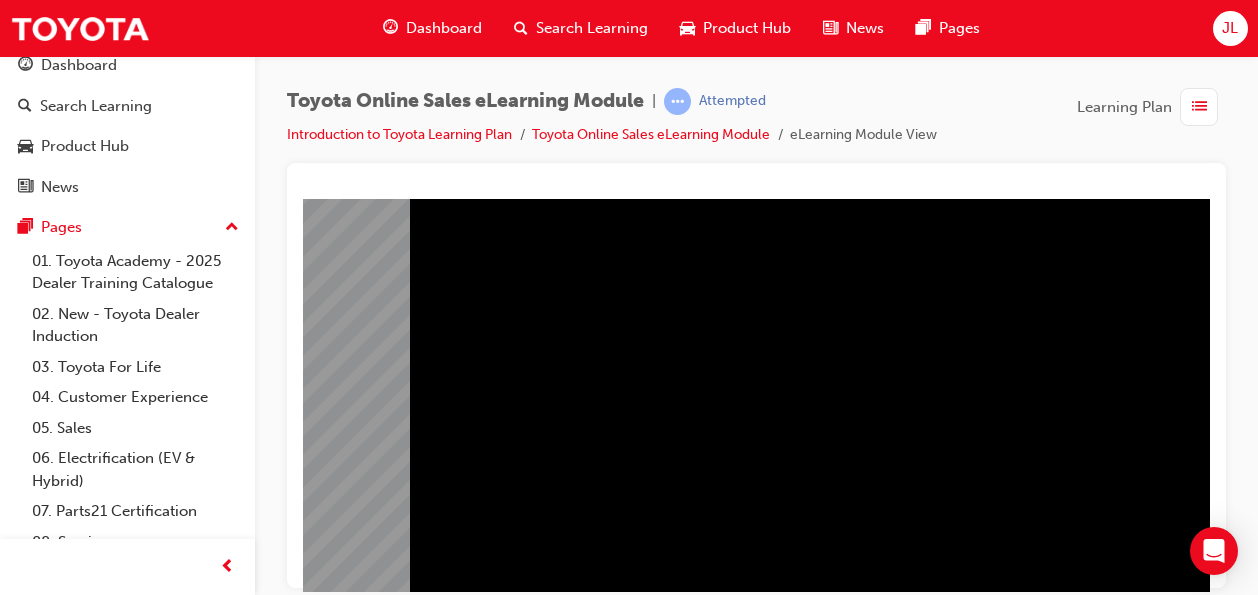 click at bounding box center (49, 1450) 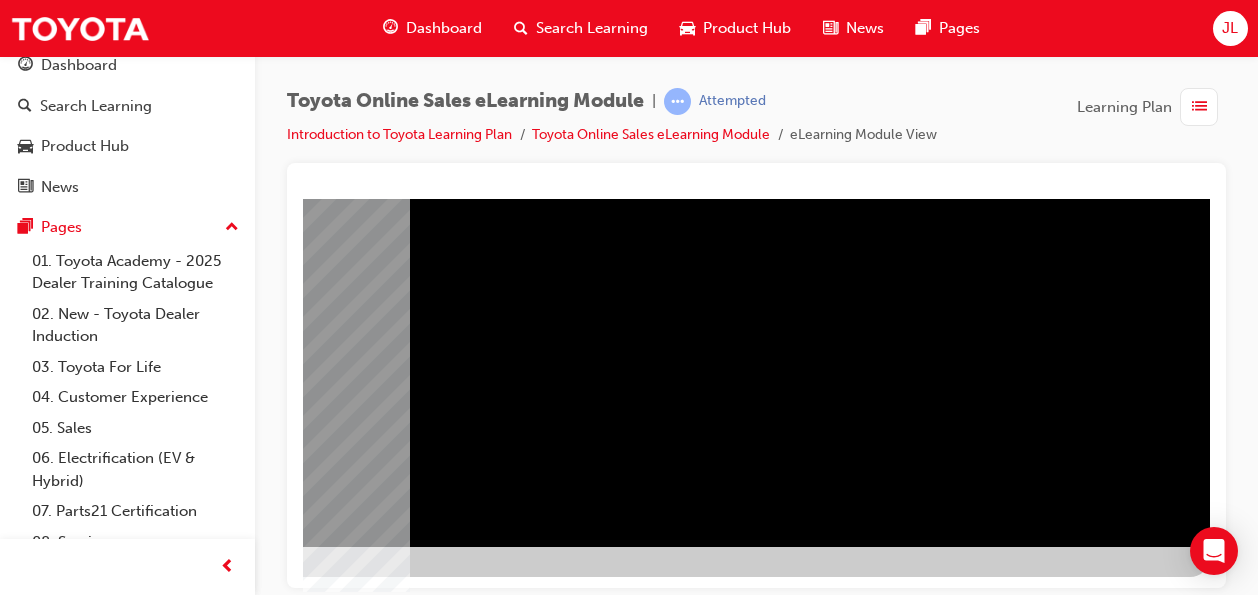 click at bounding box center (-87, 955) 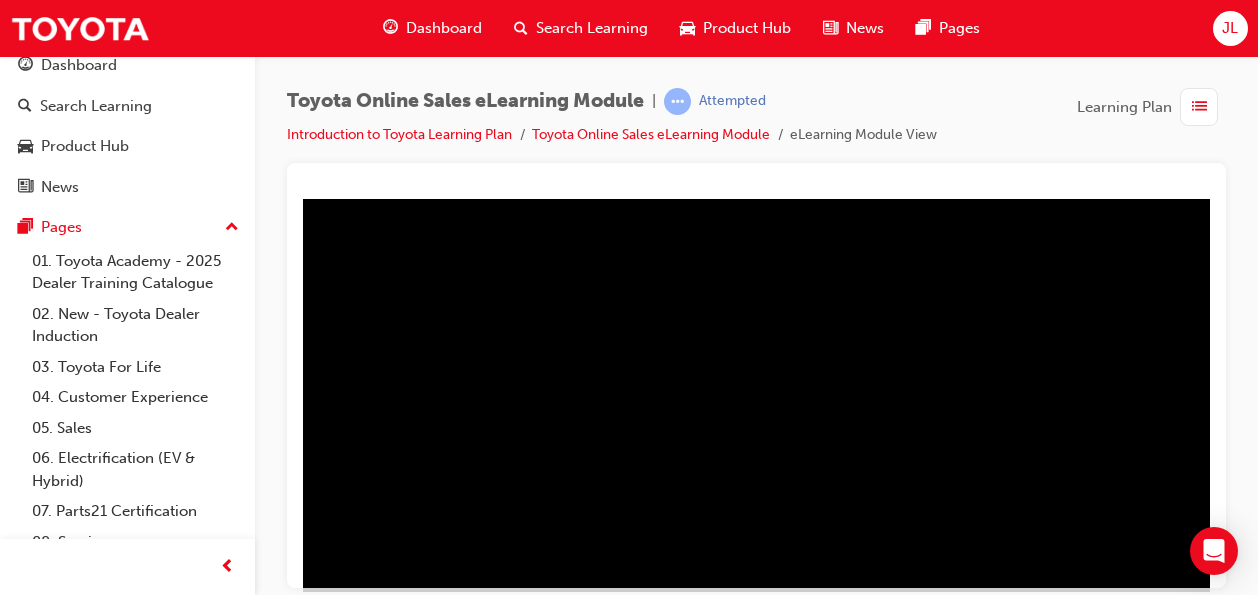 scroll, scrollTop: 331, scrollLeft: 468, axis: both 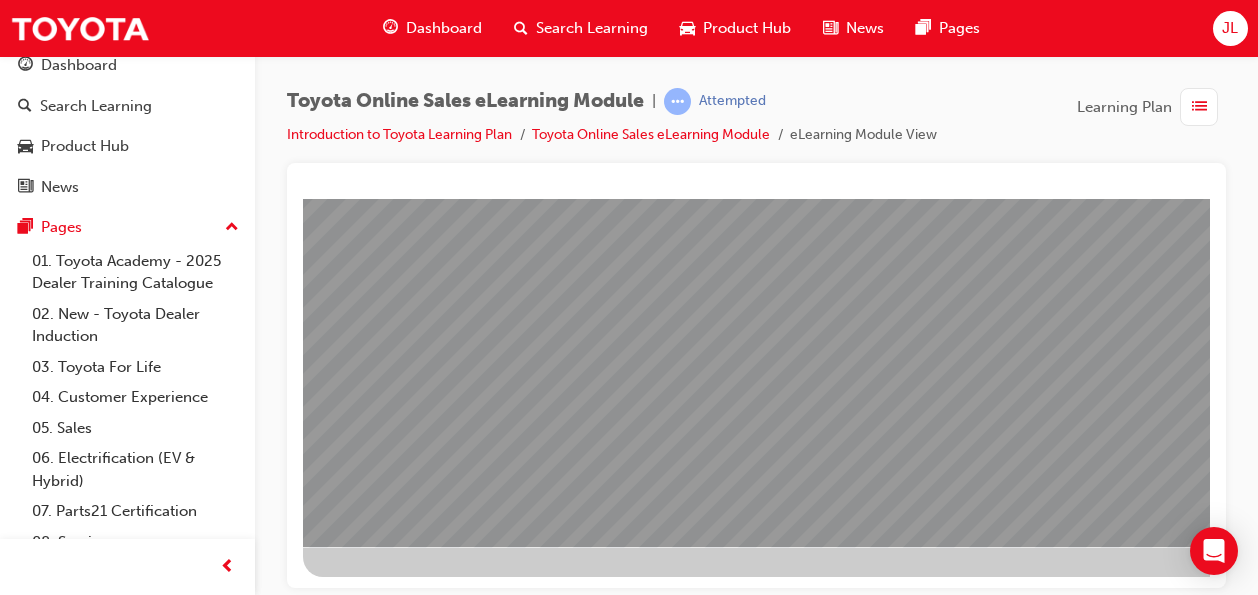 click at bounding box center (403, 1978) 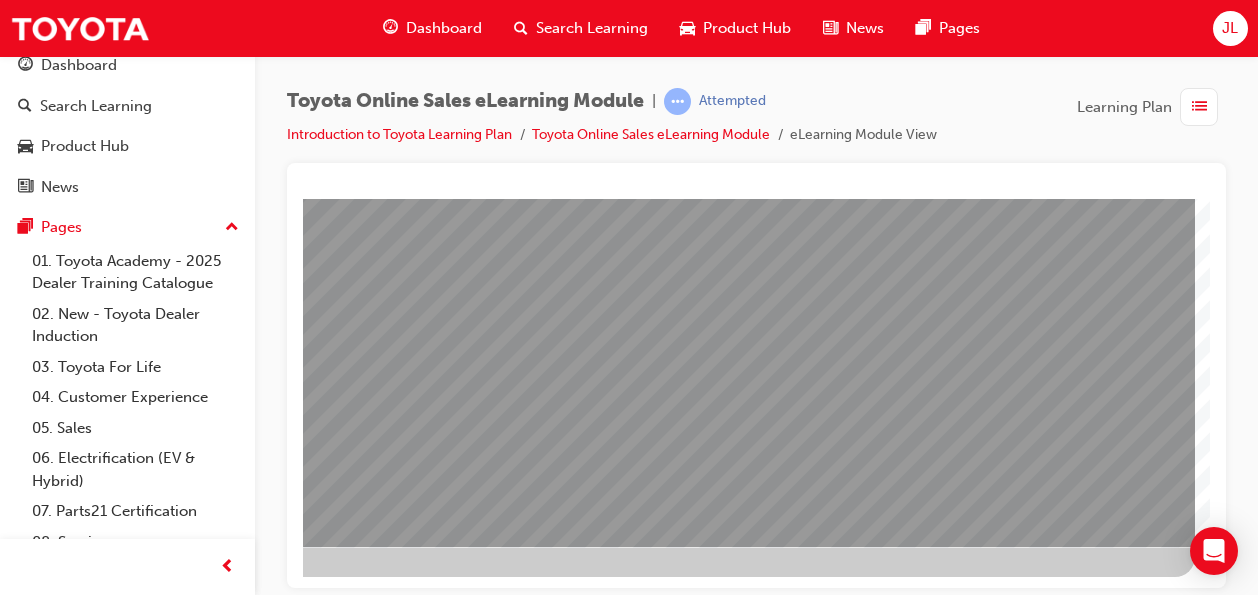 click at bounding box center [-102, 2696] 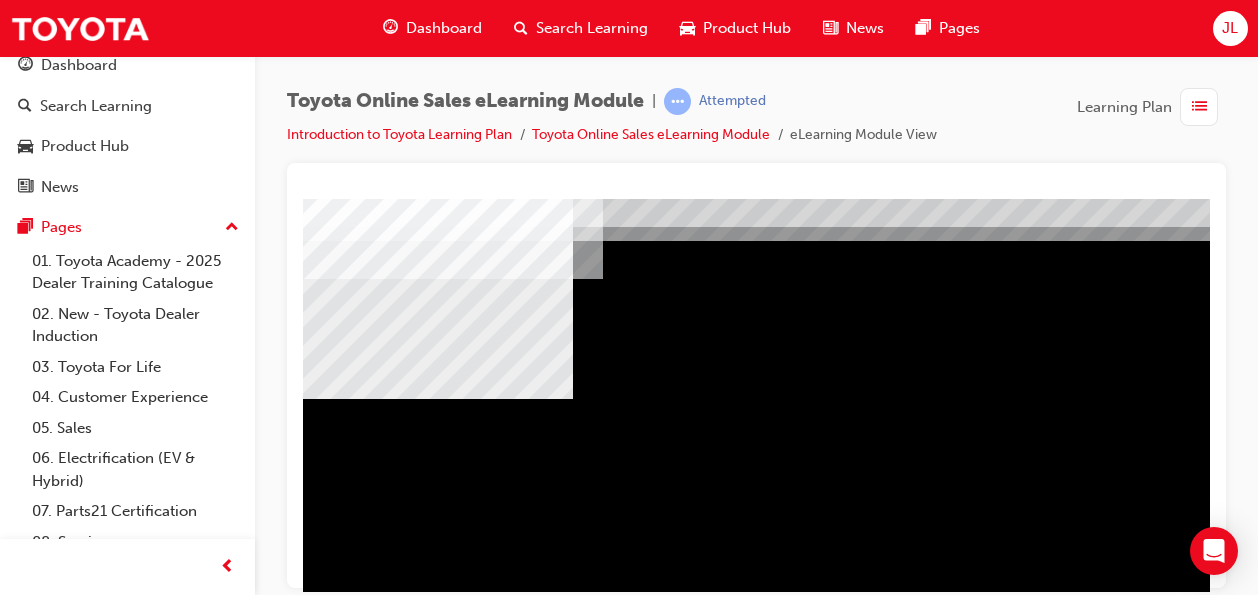 scroll, scrollTop: 72, scrollLeft: 0, axis: vertical 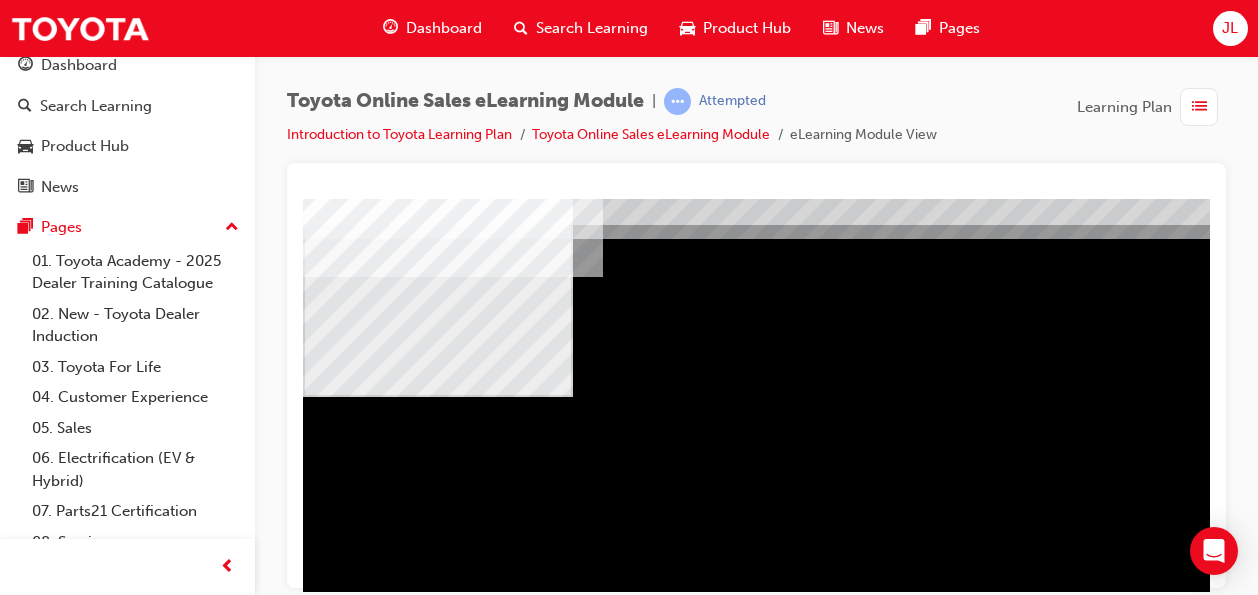 click at bounding box center (434, 1223) 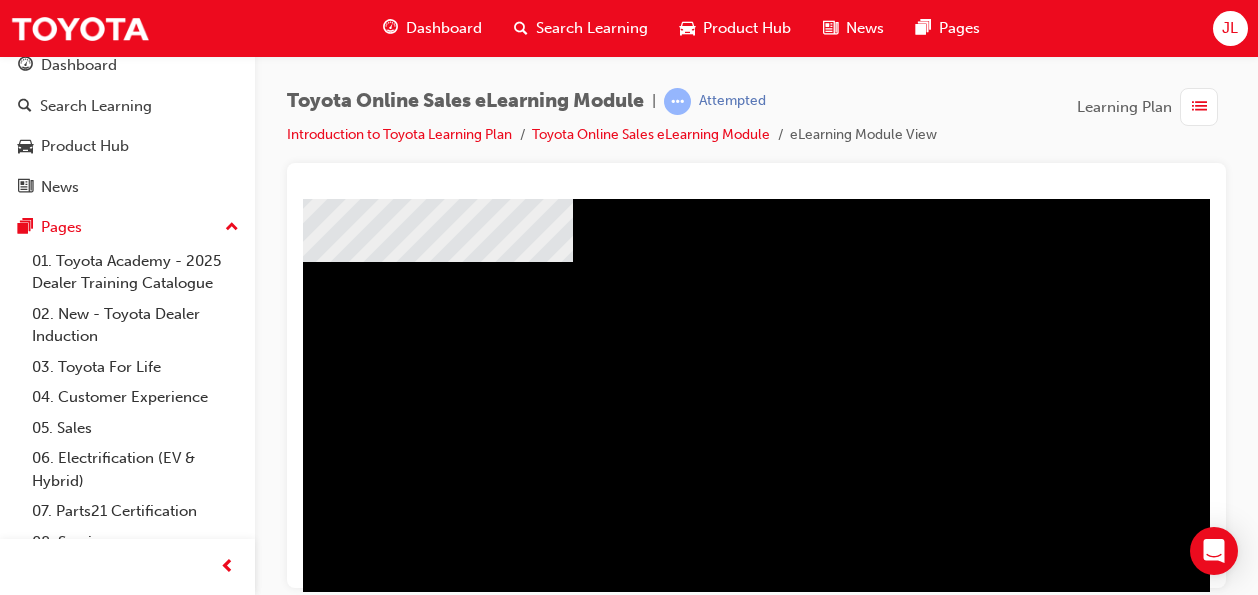 scroll, scrollTop: 208, scrollLeft: 0, axis: vertical 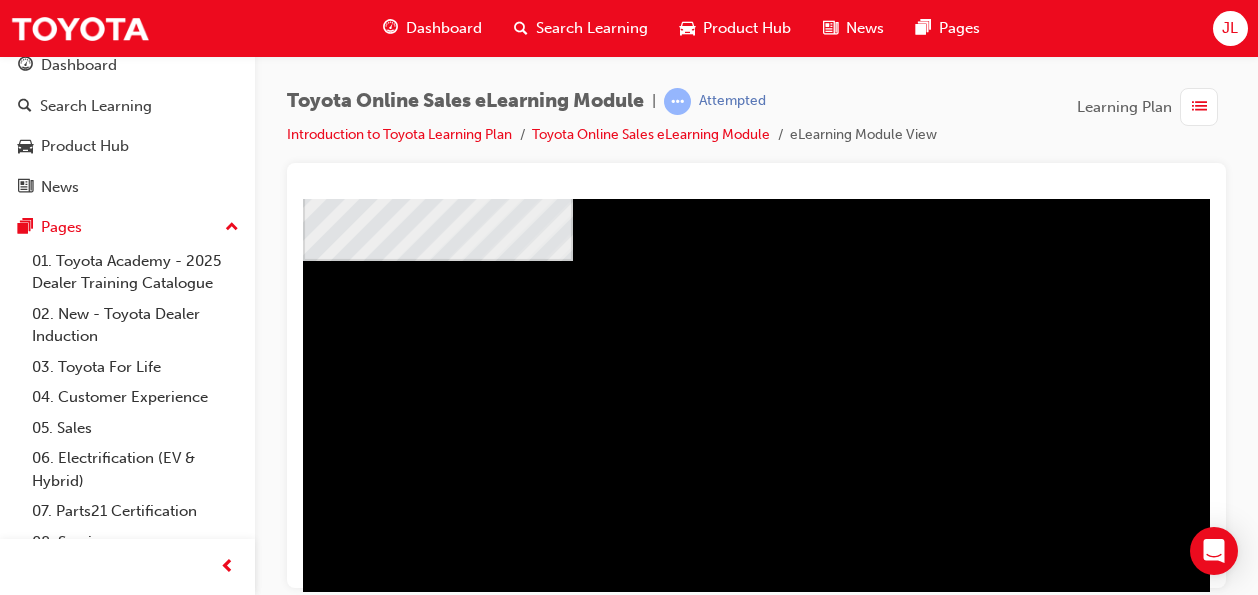 click at bounding box center [434, 1349] 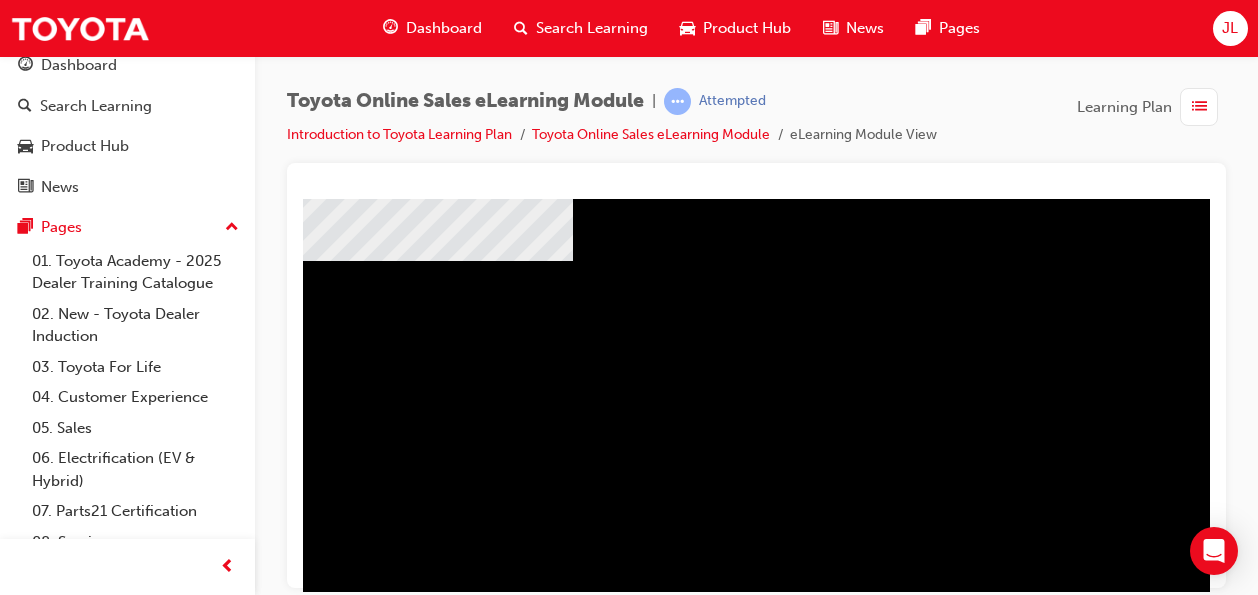 scroll, scrollTop: 208, scrollLeft: 468, axis: both 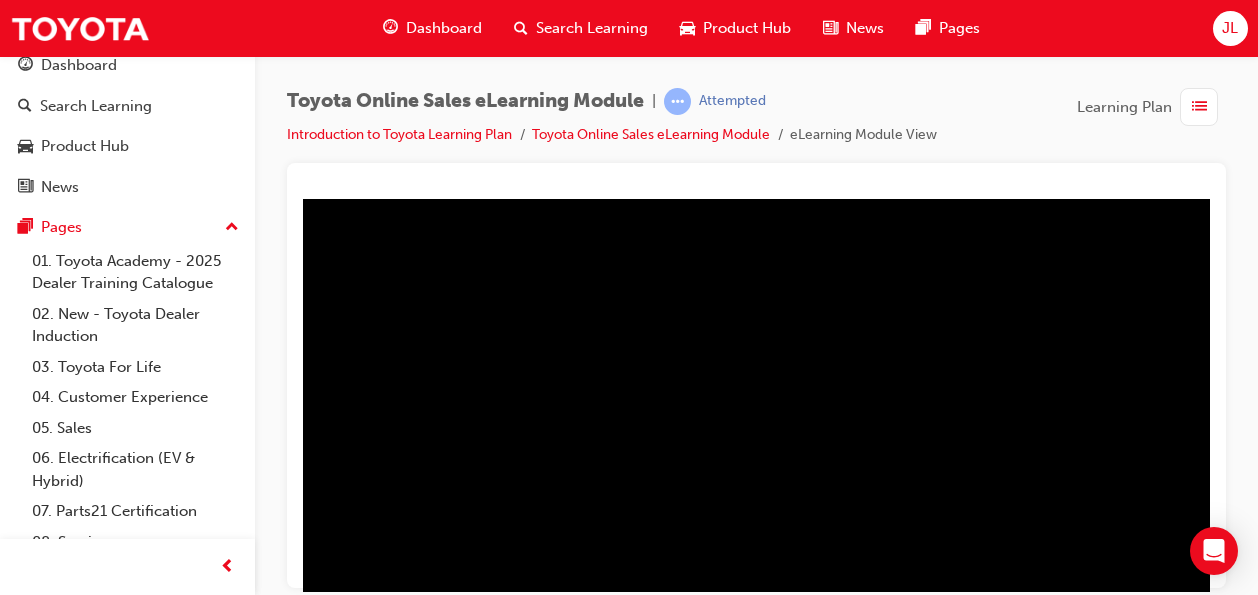 click at bounding box center [-19, 1611] 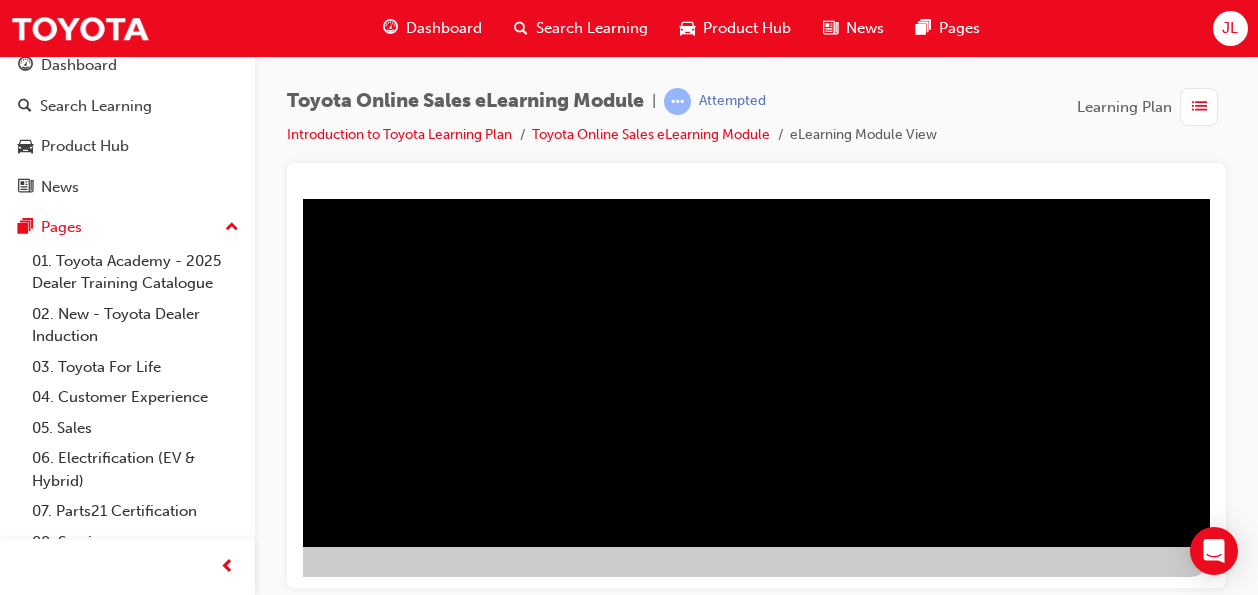 click at bounding box center (-87, 1596) 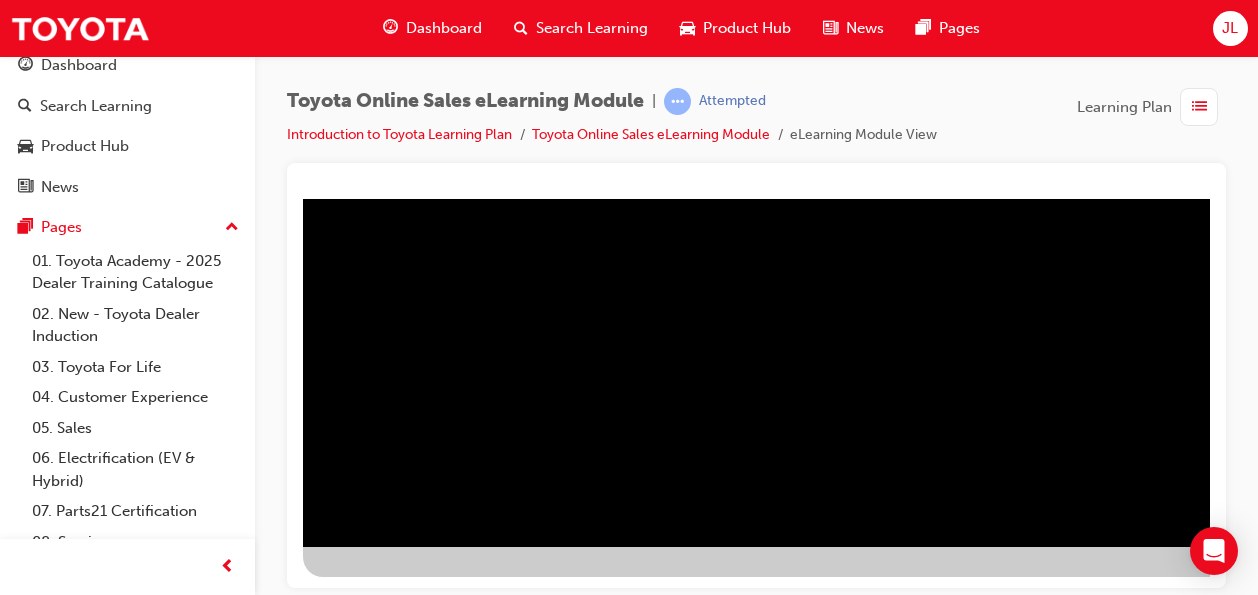 scroll, scrollTop: 372, scrollLeft: 468, axis: both 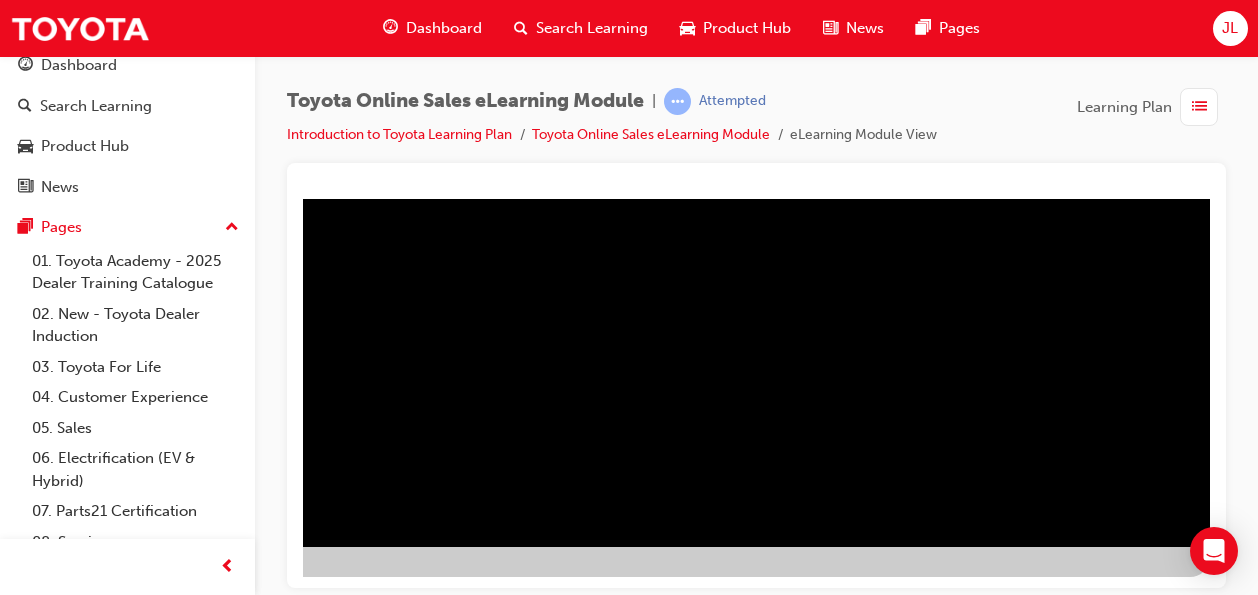 click at bounding box center (-87, 810) 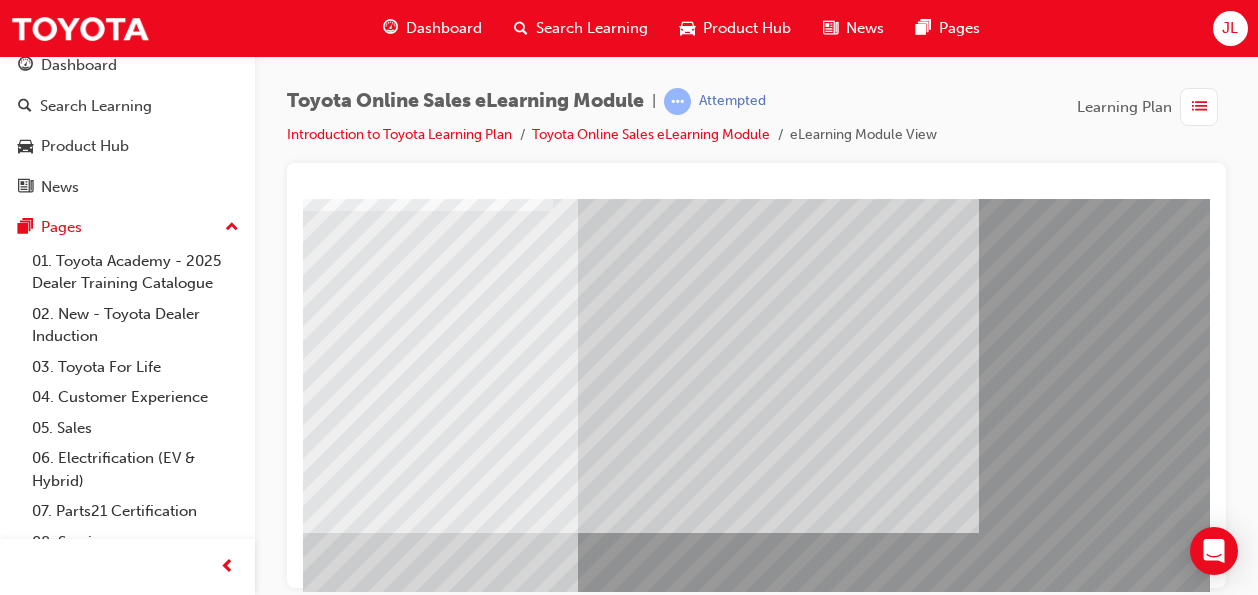 scroll, scrollTop: 138, scrollLeft: 47, axis: both 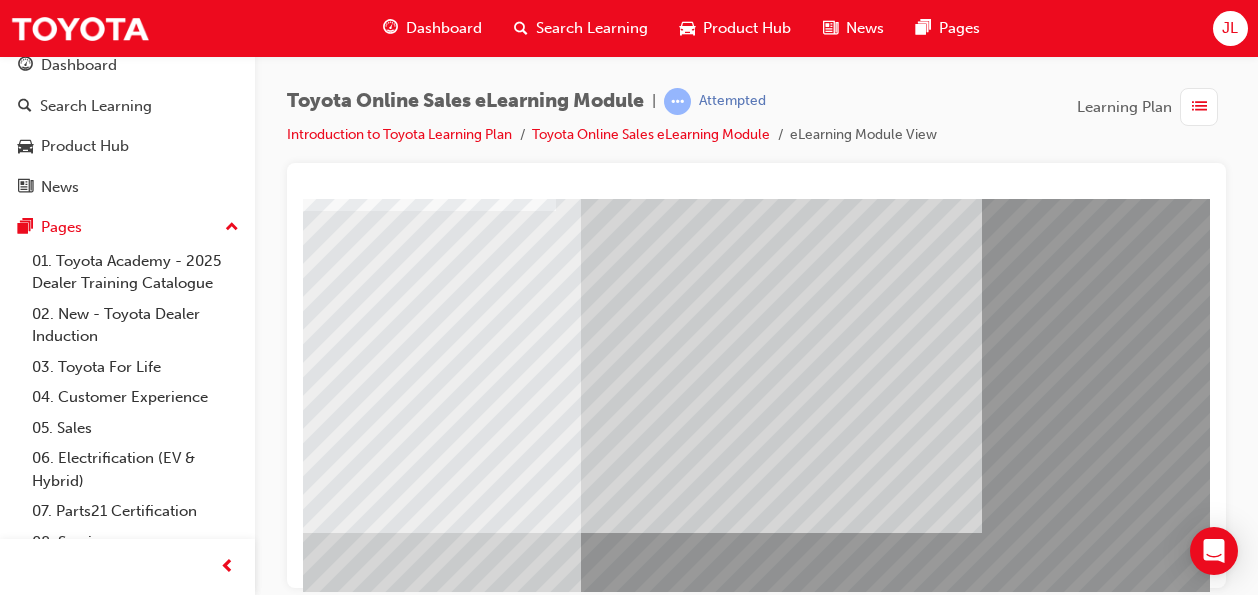 click at bounding box center (619, 1870) 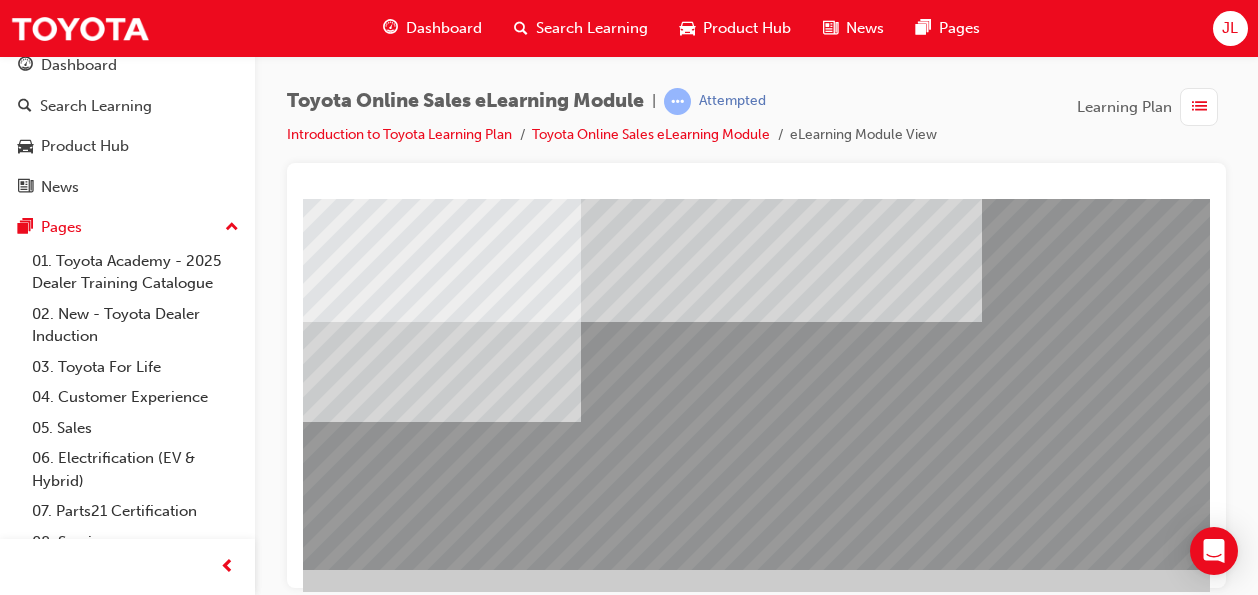 scroll, scrollTop: 349, scrollLeft: 468, axis: both 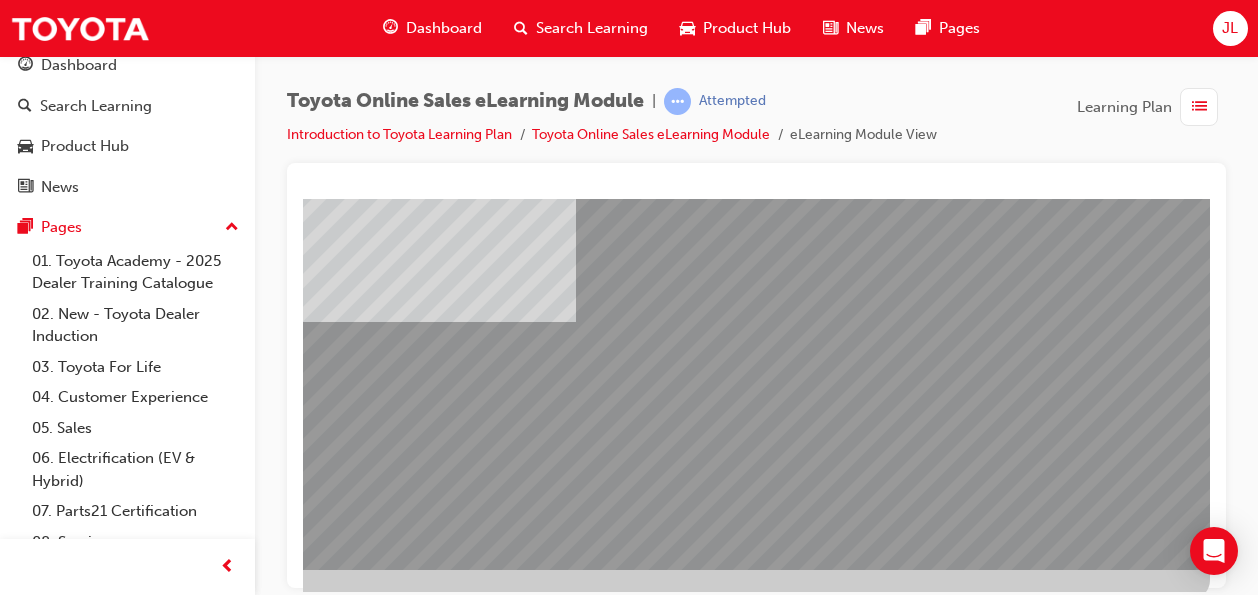 click at bounding box center [-87, 2485] 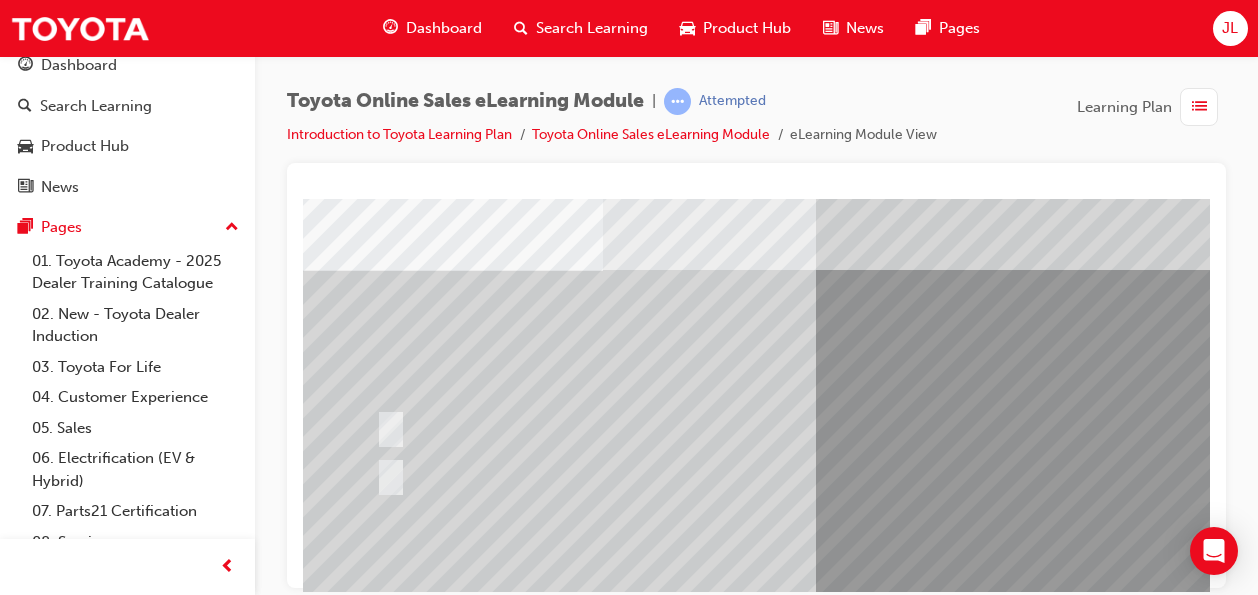 scroll, scrollTop: 80, scrollLeft: 0, axis: vertical 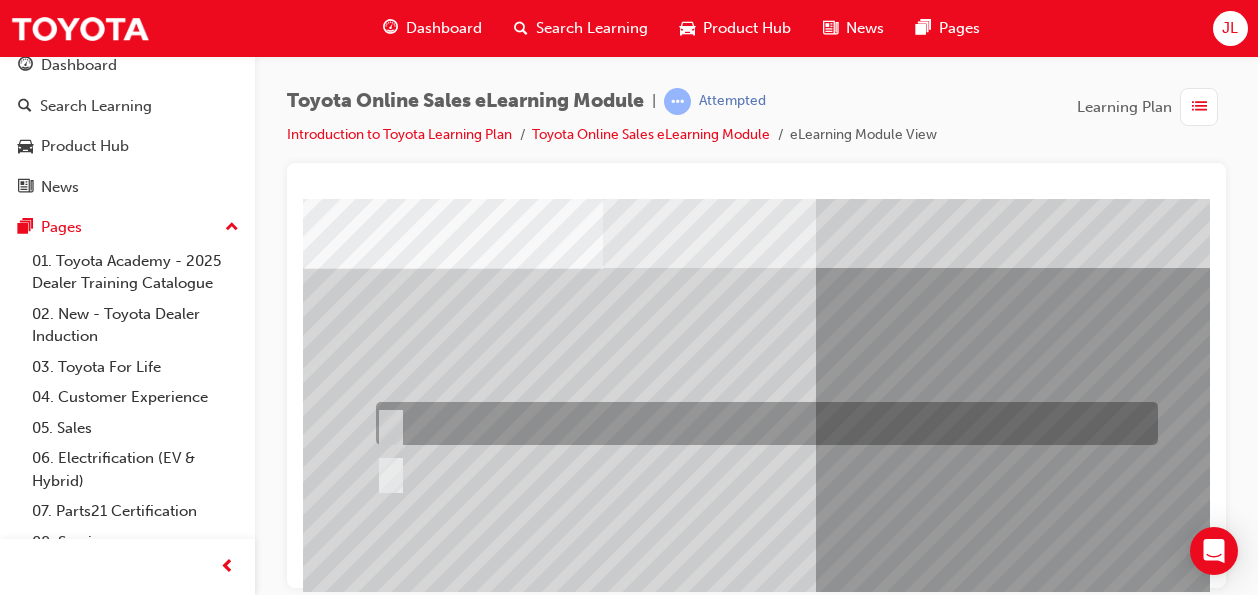 click at bounding box center (387, 424) 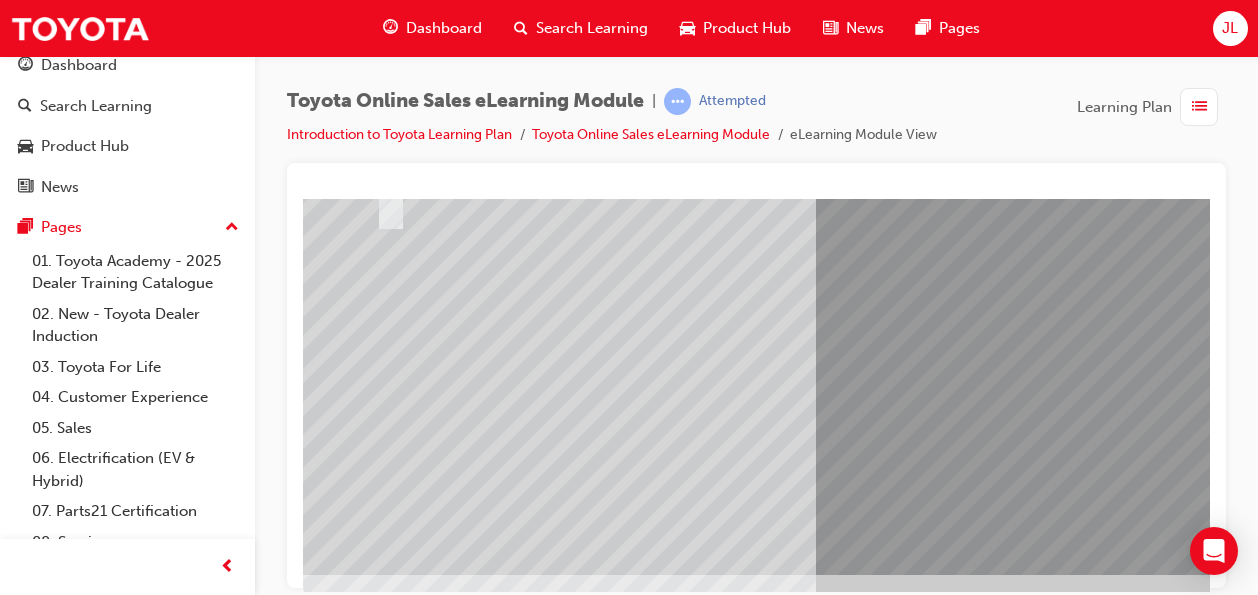 scroll, scrollTop: 372, scrollLeft: 0, axis: vertical 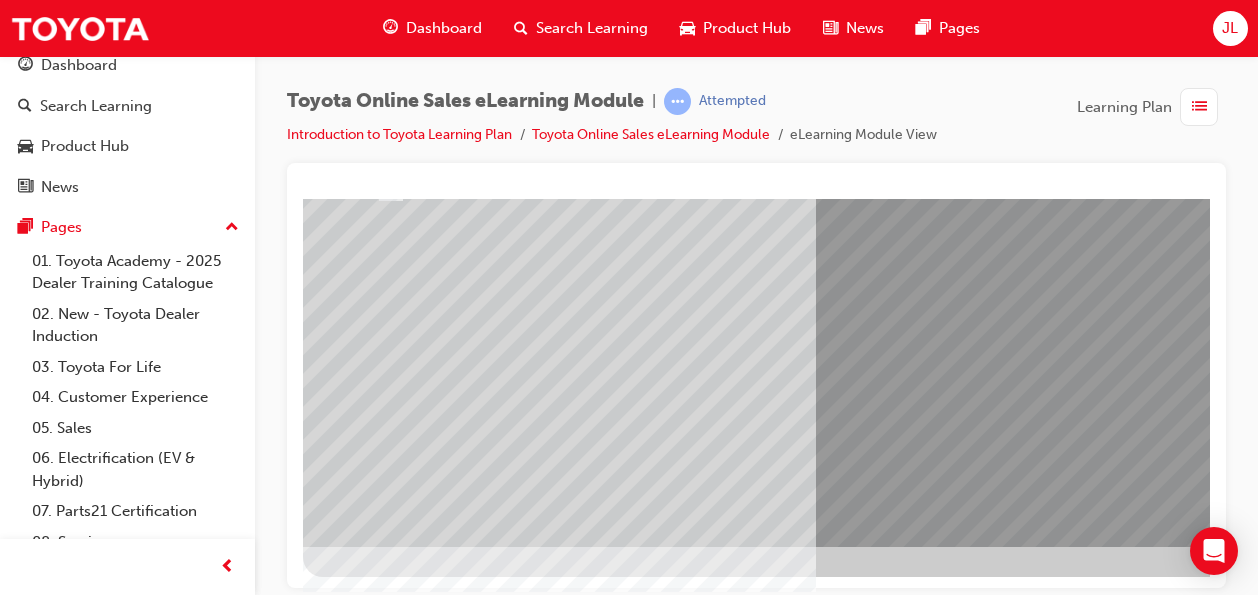 click at bounding box center (375, 2589) 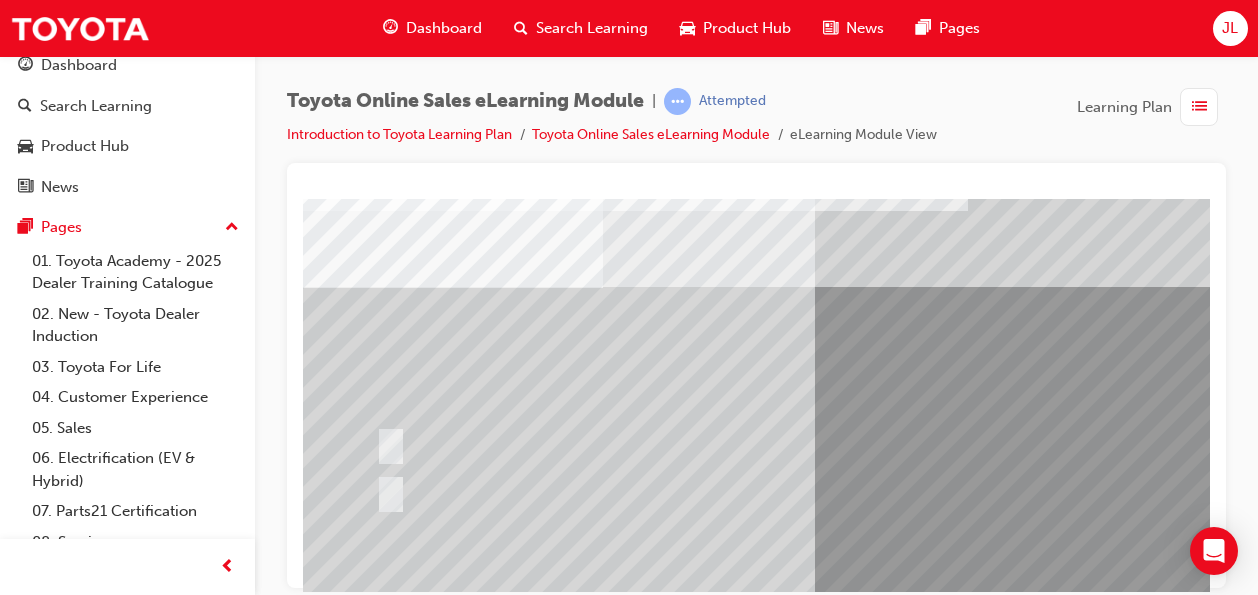 scroll, scrollTop: 72, scrollLeft: 0, axis: vertical 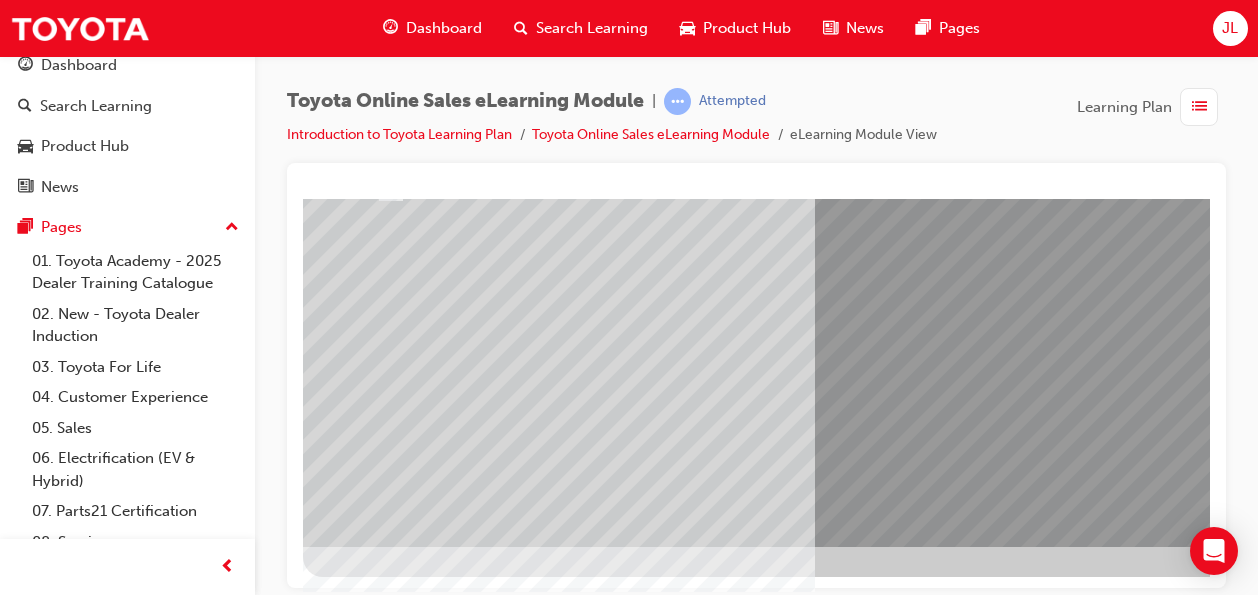click at bounding box center (375, 2589) 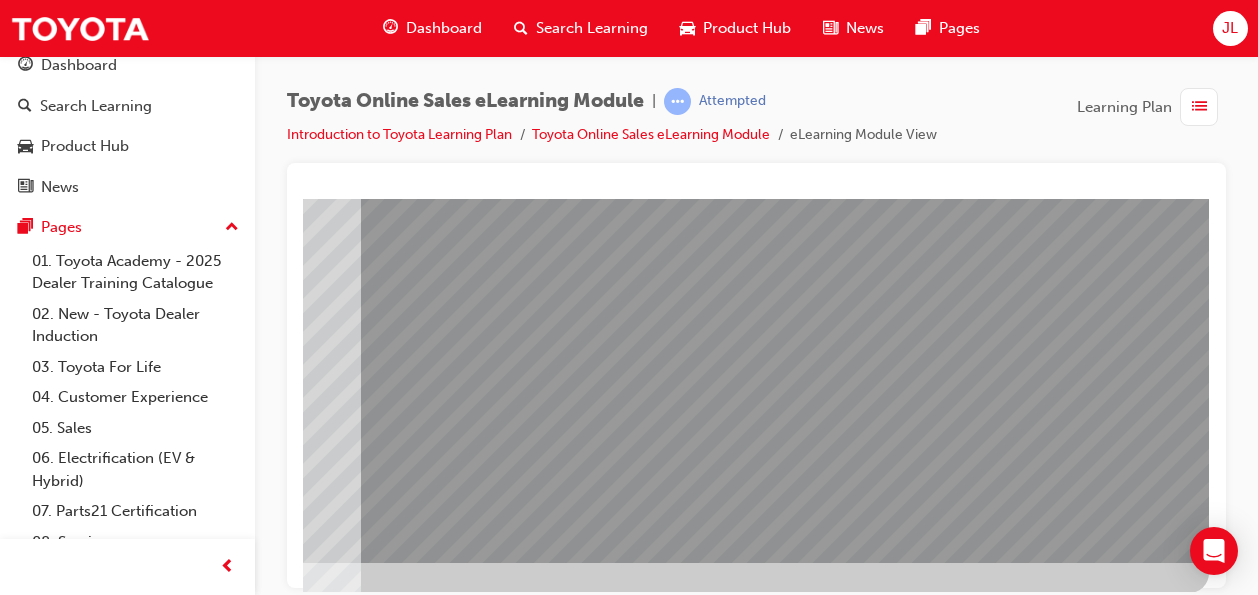 scroll, scrollTop: 372, scrollLeft: 468, axis: both 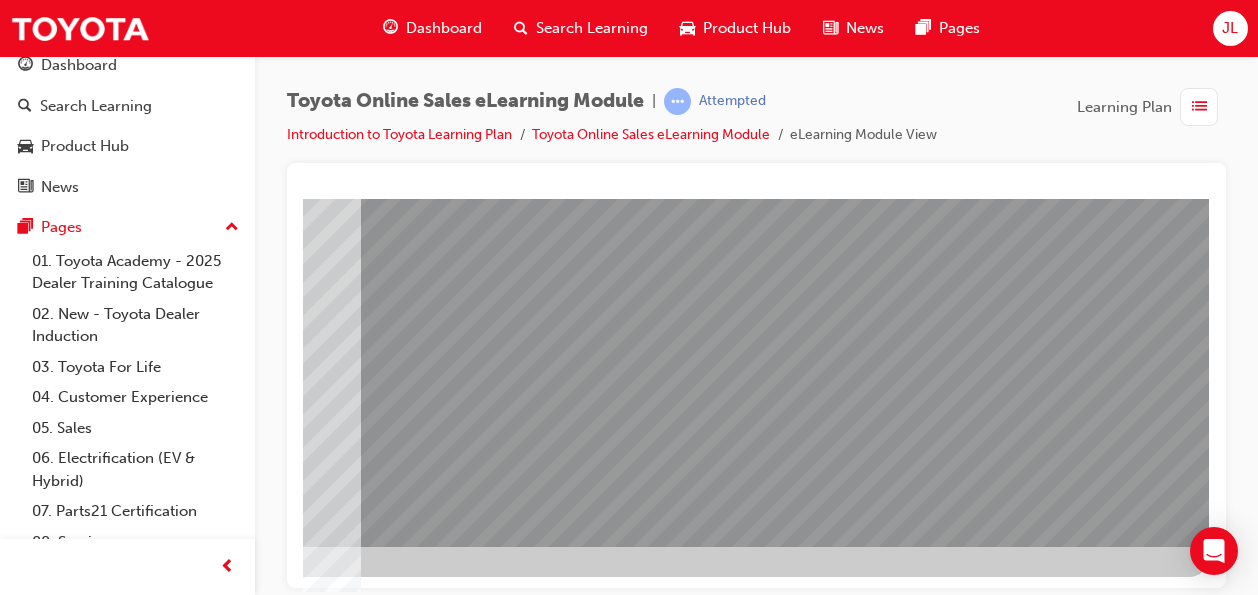 click at bounding box center [-79, 2589] 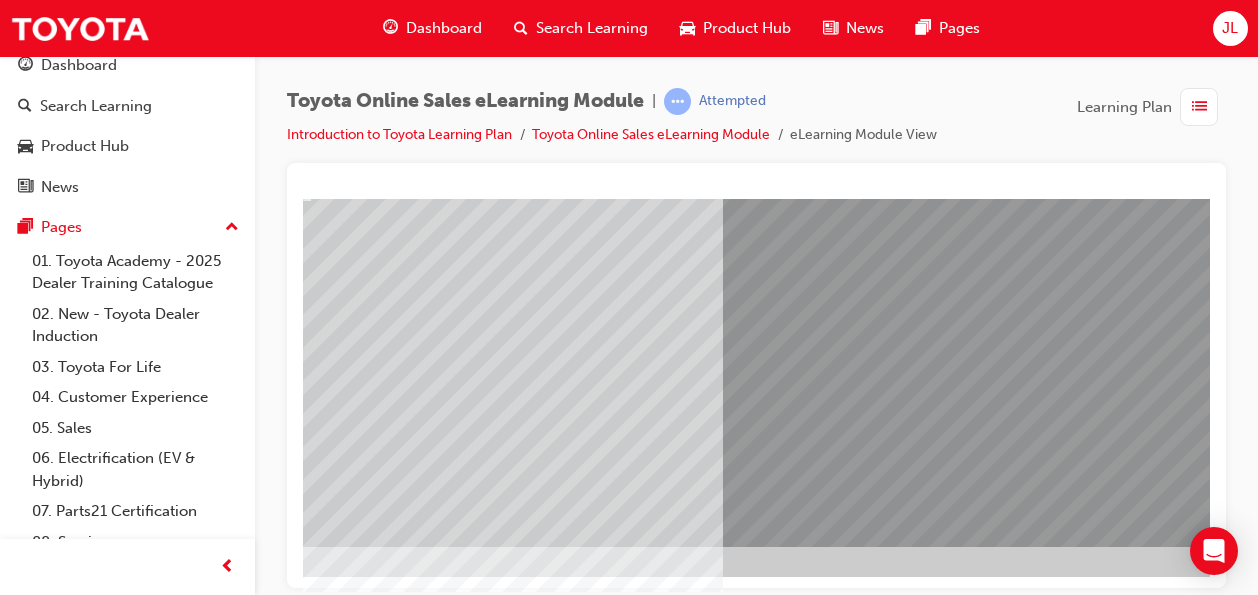 scroll, scrollTop: 372, scrollLeft: 0, axis: vertical 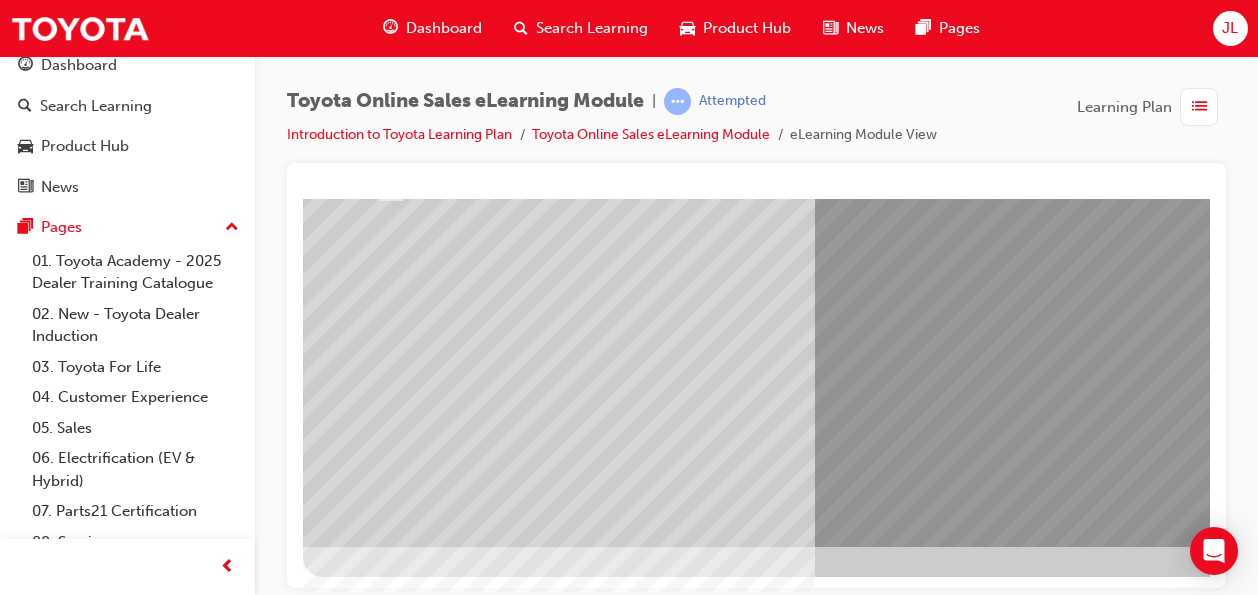 click at bounding box center (375, 2589) 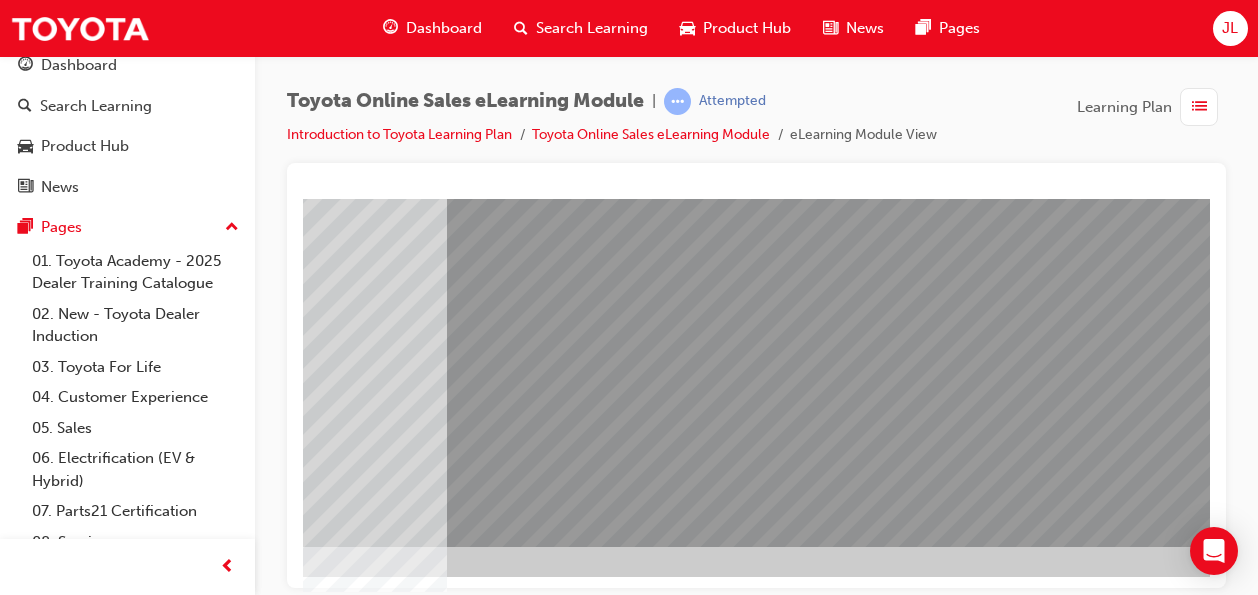 scroll, scrollTop: 372, scrollLeft: 365, axis: both 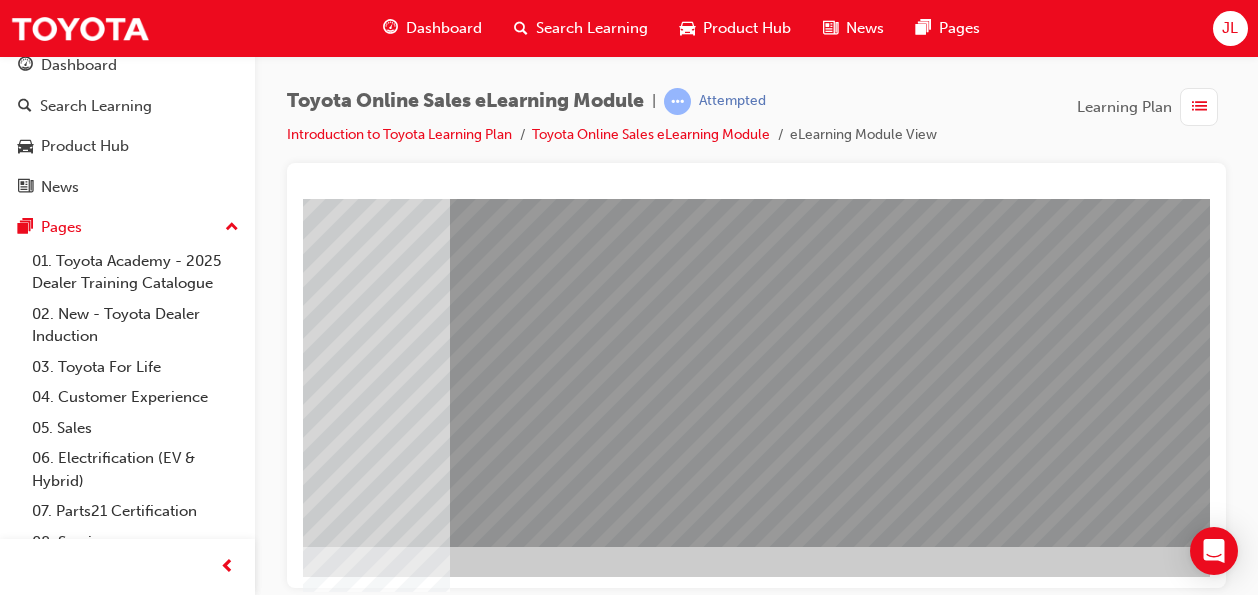 click at bounding box center [270, 2322] 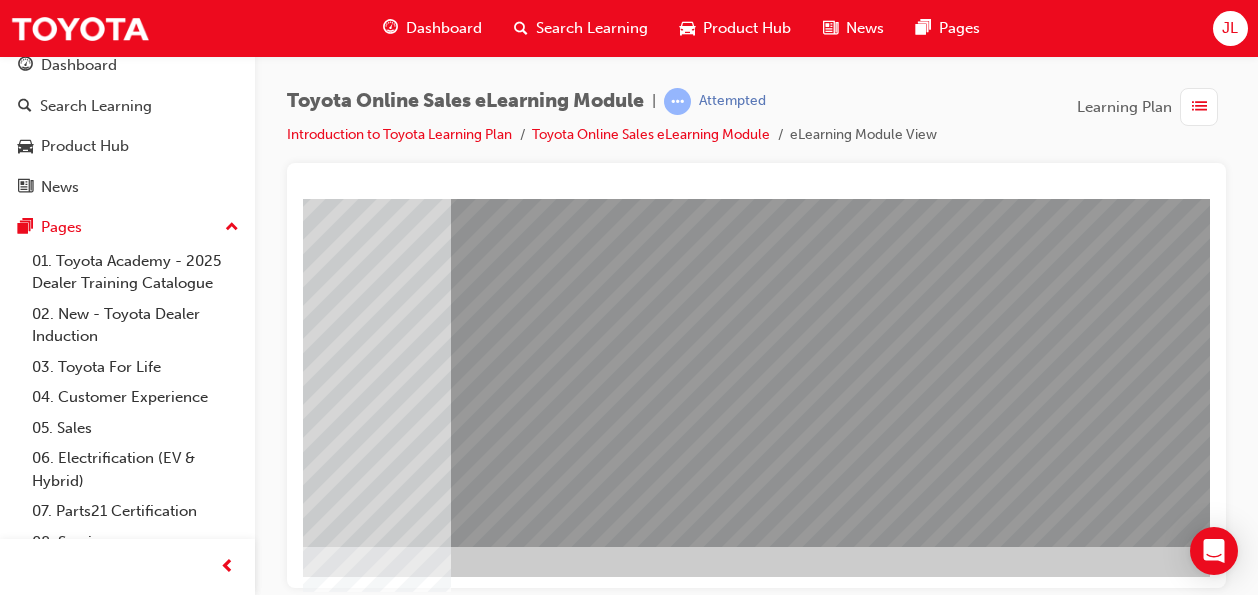scroll, scrollTop: 0, scrollLeft: 0, axis: both 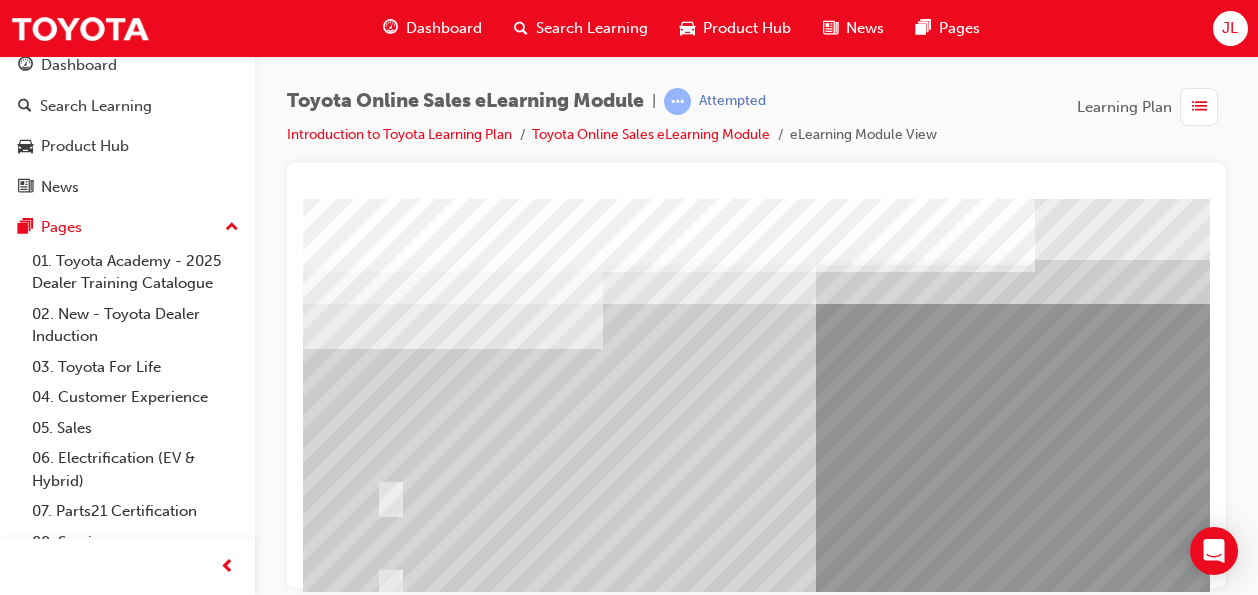 click at bounding box center (862, 2783) 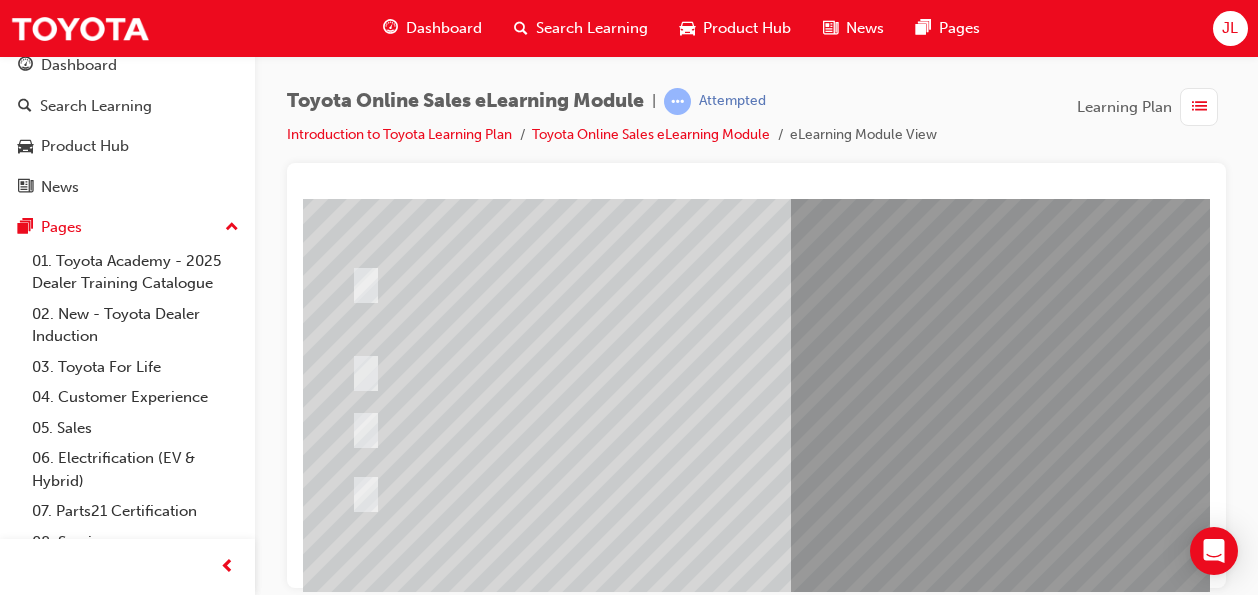scroll, scrollTop: 215, scrollLeft: 25, axis: both 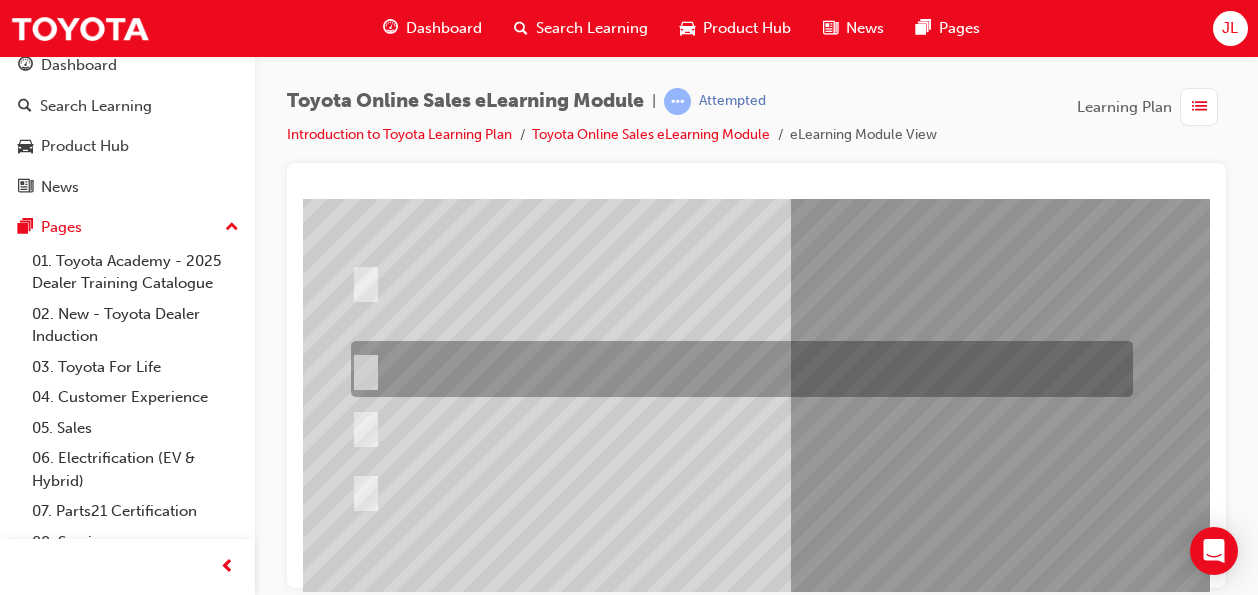 click at bounding box center [737, 369] 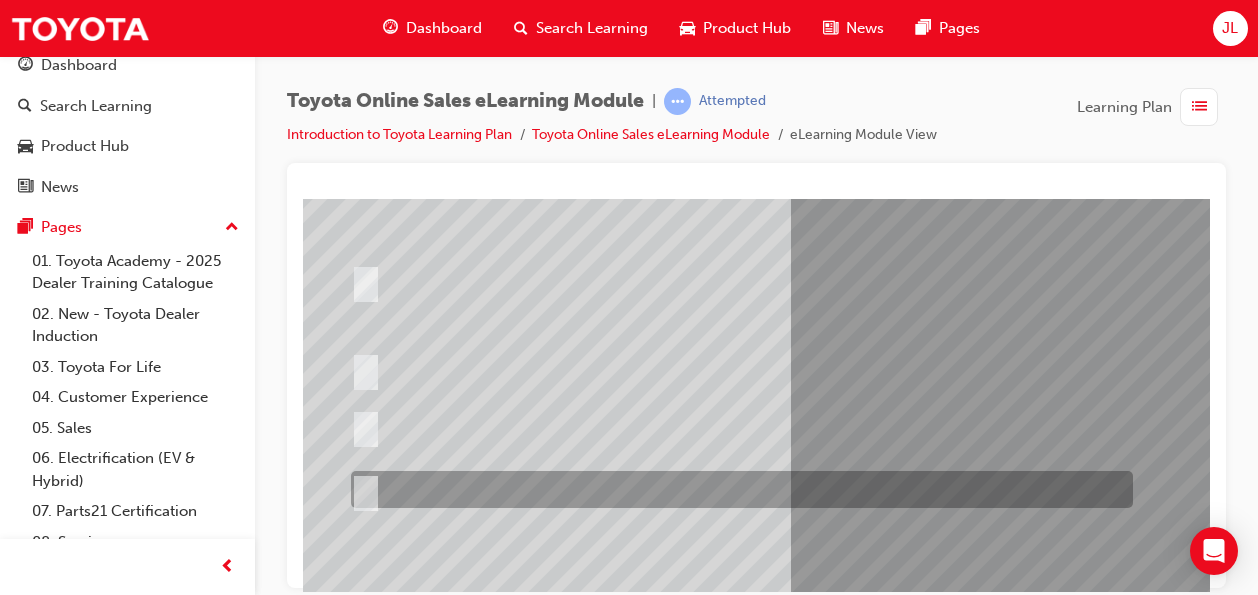 click at bounding box center [362, 490] 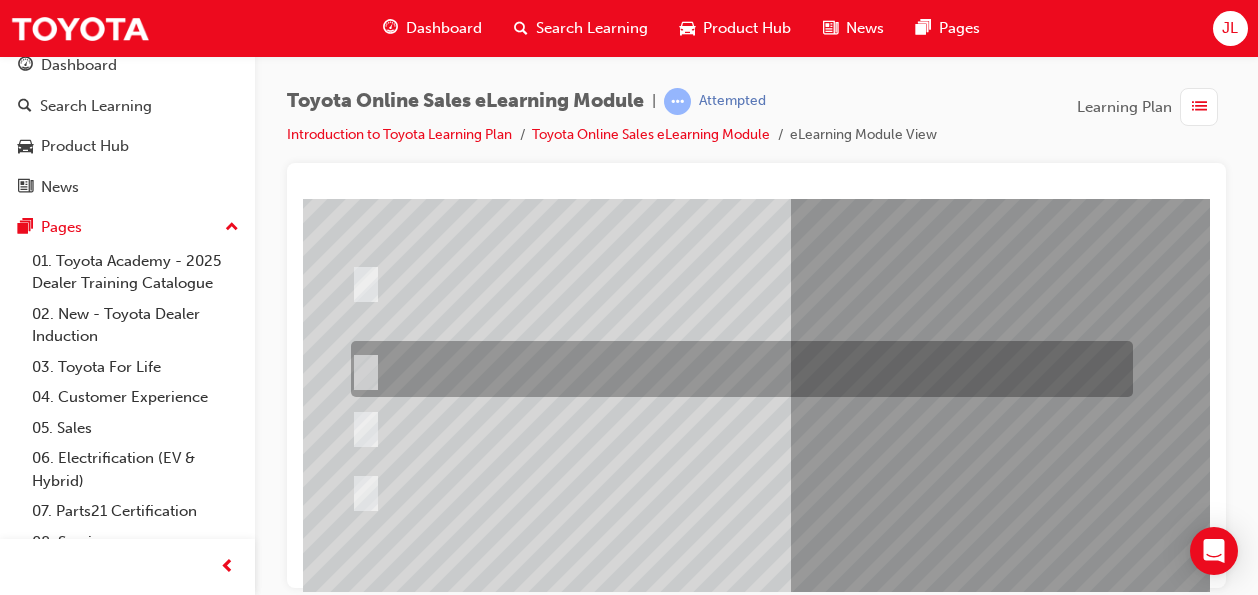 click at bounding box center [362, 369] 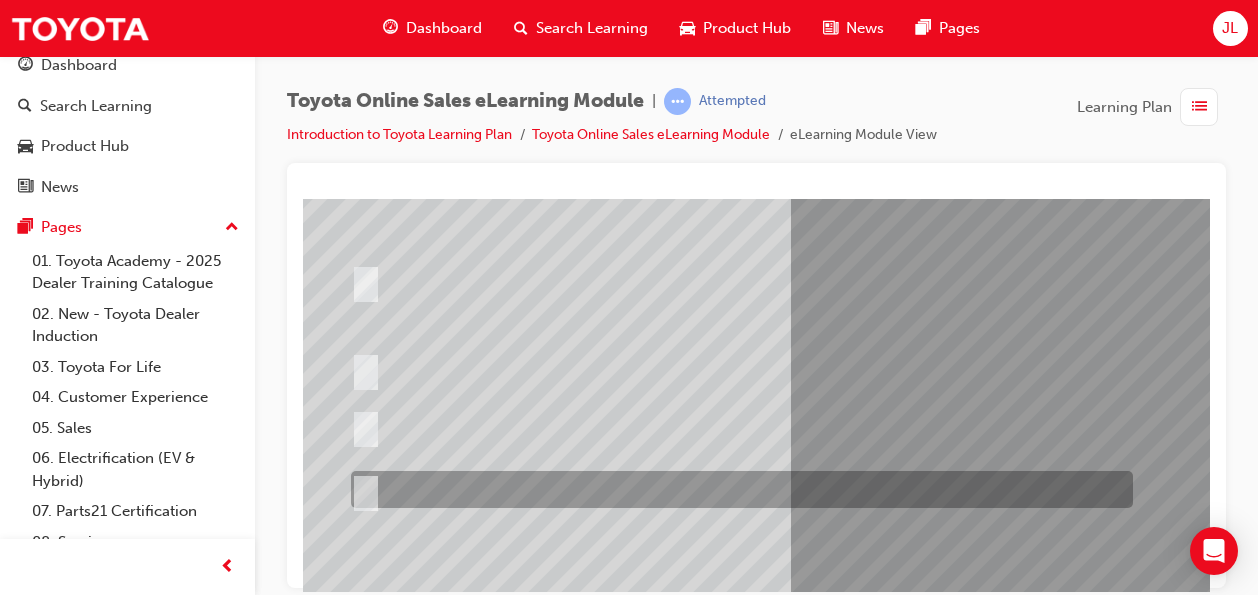 click at bounding box center [737, 489] 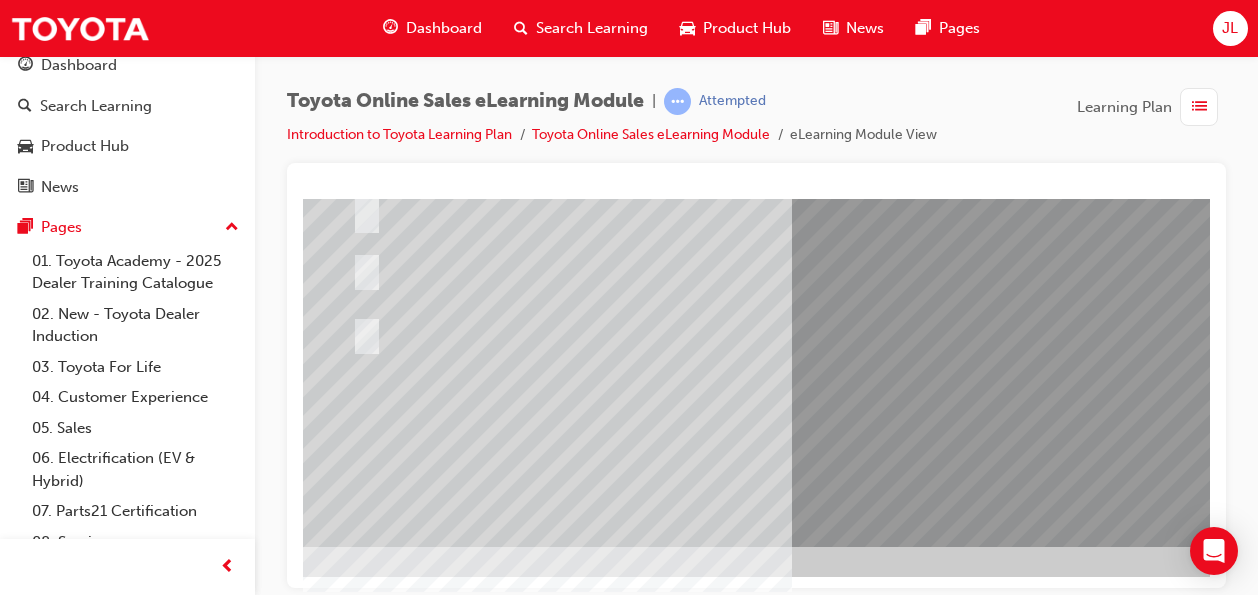 scroll, scrollTop: 372, scrollLeft: 22, axis: both 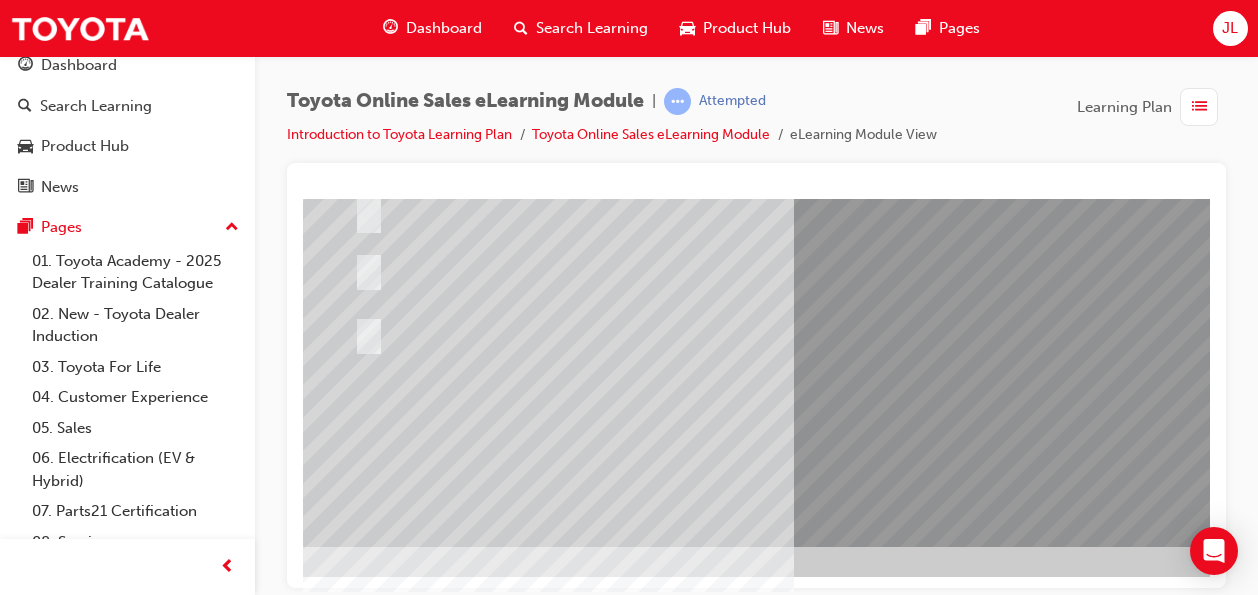 click at bounding box center (353, 2607) 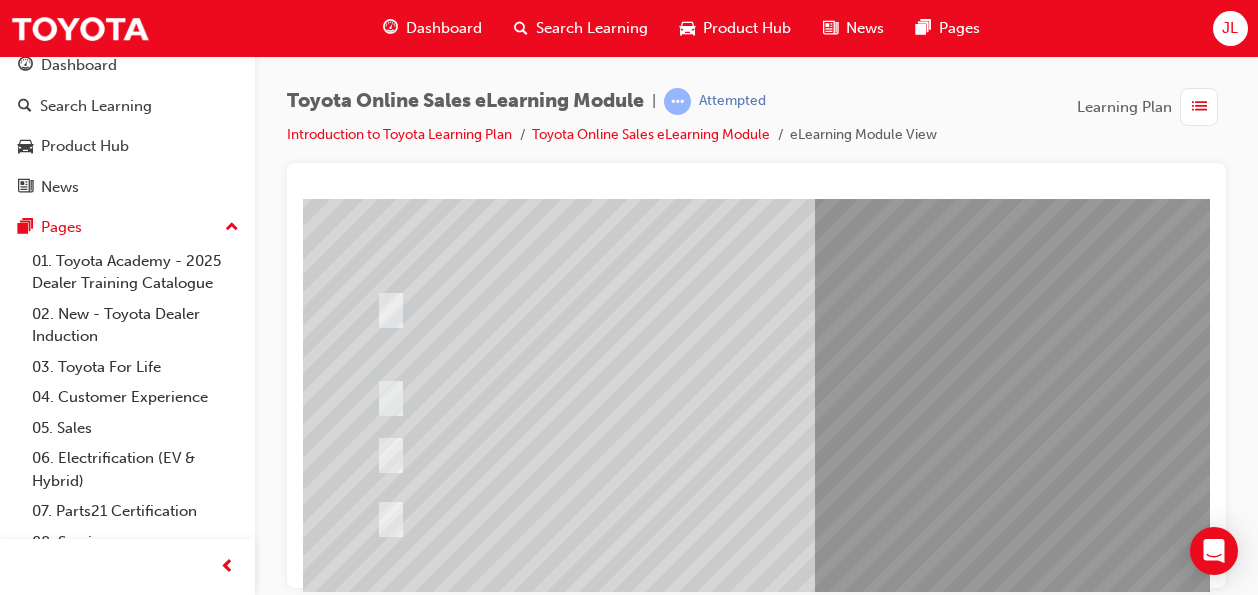 scroll, scrollTop: 188, scrollLeft: 0, axis: vertical 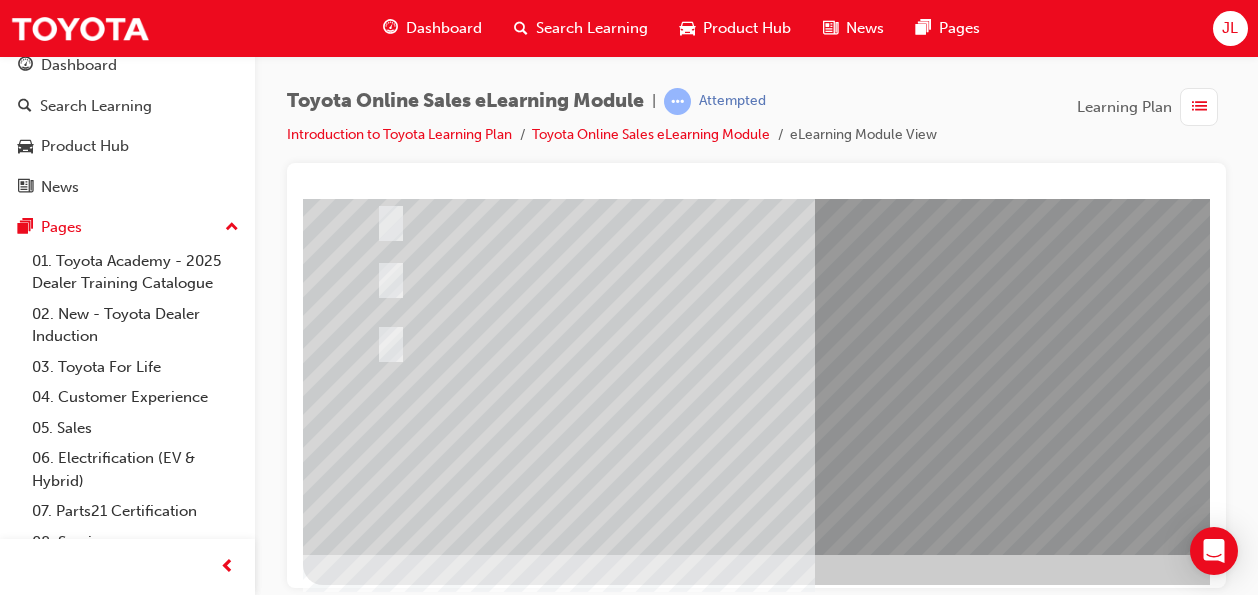 click at bounding box center [635, 2330] 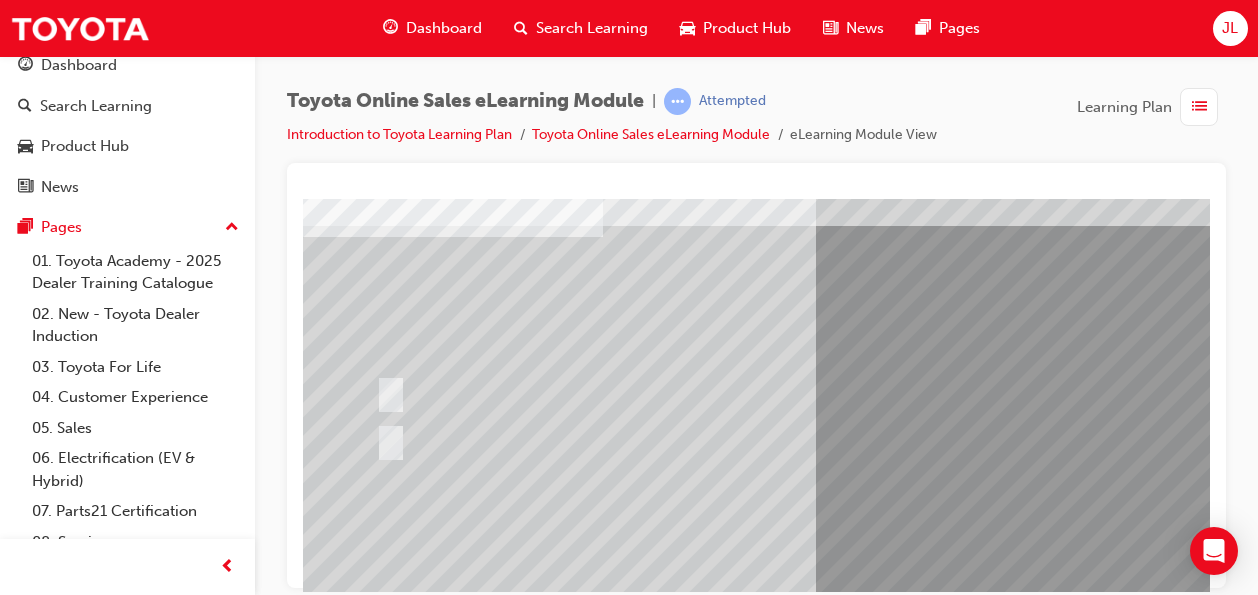 scroll, scrollTop: 113, scrollLeft: 0, axis: vertical 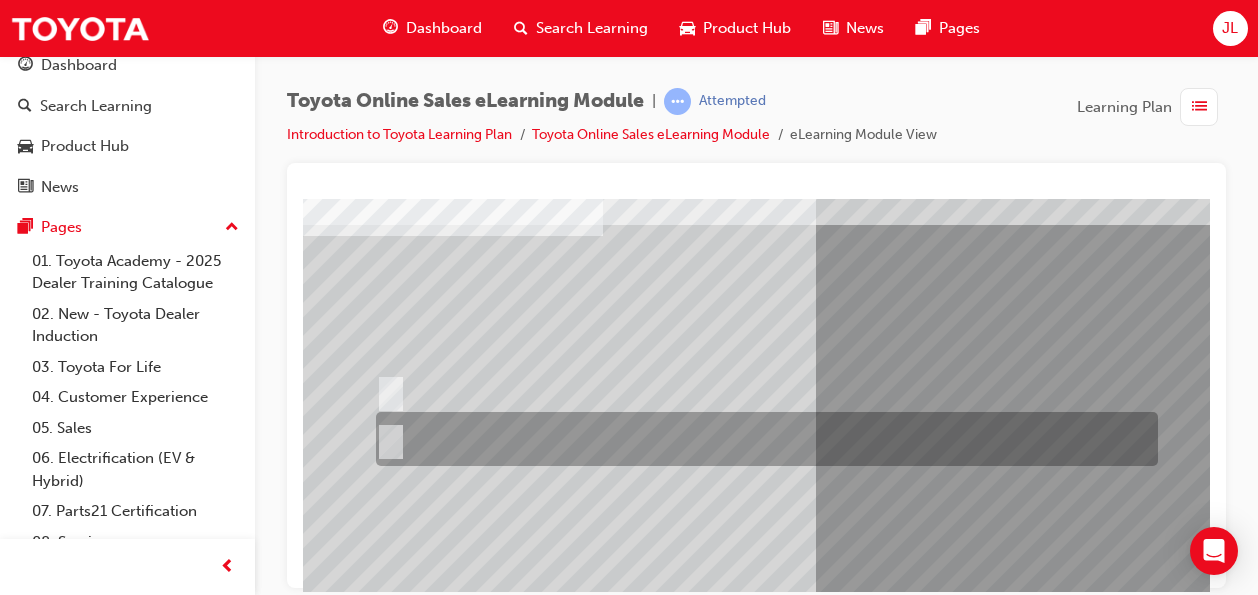 click at bounding box center [762, 439] 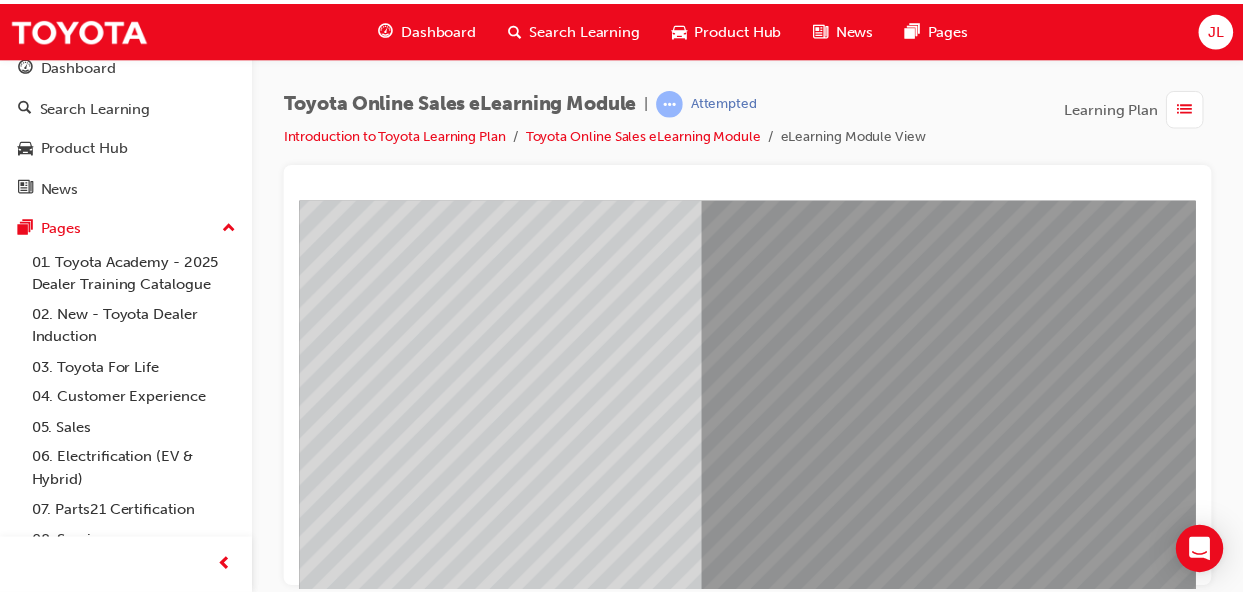 scroll, scrollTop: 372, scrollLeft: 106, axis: both 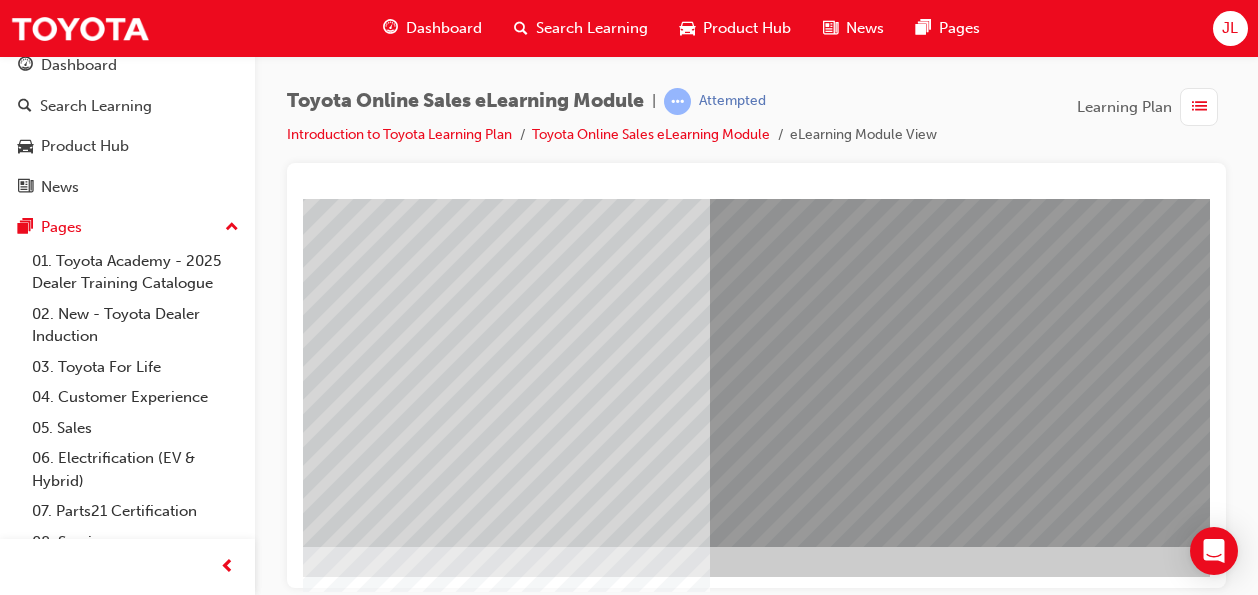 click at bounding box center [269, 2579] 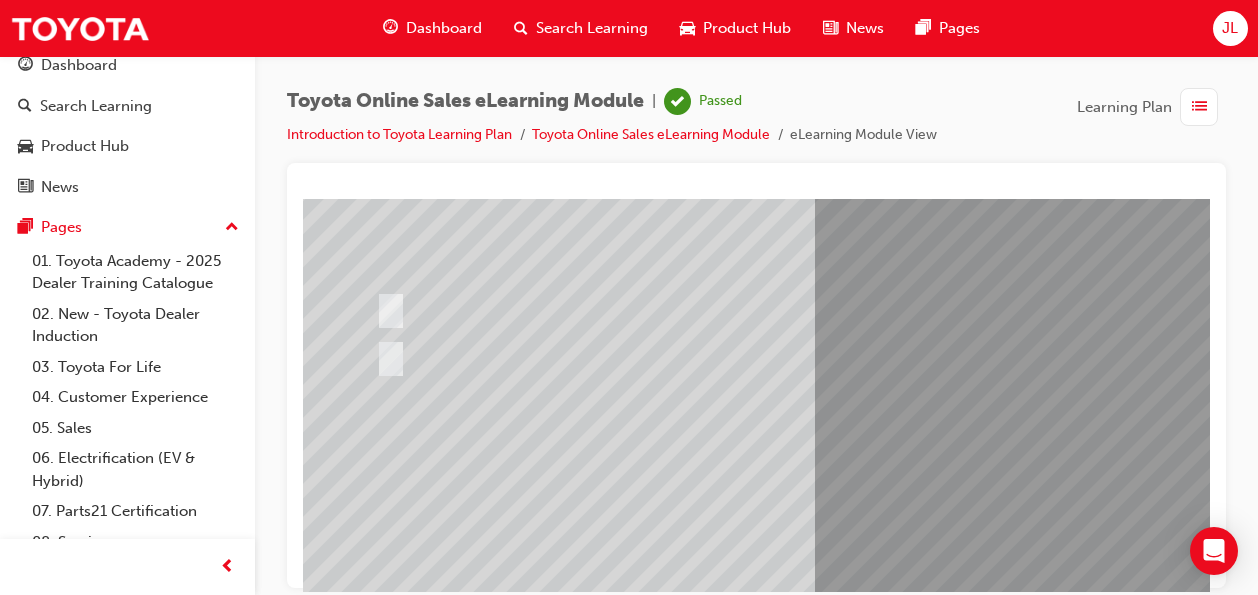 scroll, scrollTop: 203, scrollLeft: 0, axis: vertical 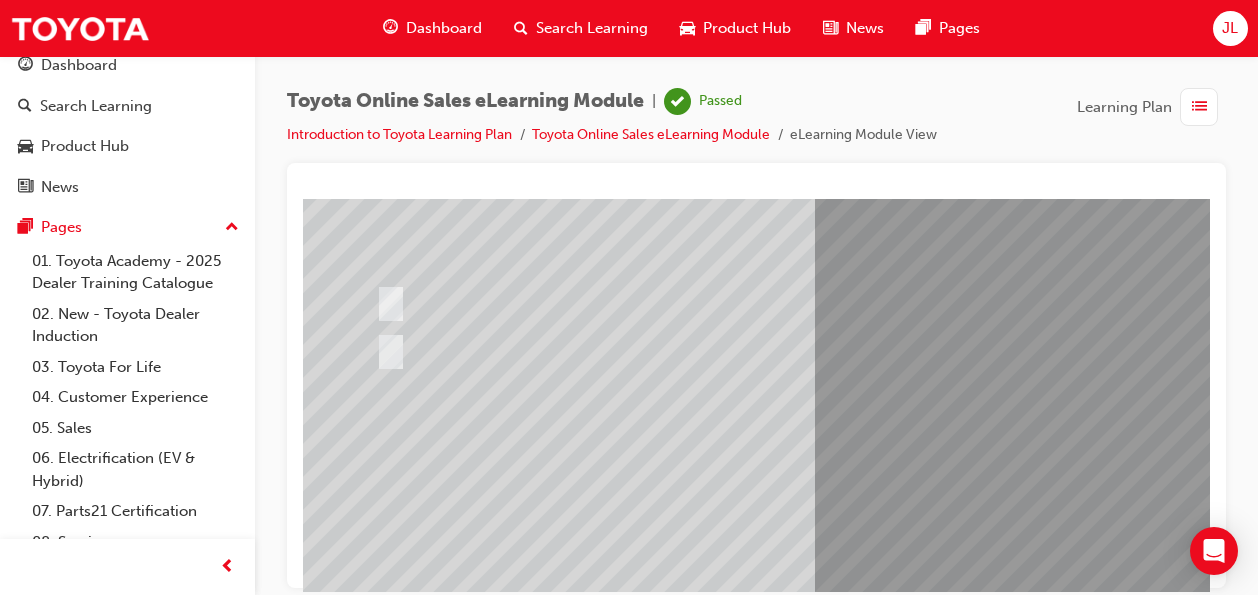 click at bounding box center [635, 2491] 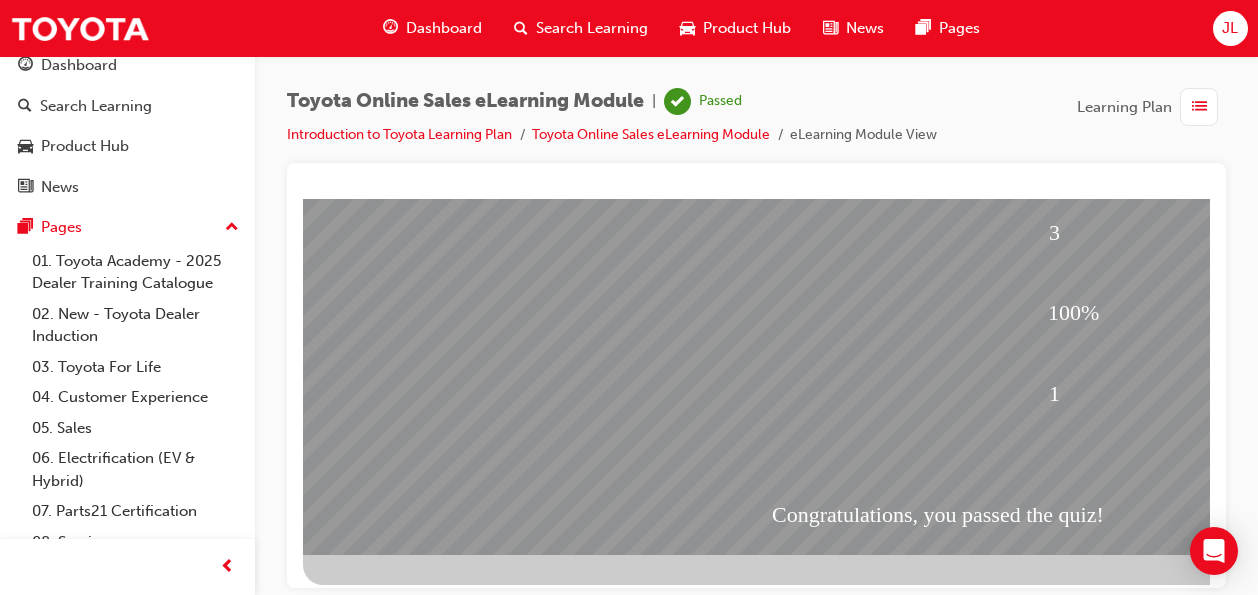 scroll, scrollTop: 372, scrollLeft: 0, axis: vertical 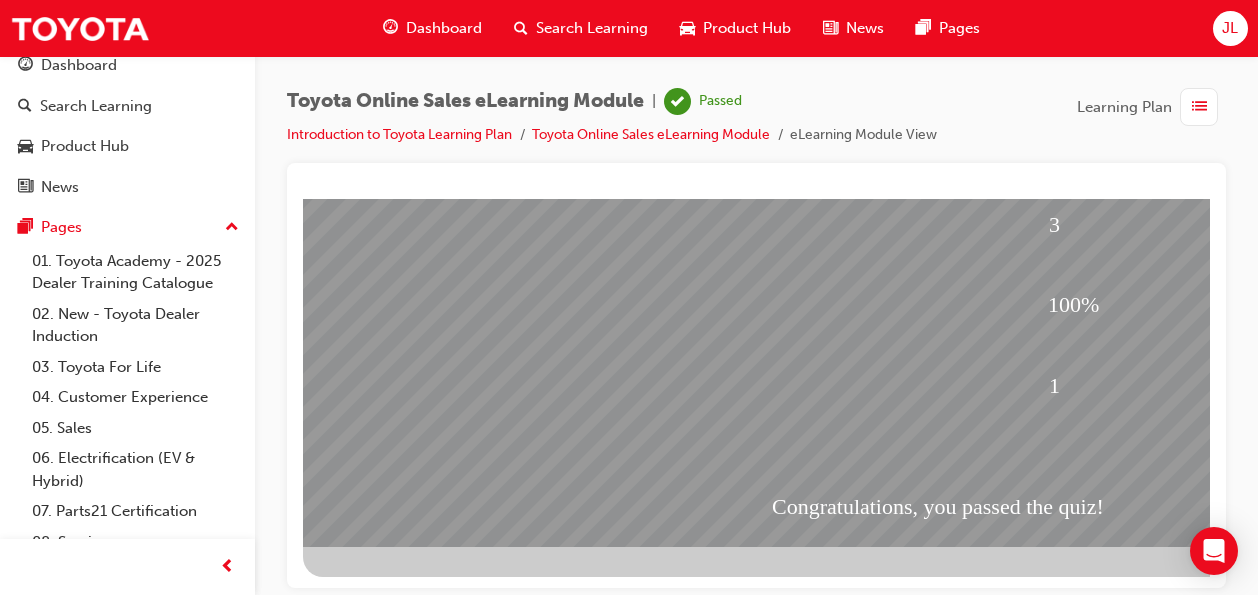 click at bounding box center [375, 1740] 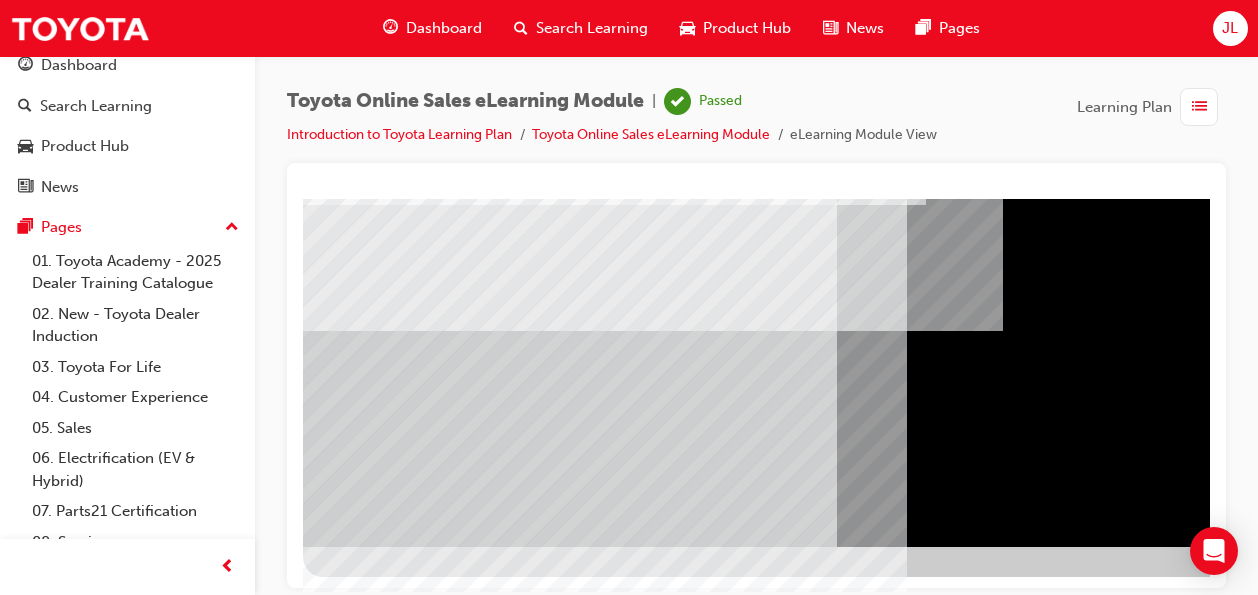 scroll, scrollTop: 0, scrollLeft: 0, axis: both 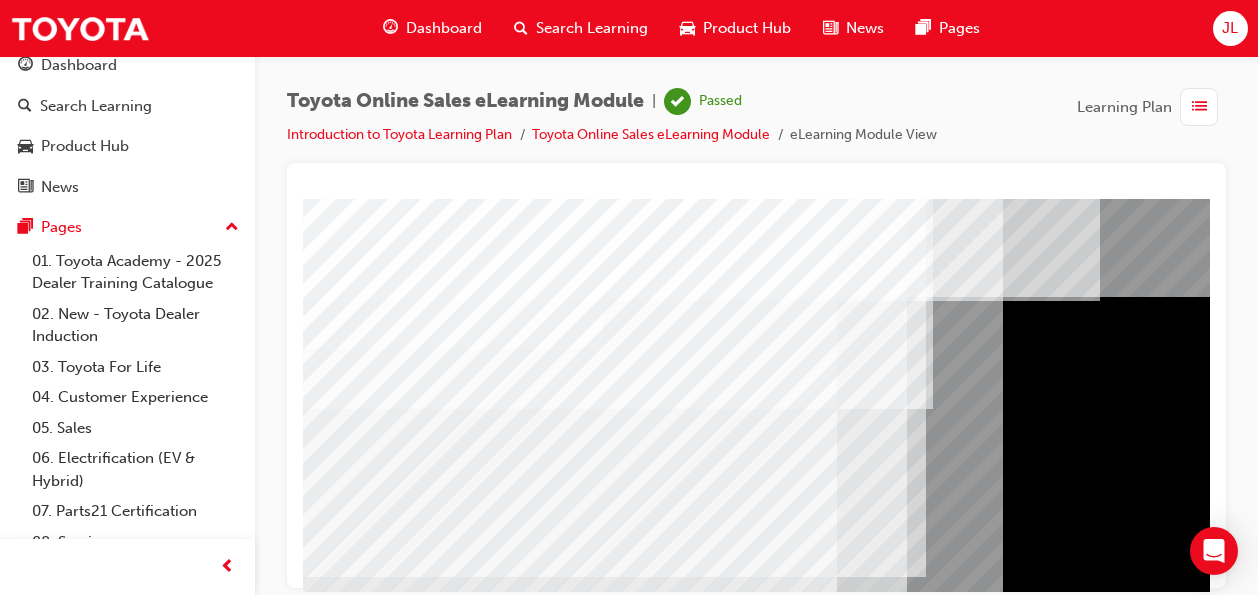 click at bounding box center [653, 3313] 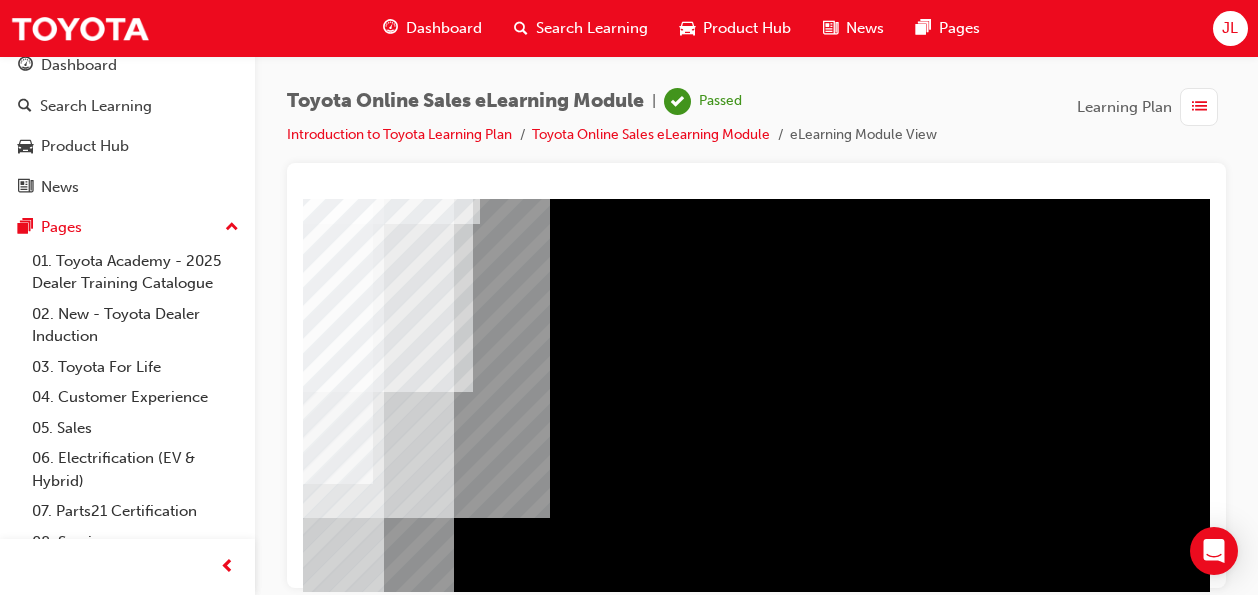 scroll, scrollTop: 186, scrollLeft: 467, axis: both 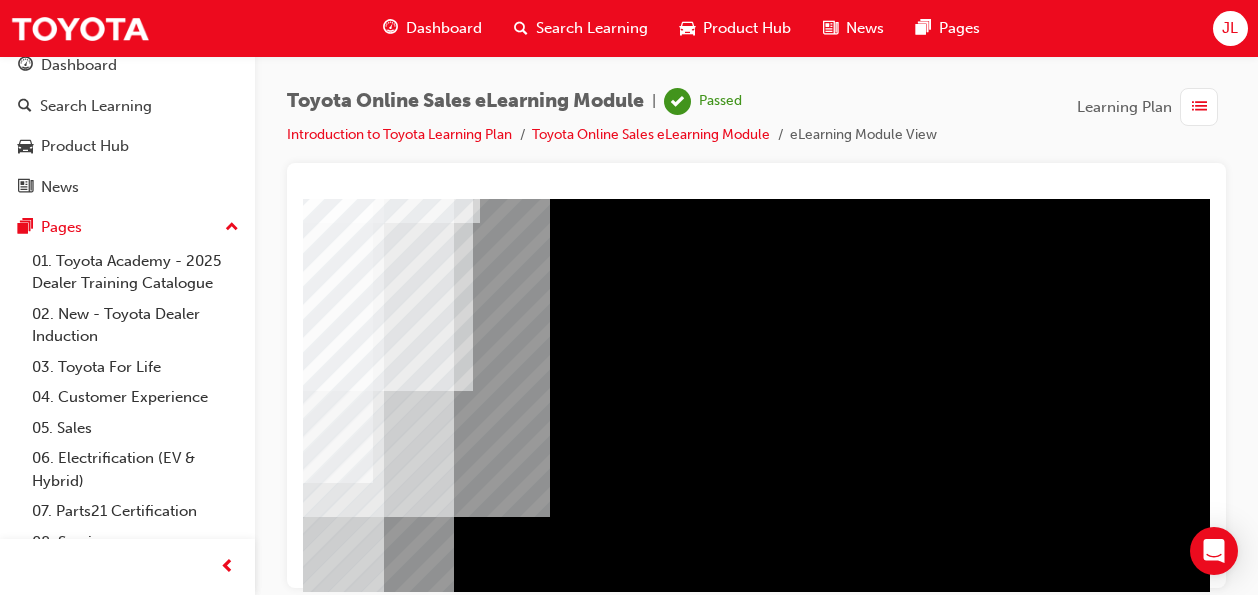 click at bounding box center [22, 2948] 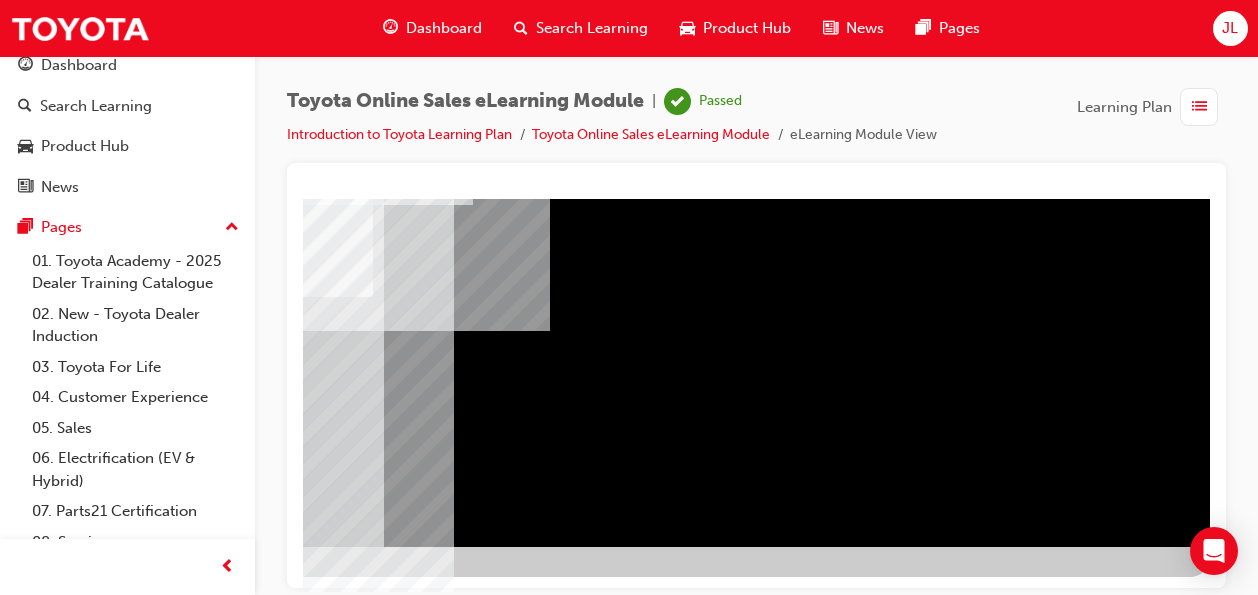 click at bounding box center (-87, 2612) 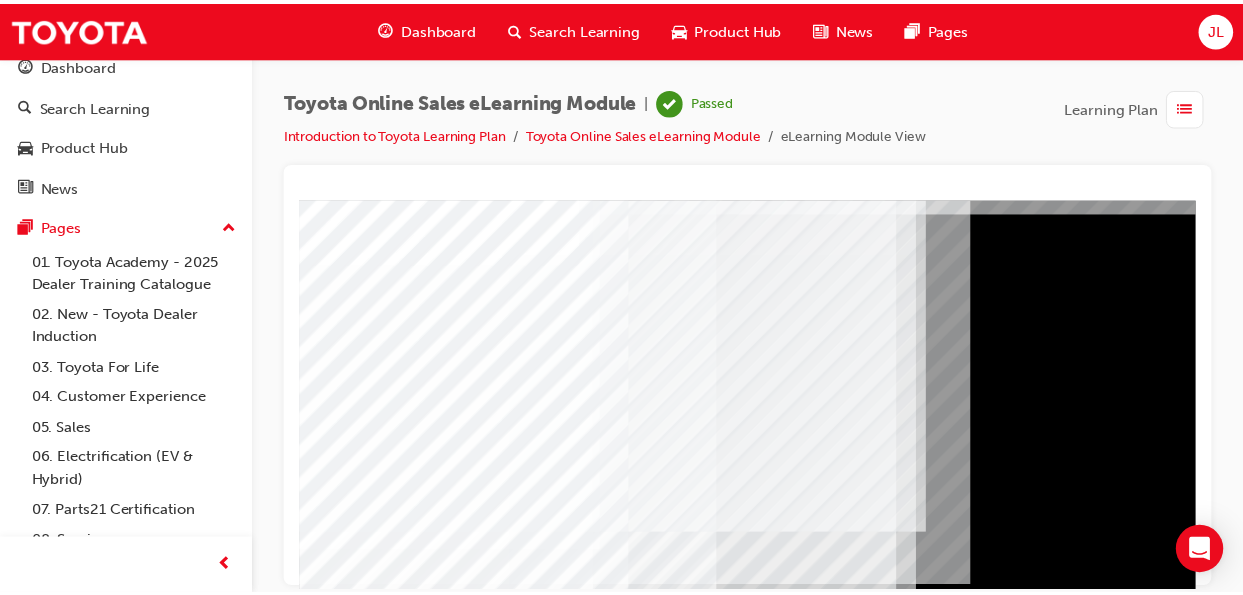 scroll, scrollTop: 83, scrollLeft: 17, axis: both 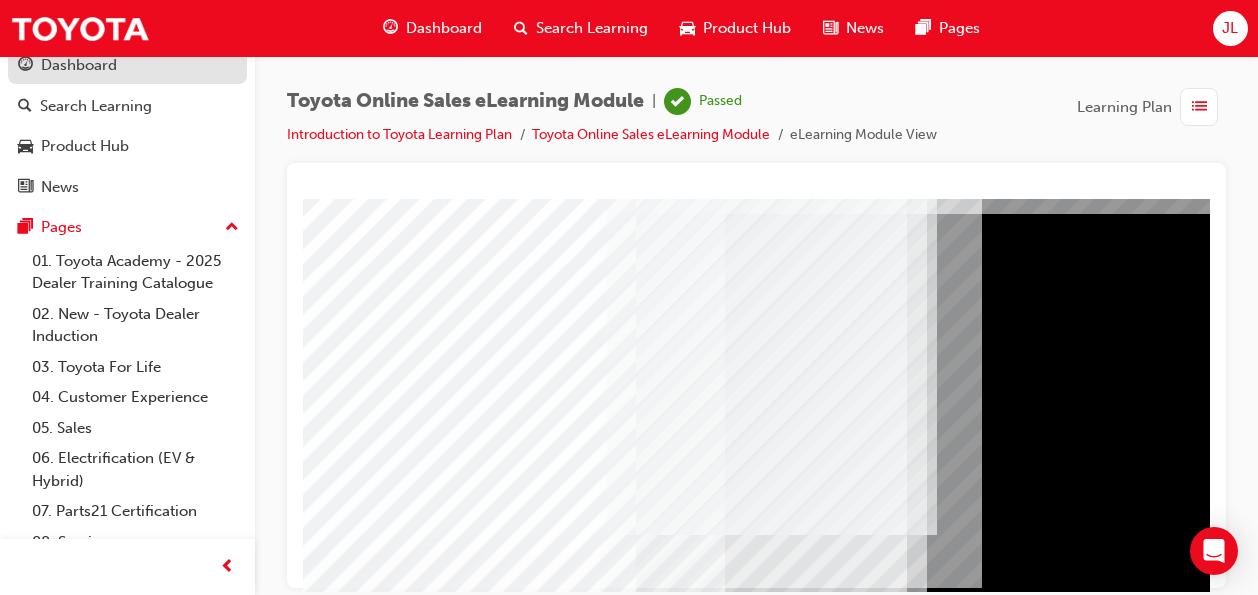 click on "Dashboard" at bounding box center (127, 65) 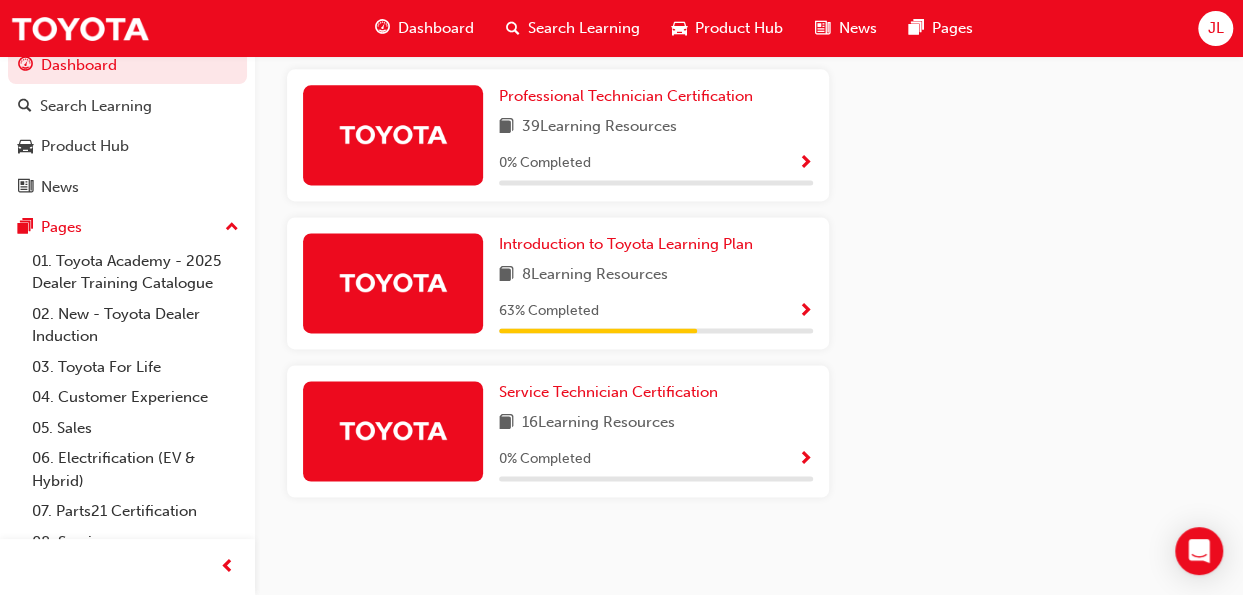 scroll, scrollTop: 1318, scrollLeft: 0, axis: vertical 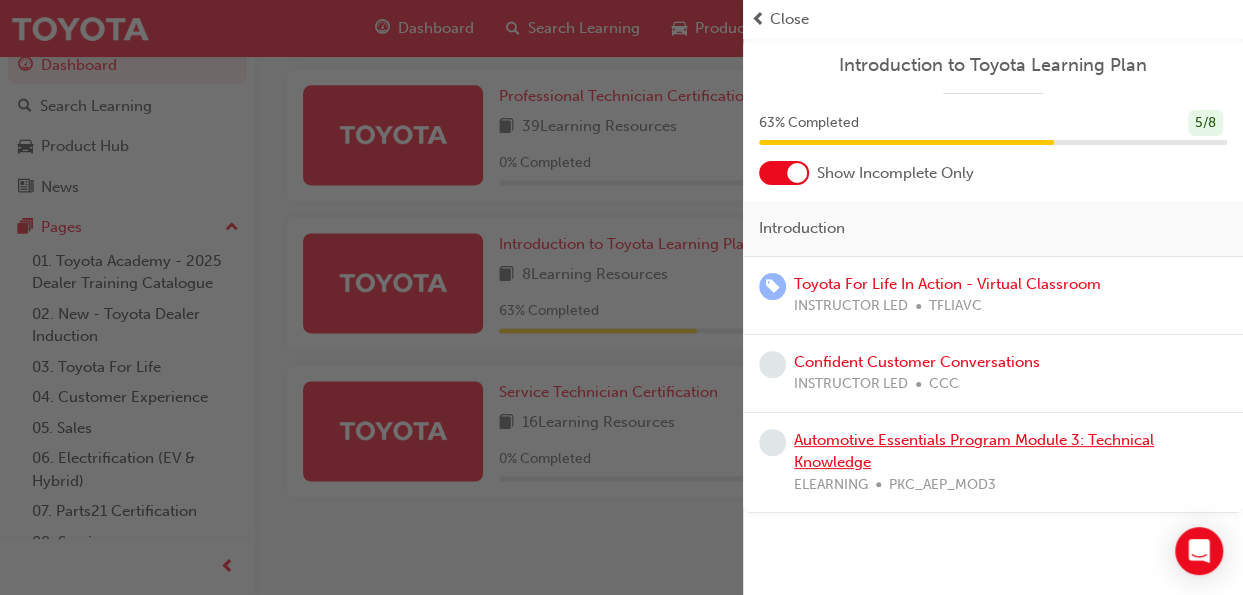 click on "Automotive Essentials Program  Module 3: Technical Knowledge" at bounding box center (974, 451) 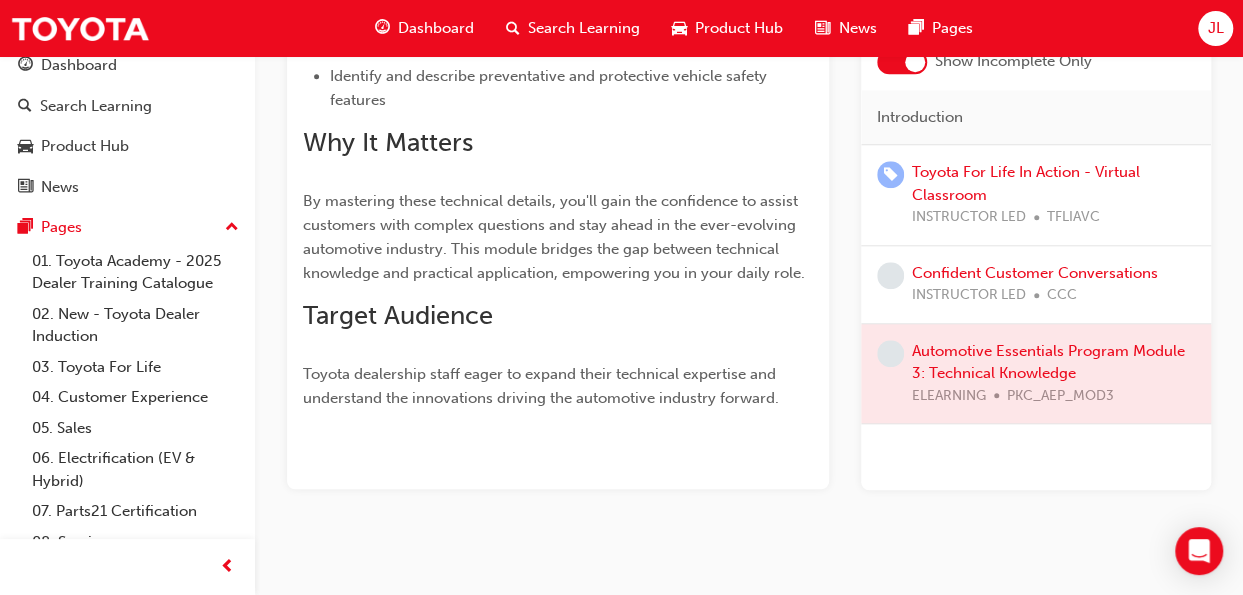 scroll, scrollTop: 862, scrollLeft: 0, axis: vertical 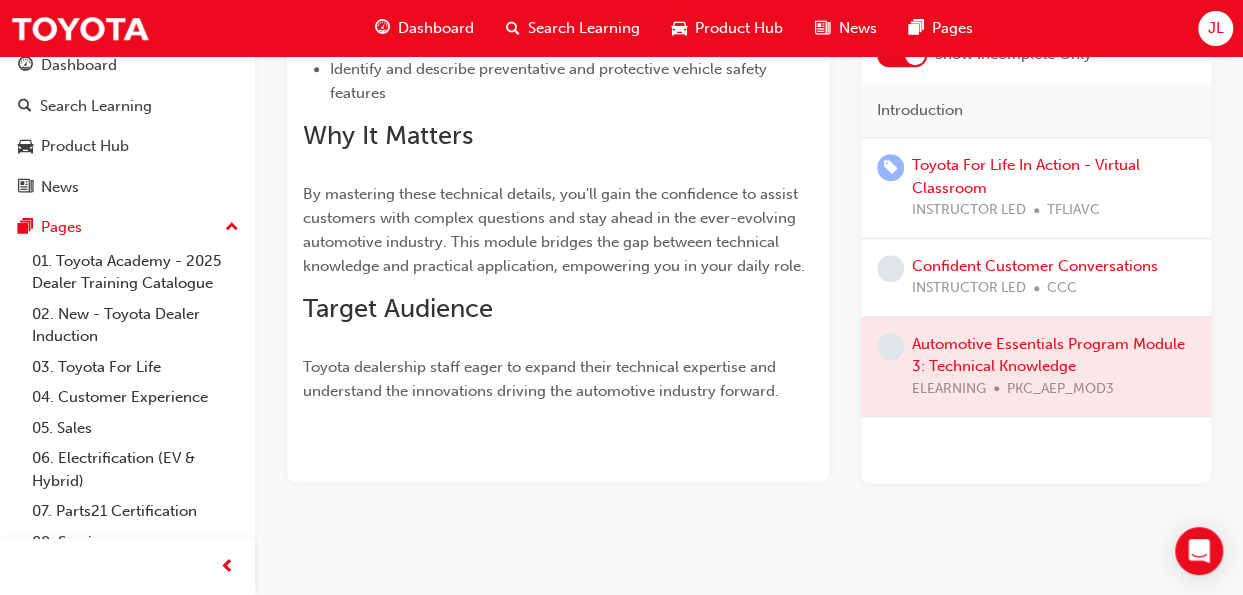 click at bounding box center (1036, 366) 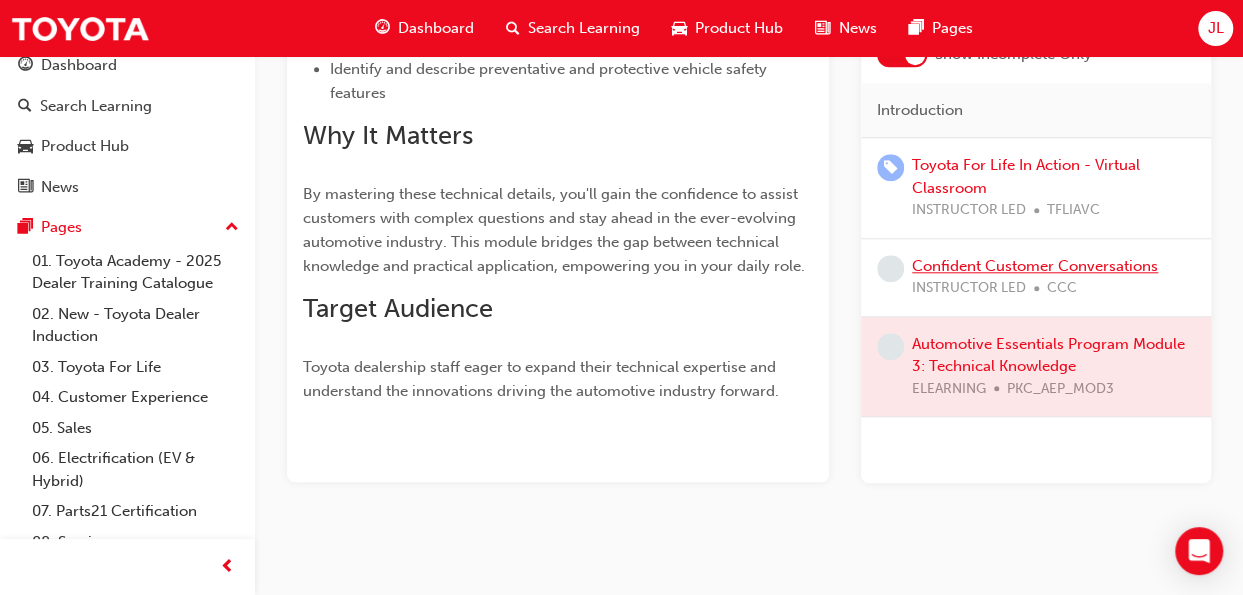 click on "Confident Customer Conversations" at bounding box center [1035, 265] 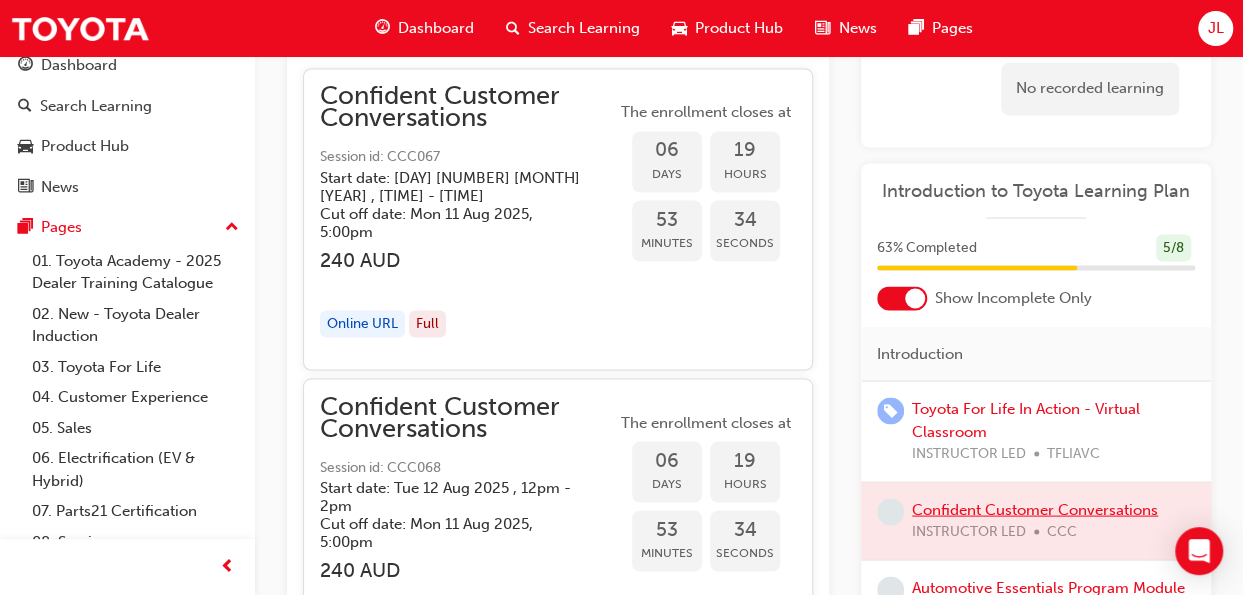 scroll, scrollTop: 1696, scrollLeft: 0, axis: vertical 